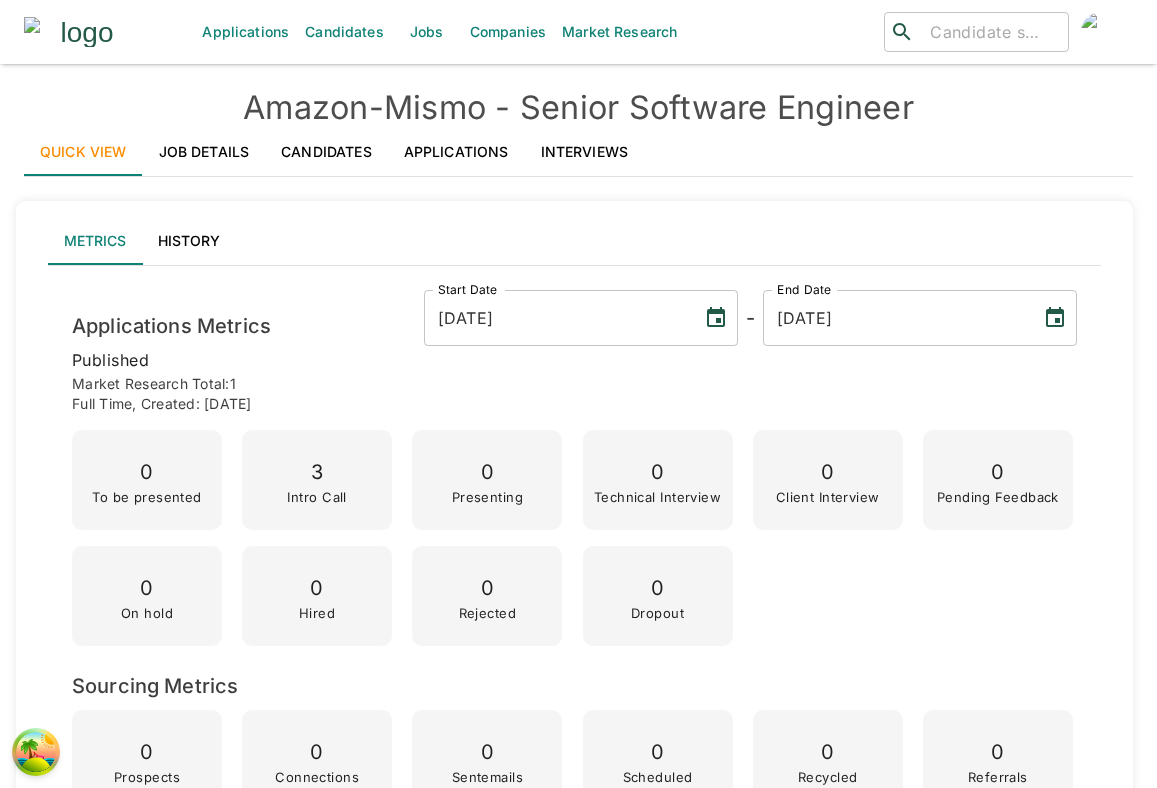 scroll, scrollTop: 0, scrollLeft: 0, axis: both 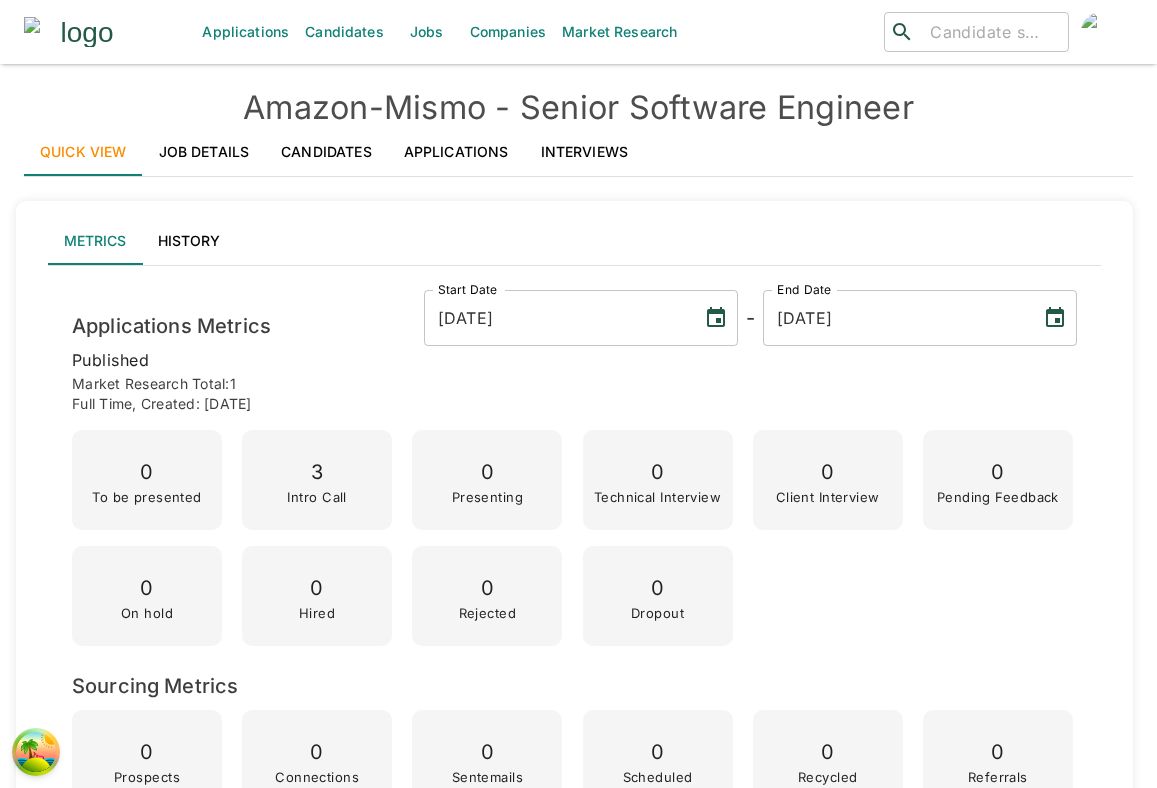 click on "Interviews" at bounding box center [585, 152] 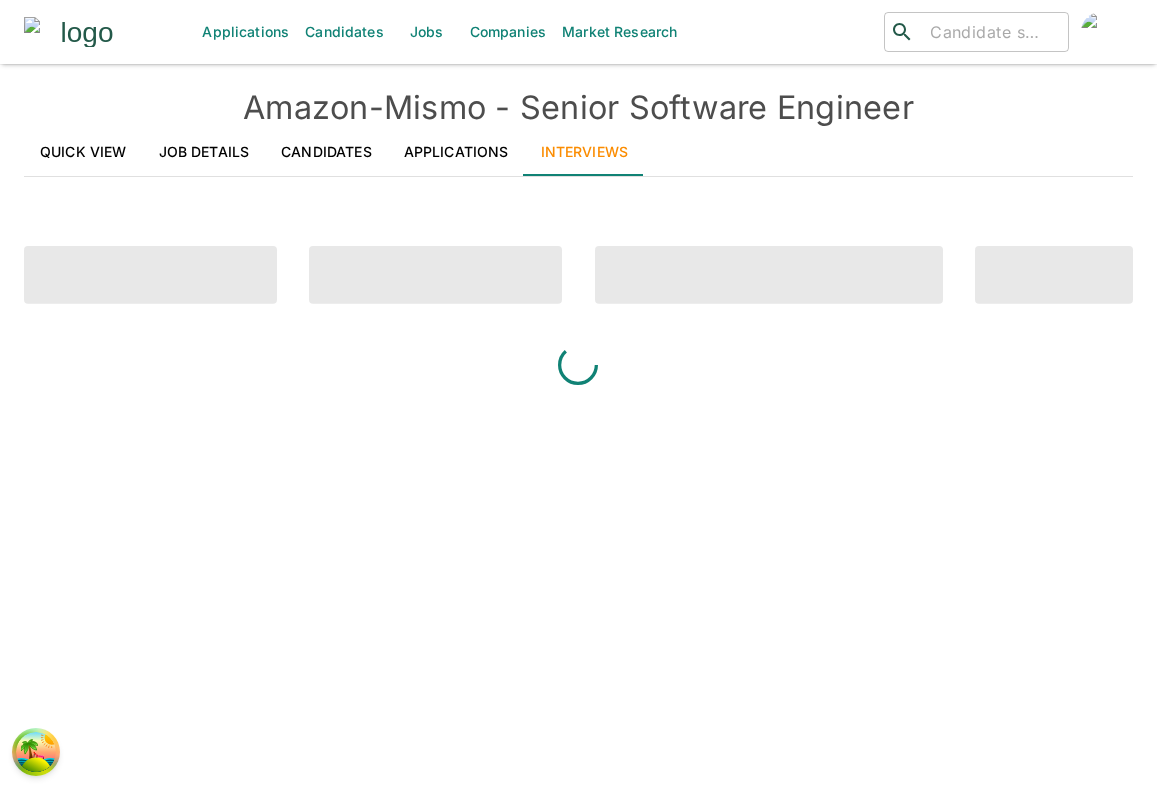 click on "Interviews" at bounding box center (585, 152) 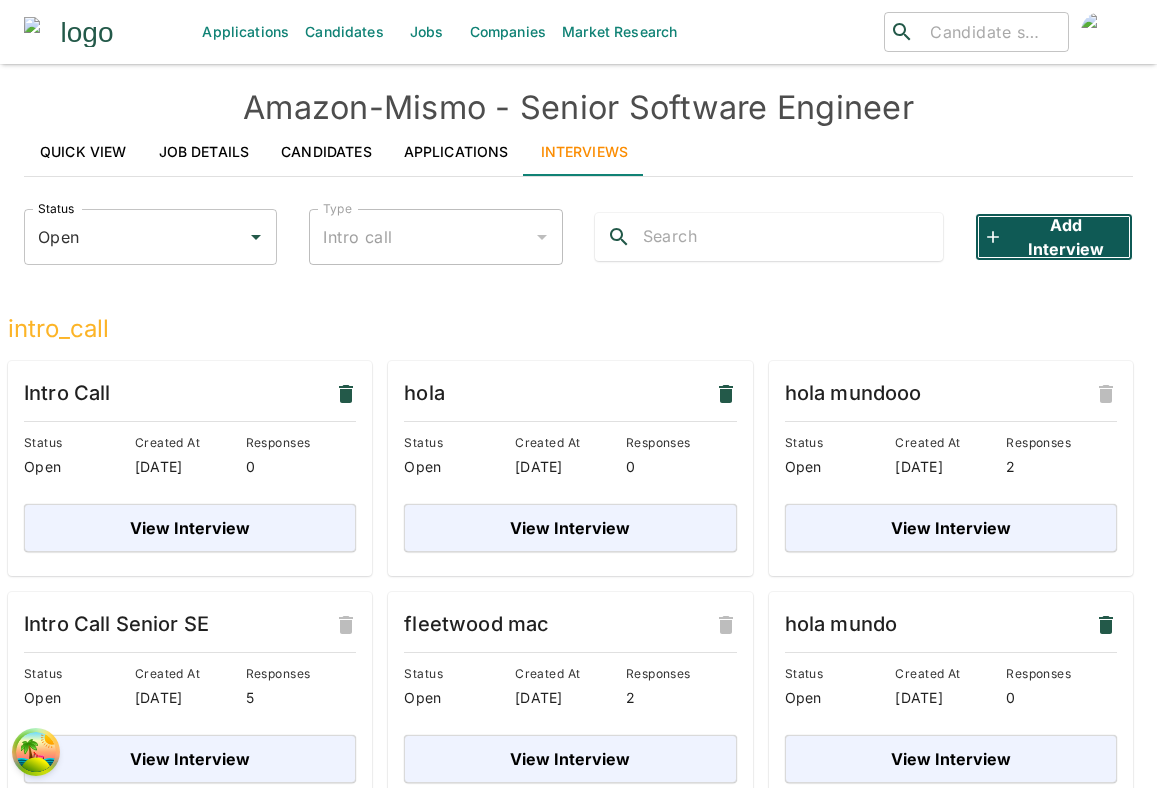 click on "Add Interview" at bounding box center [1054, 237] 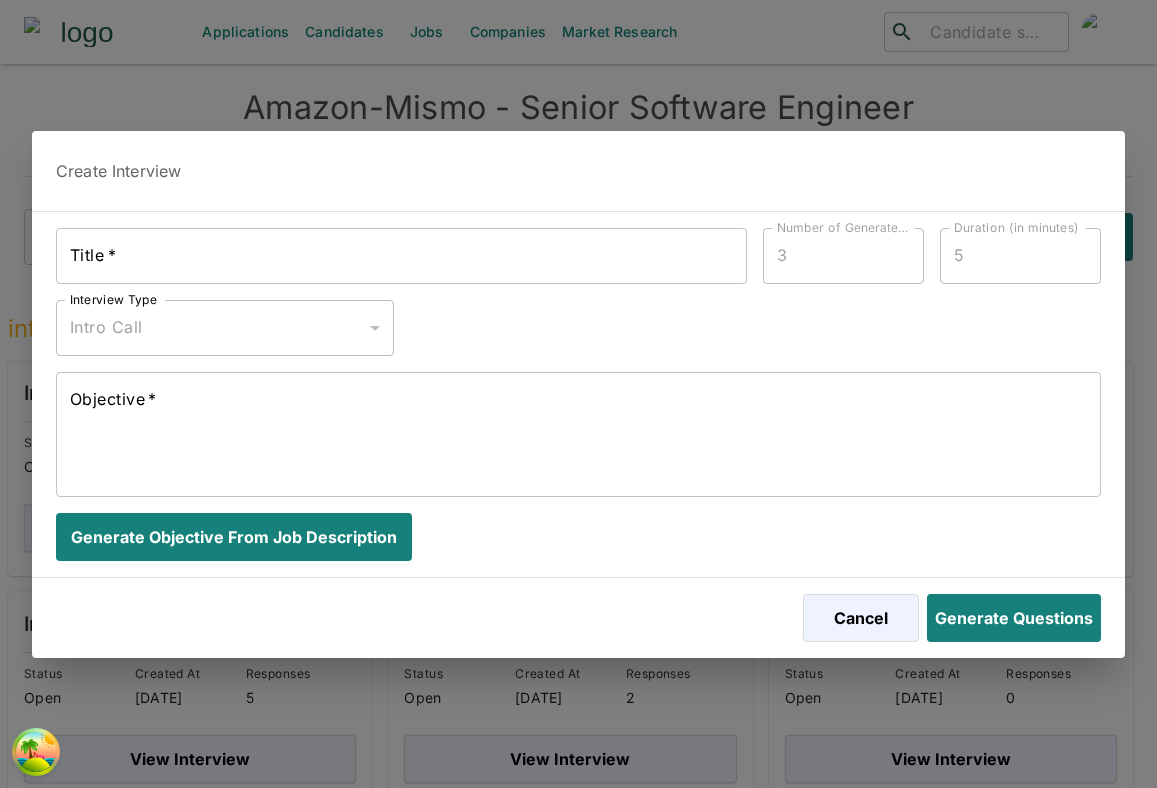 click on "Title   * Title   * Number of Generated Questions 3 Number of Generated Questions Duration (in minutes) 5 Duration (in minutes) Interview Type Intro Call intro_call Interview Type Objective   * x Objective   * Generate objective from job description" at bounding box center (570, 386) 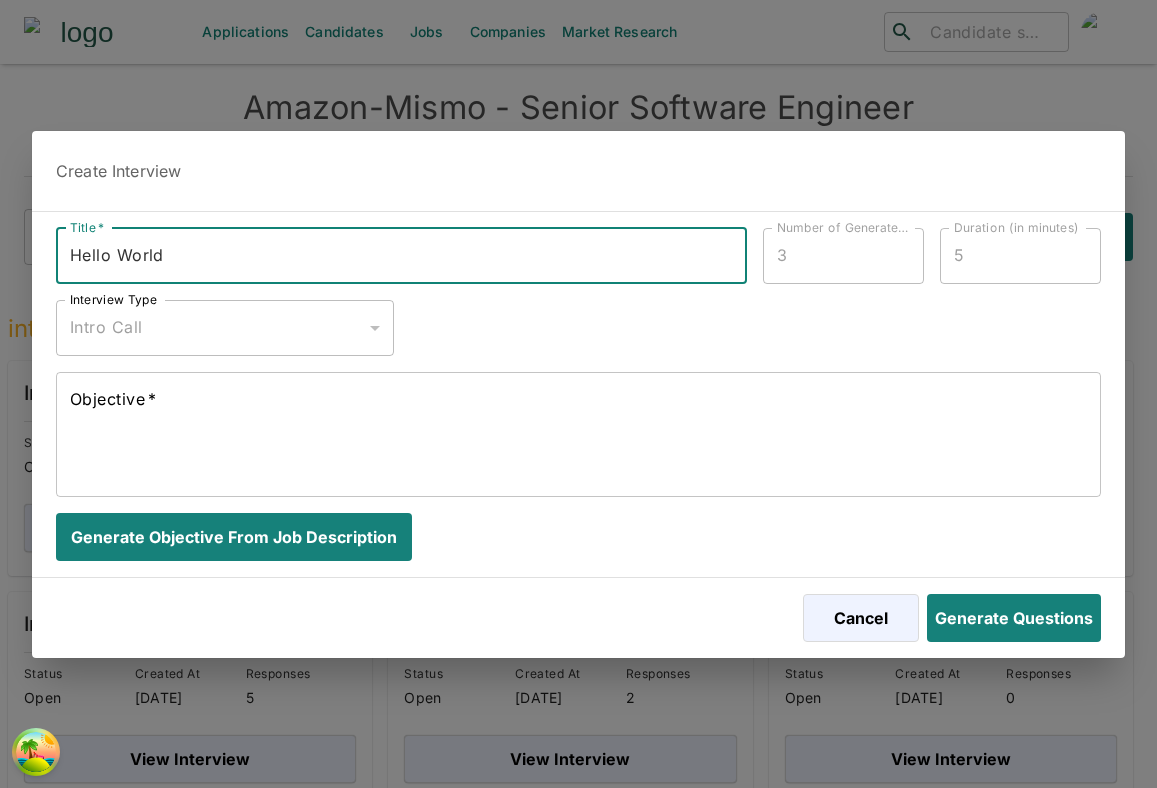 type on "Hello World" 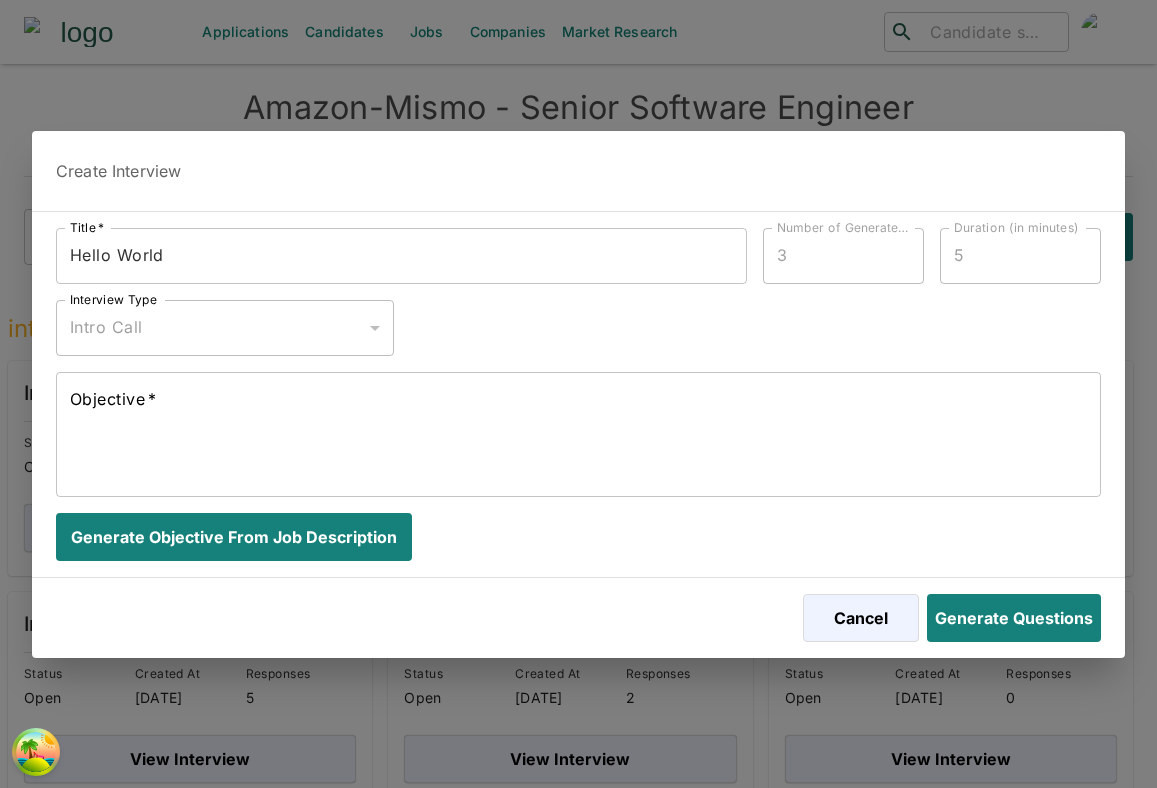 click on "x Objective   *" at bounding box center (578, 434) 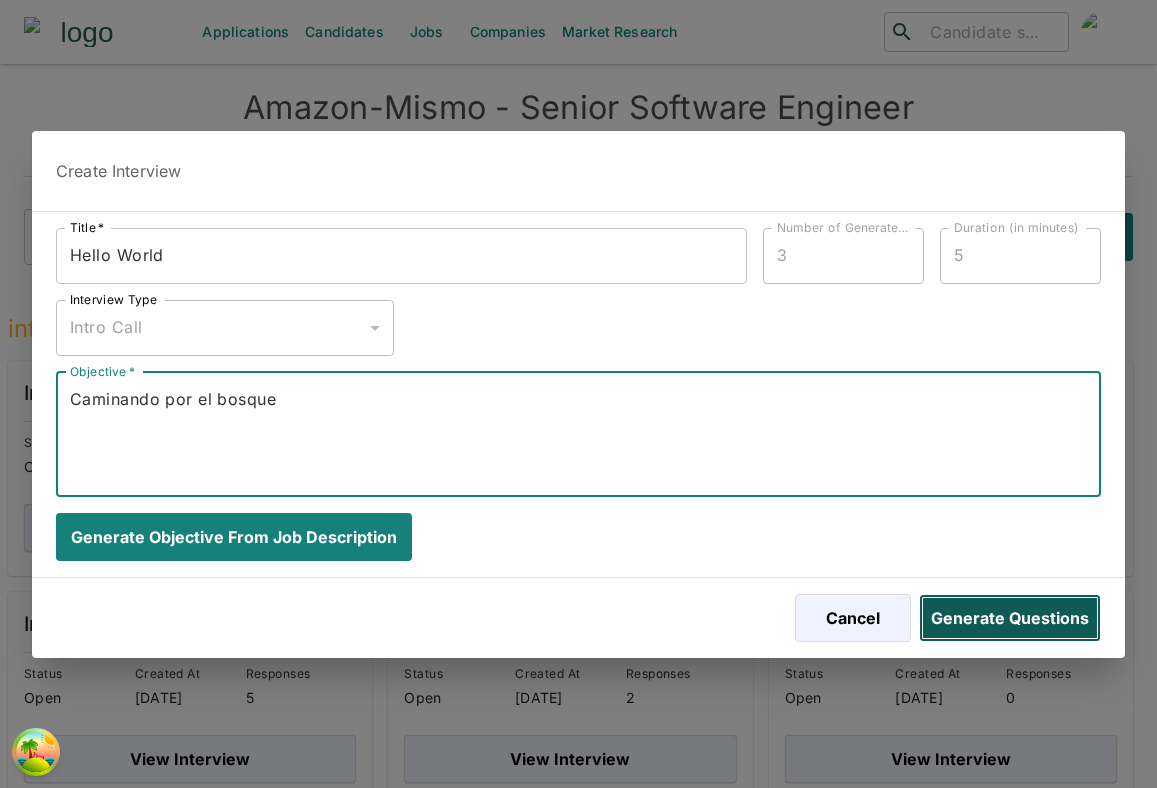 click on "Generate Questions" at bounding box center [1010, 618] 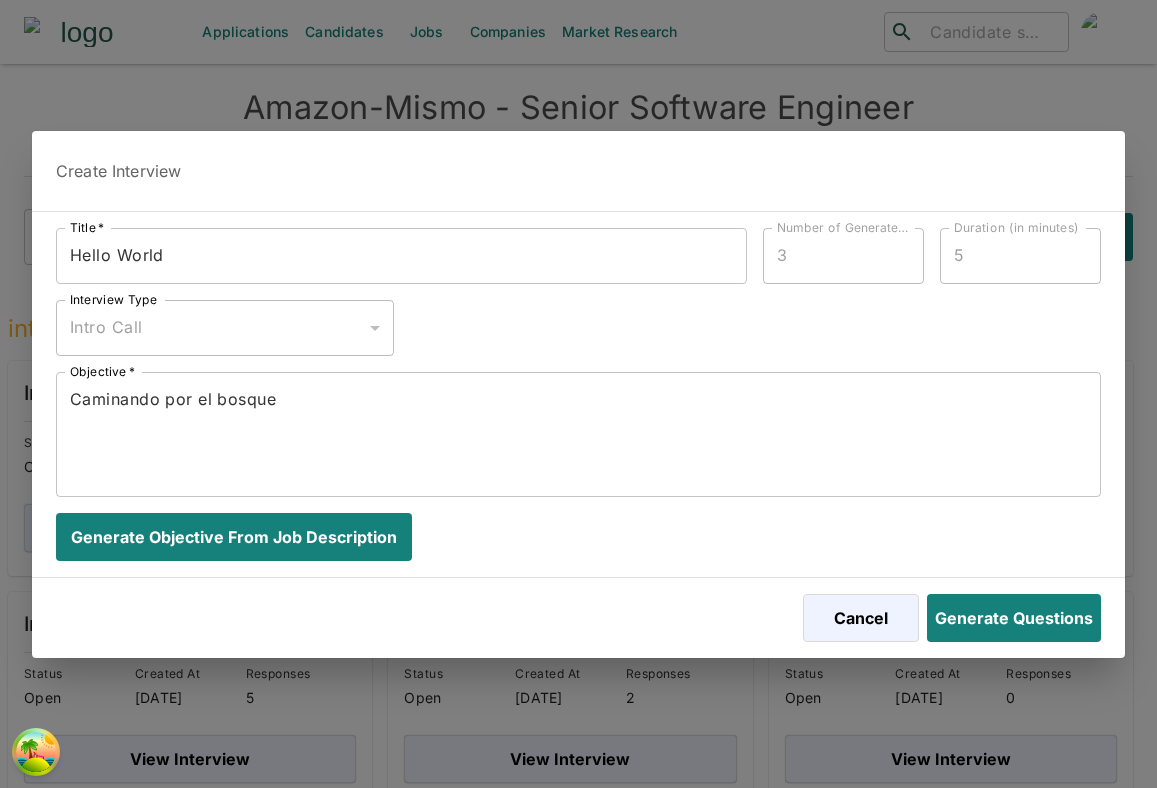 click on "Generate objective from job description" at bounding box center (570, 529) 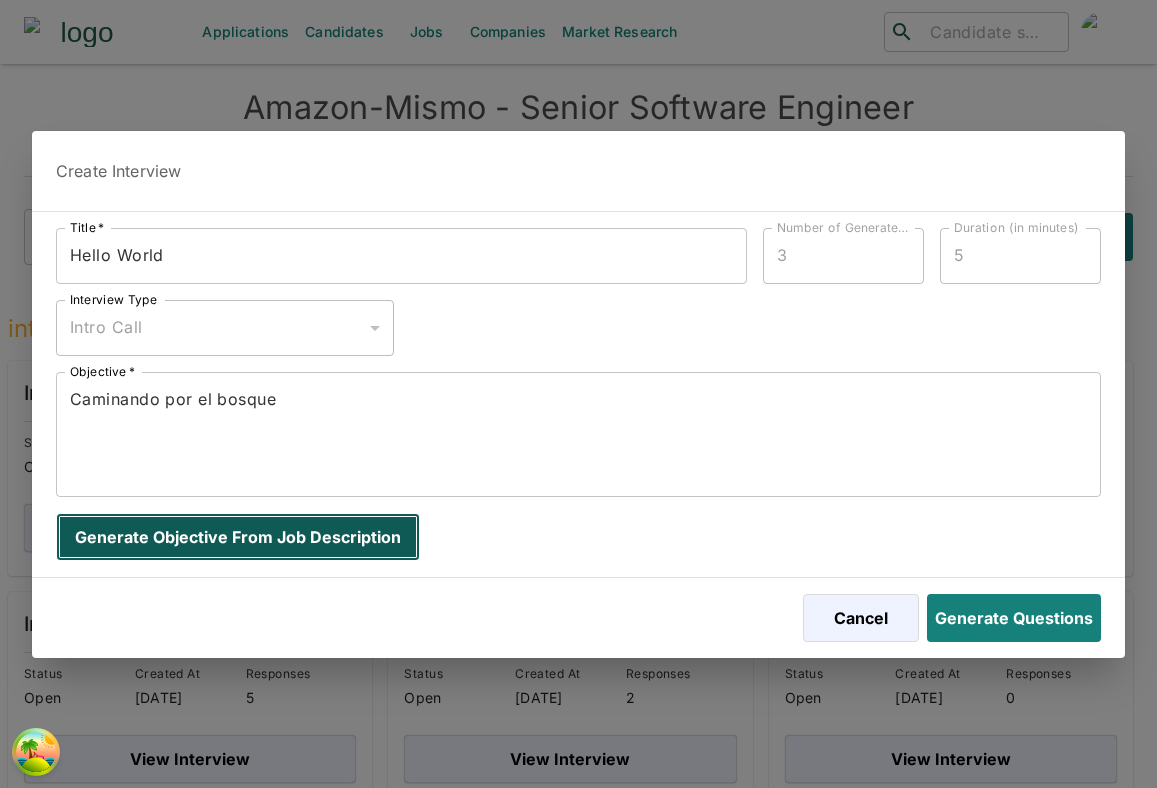 click on "Generate objective from job description" at bounding box center [238, 537] 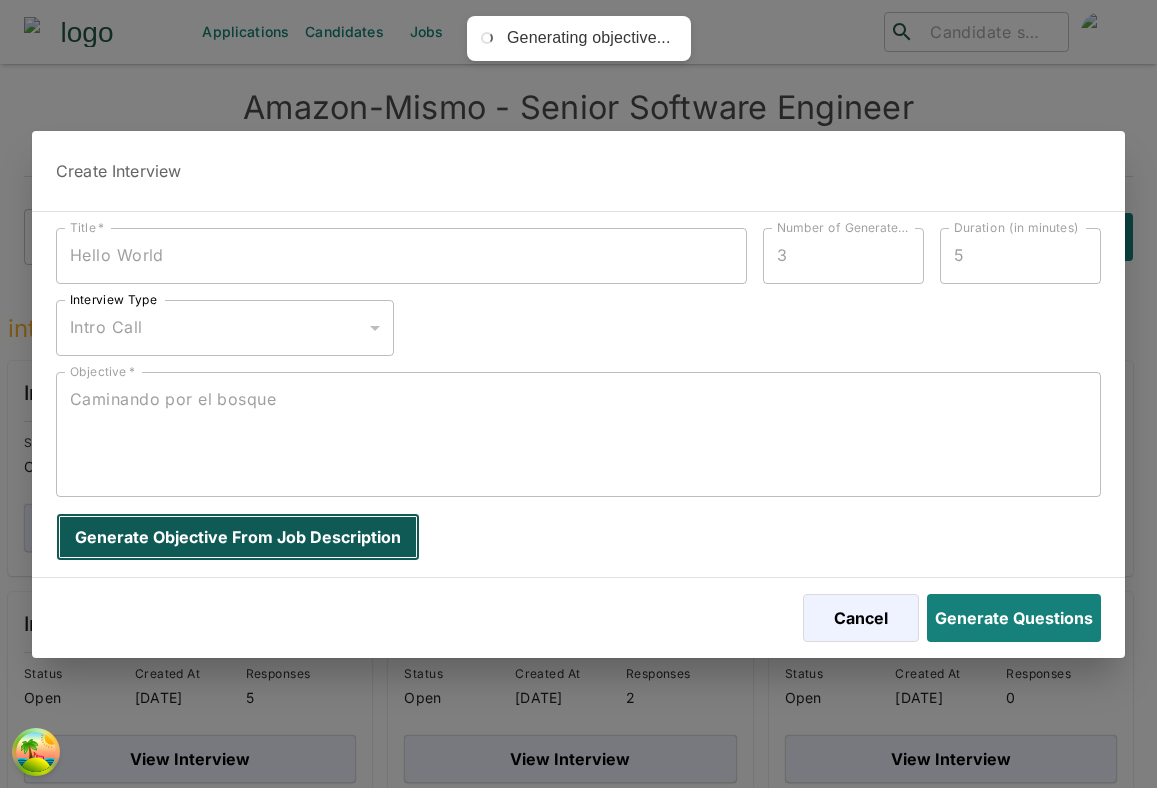 type on "The objective of this introductory interview is to establish a connection with the candidate, gain insights into their professional background and recent work experience, and assess their communication and collaboration skills. We aim to determine their high-level alignment with our technical requirements, particularly in Python/Django, JavaScript/React (Next.js), and AWS, as well as their fit within our cross-functional, fast-paced fintech environment." 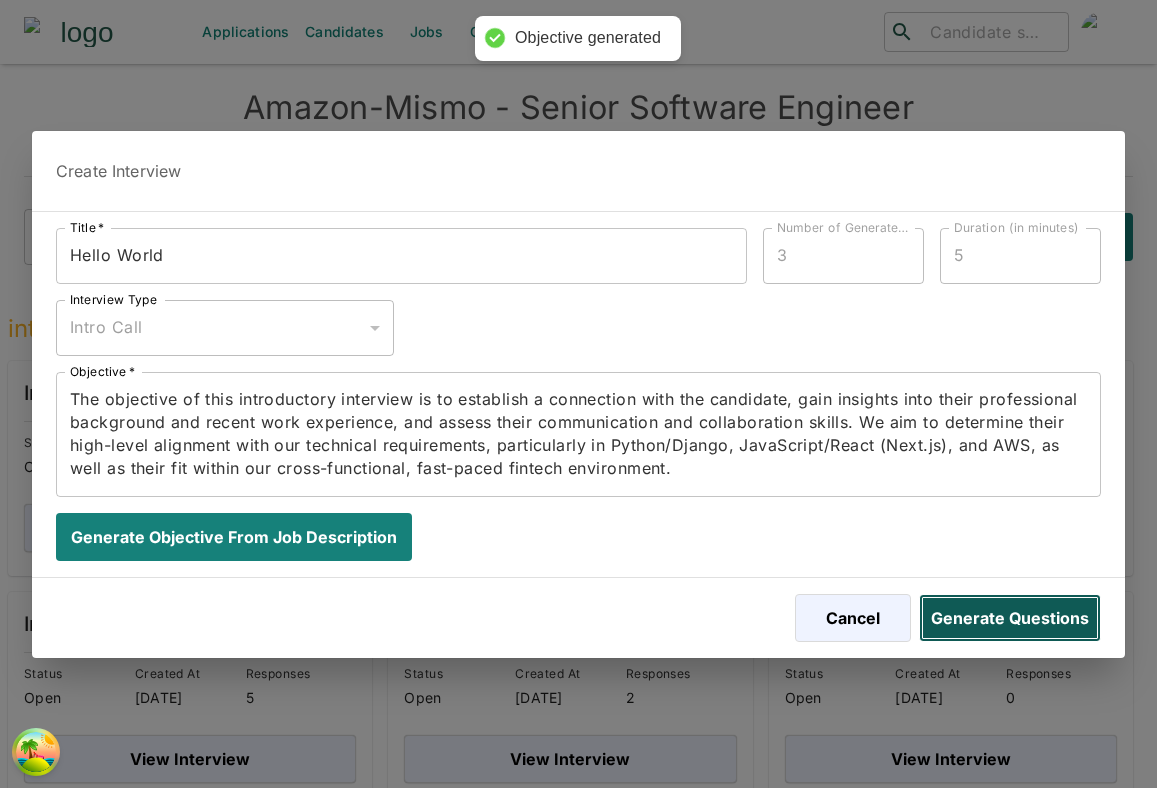 click on "Generate Questions" at bounding box center [1010, 618] 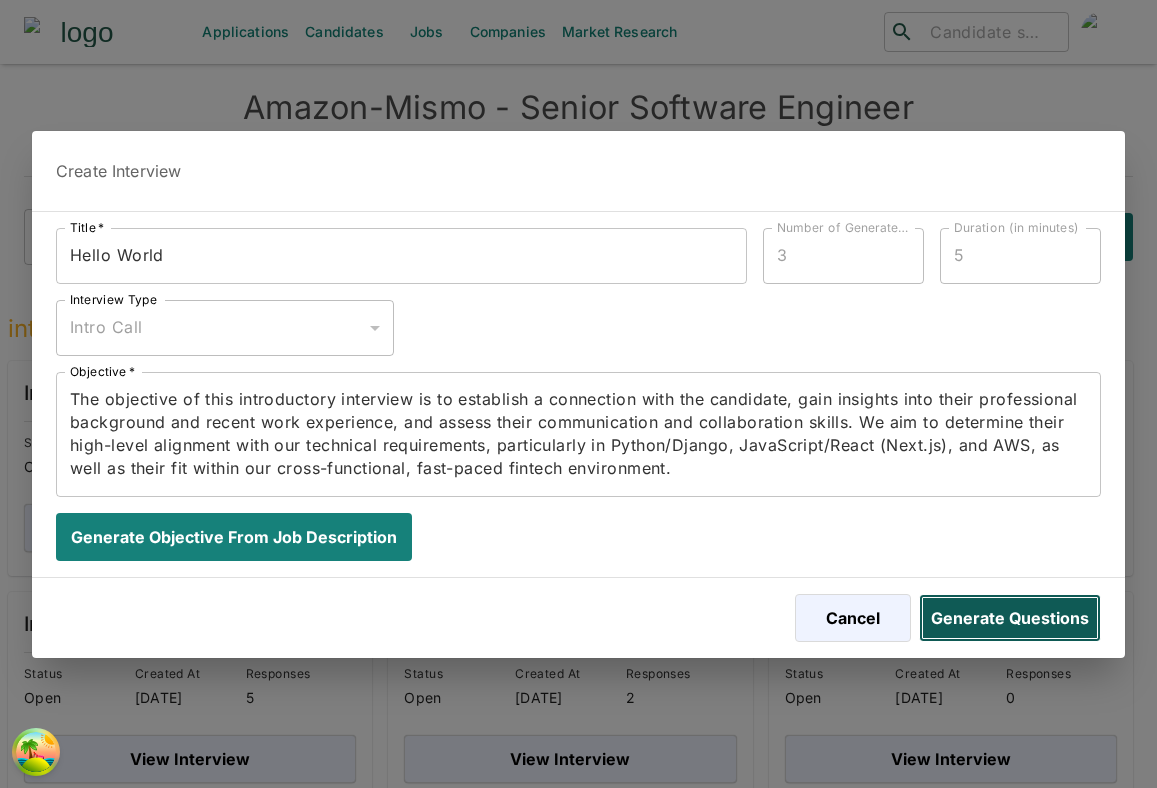 click on "Generate Questions" at bounding box center [1010, 618] 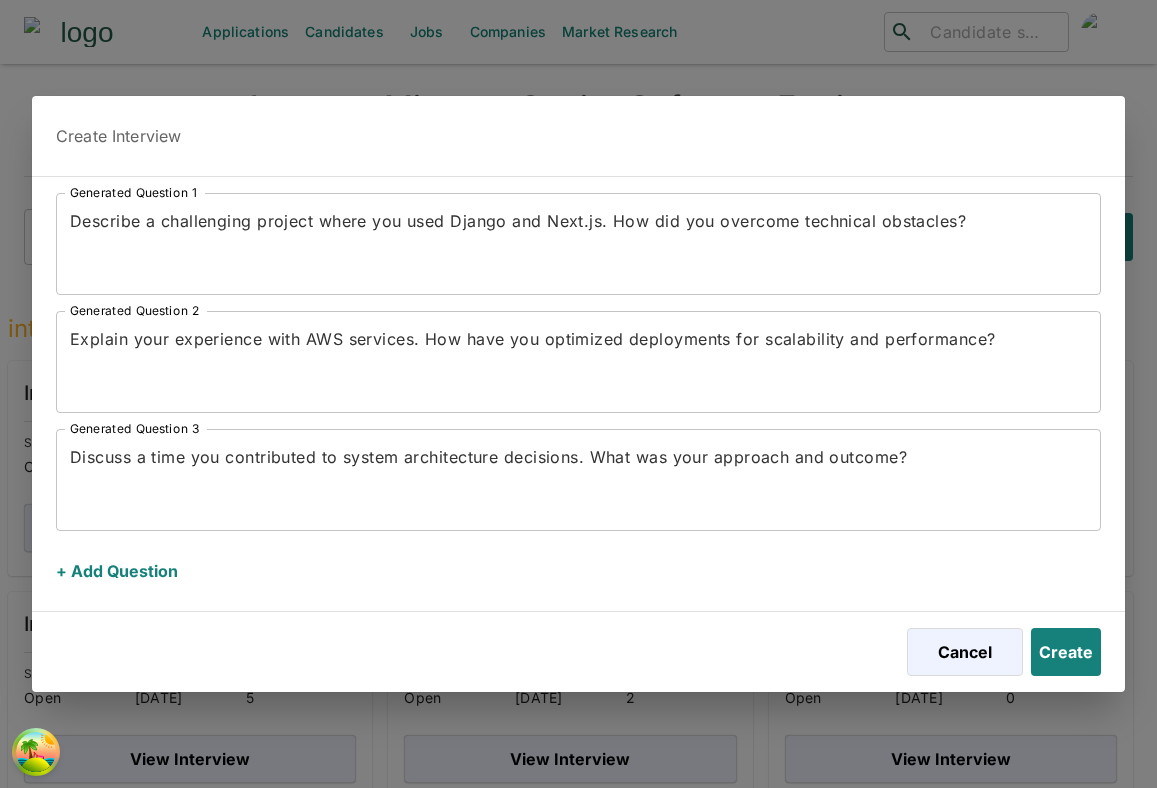 click on "Discuss a time you contributed to system architecture decisions. What was your approach and outcome?" at bounding box center [578, 480] 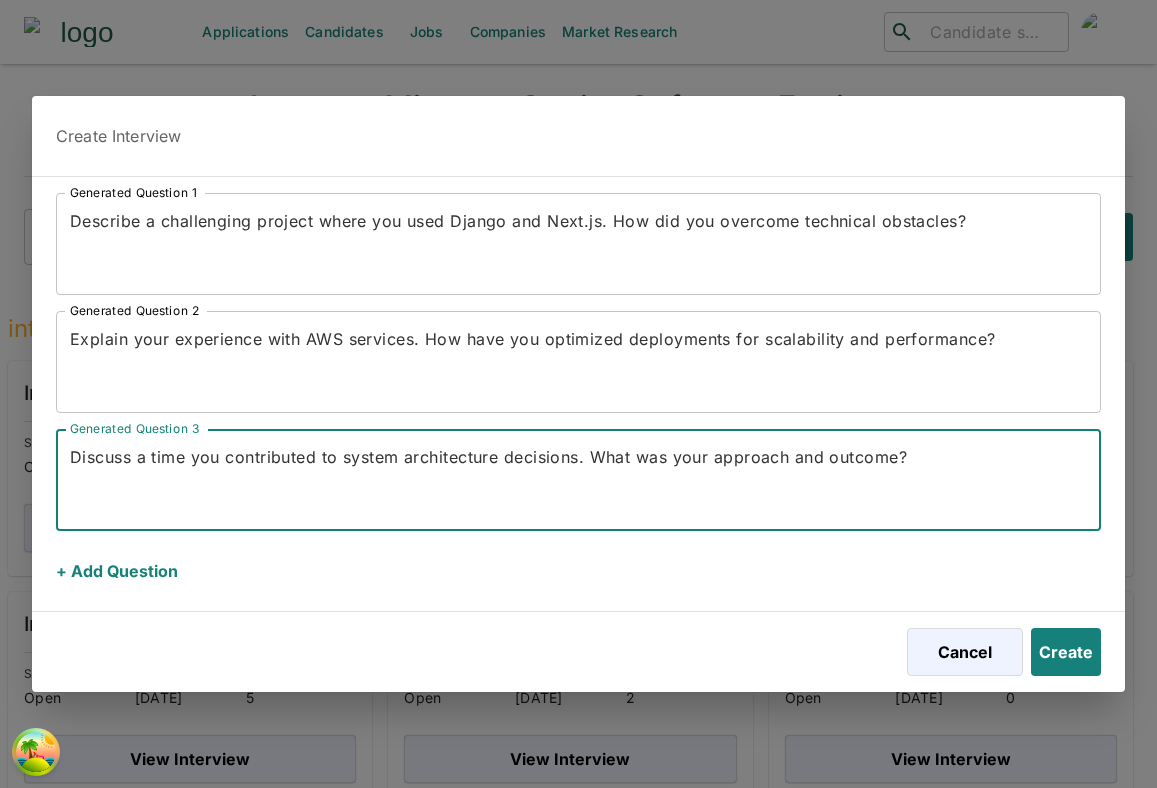 click on "Discuss a time you contributed to system architecture decisions. What was your approach and outcome?" at bounding box center (578, 480) 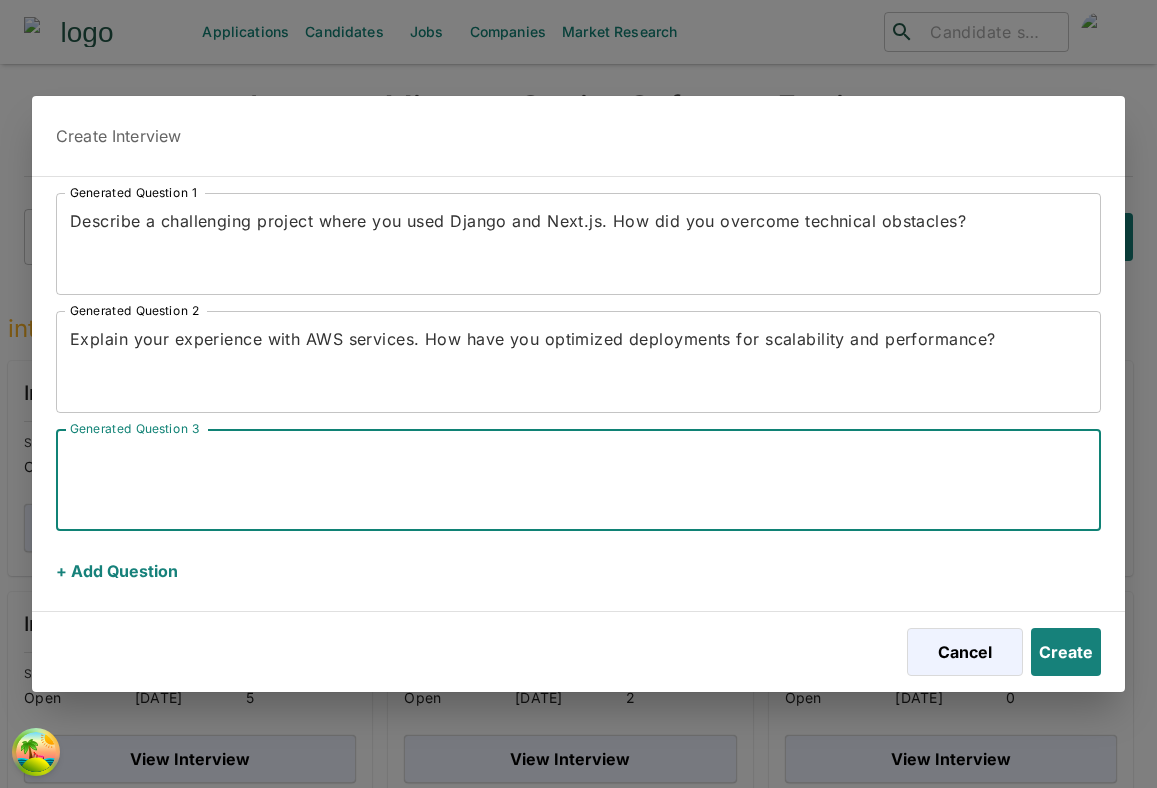 click on "Generated Question 1 Describe a challenging project where you used Django and Next.js. How did you overcome technical obstacles? x Generated Question 1 Generated Question 2 Explain your experience with AWS services. How have you optimized deployments for scalability and performance? x Generated Question 2 Generated Question 3 x Generated Question 3 + Add Question" at bounding box center [578, 394] 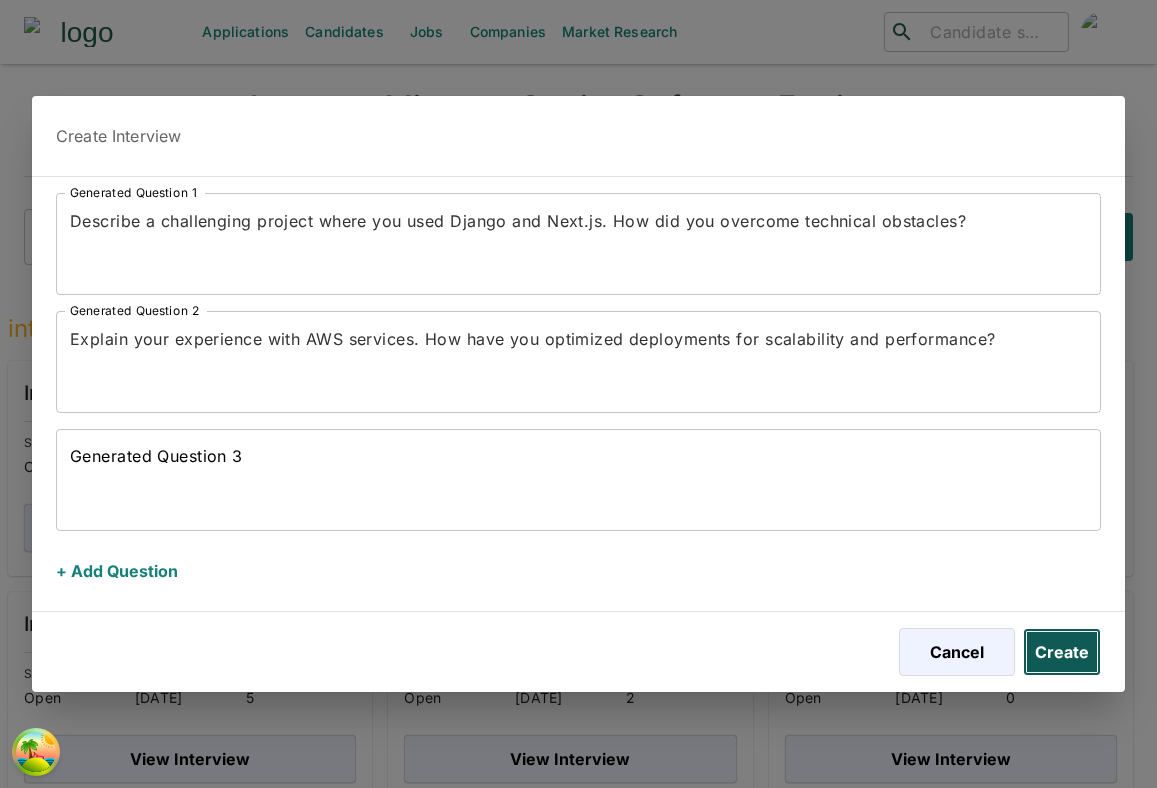 click on "Create" at bounding box center (1062, 652) 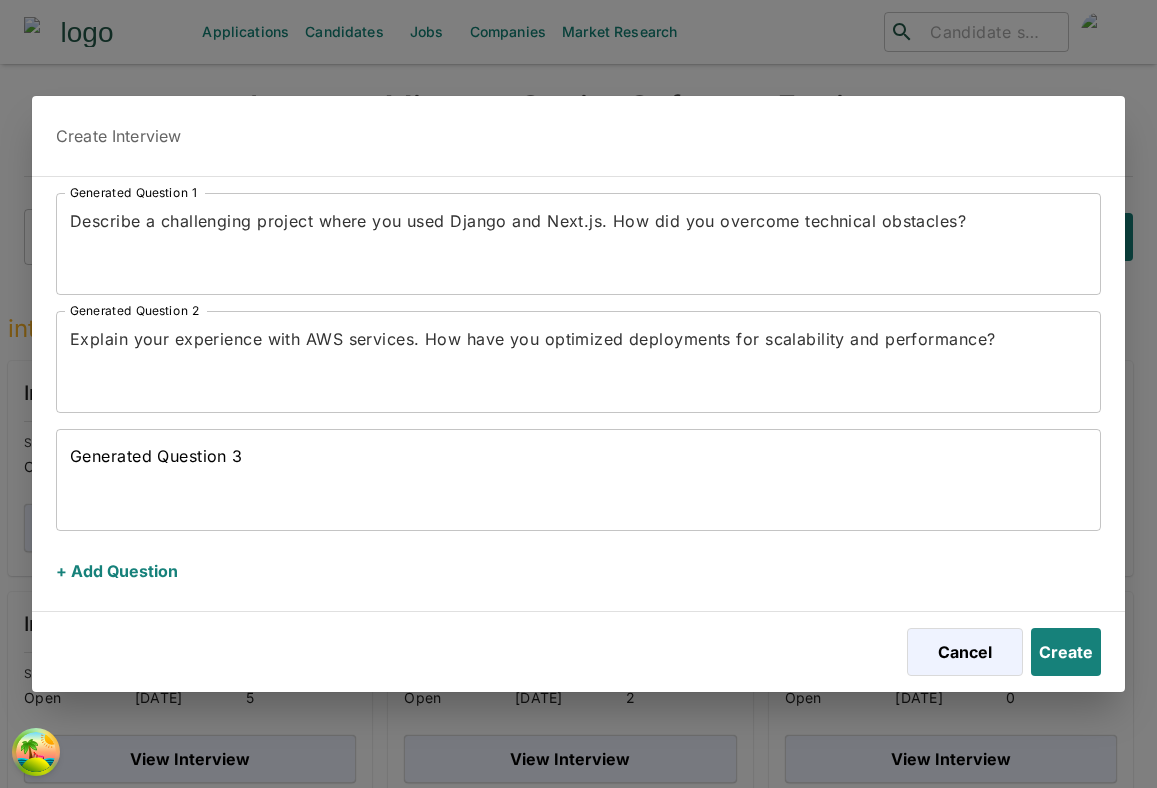 click on "+ Add Question" at bounding box center (570, 563) 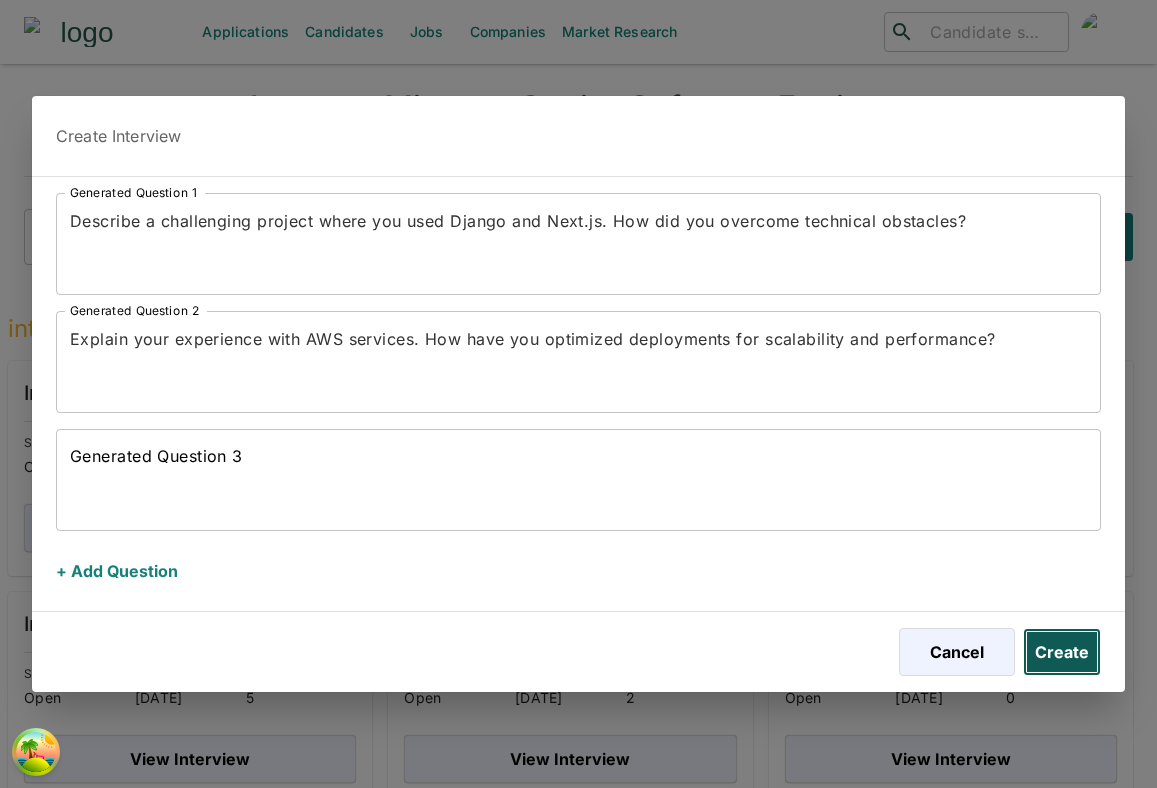 click on "Create" at bounding box center [1062, 652] 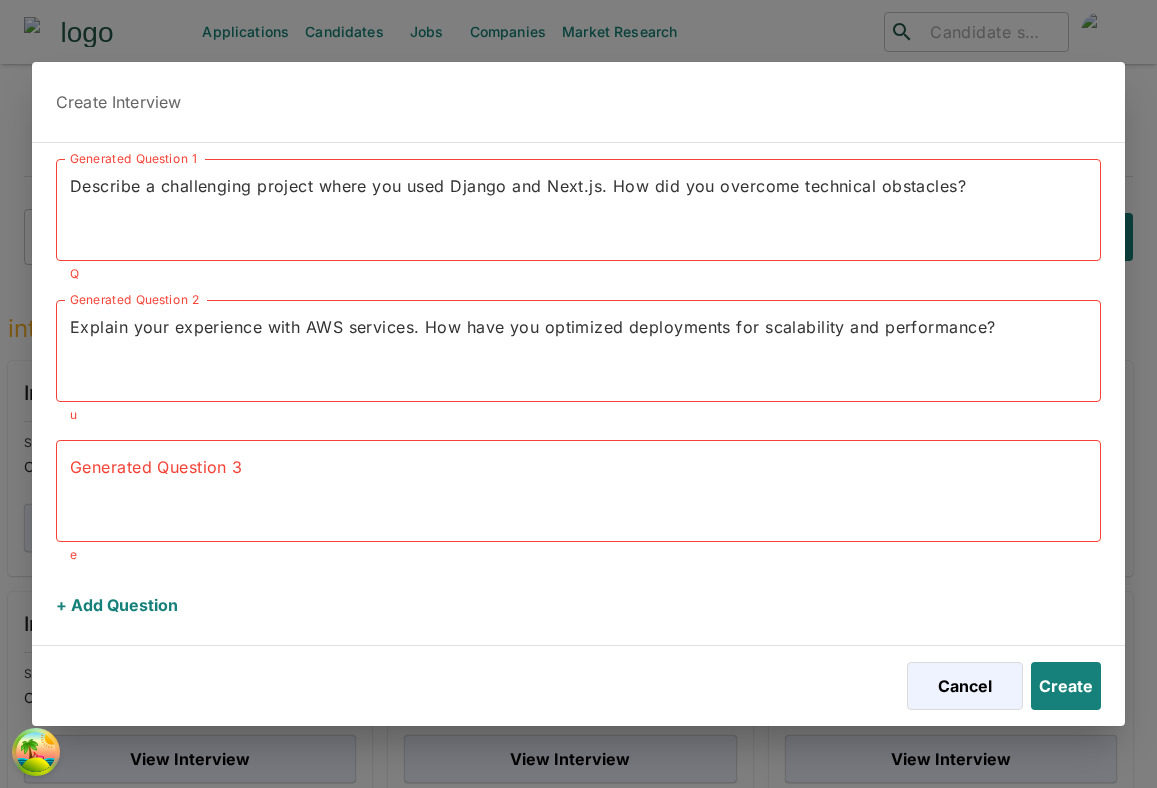 click on "Explain your experience with AWS services. How have you optimized deployments for scalability and performance?" at bounding box center (578, 350) 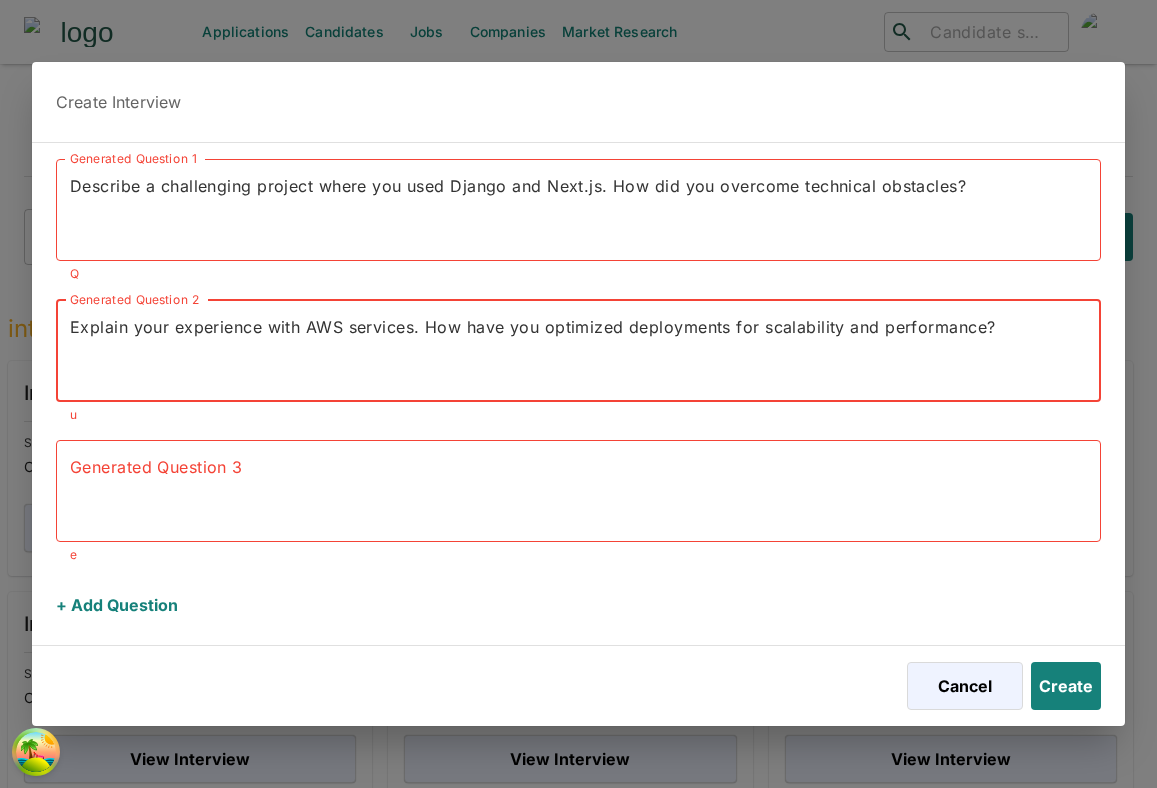 click on "Explain your experience with AWS services. How have you optimized deployments for scalability and performance?" at bounding box center [578, 350] 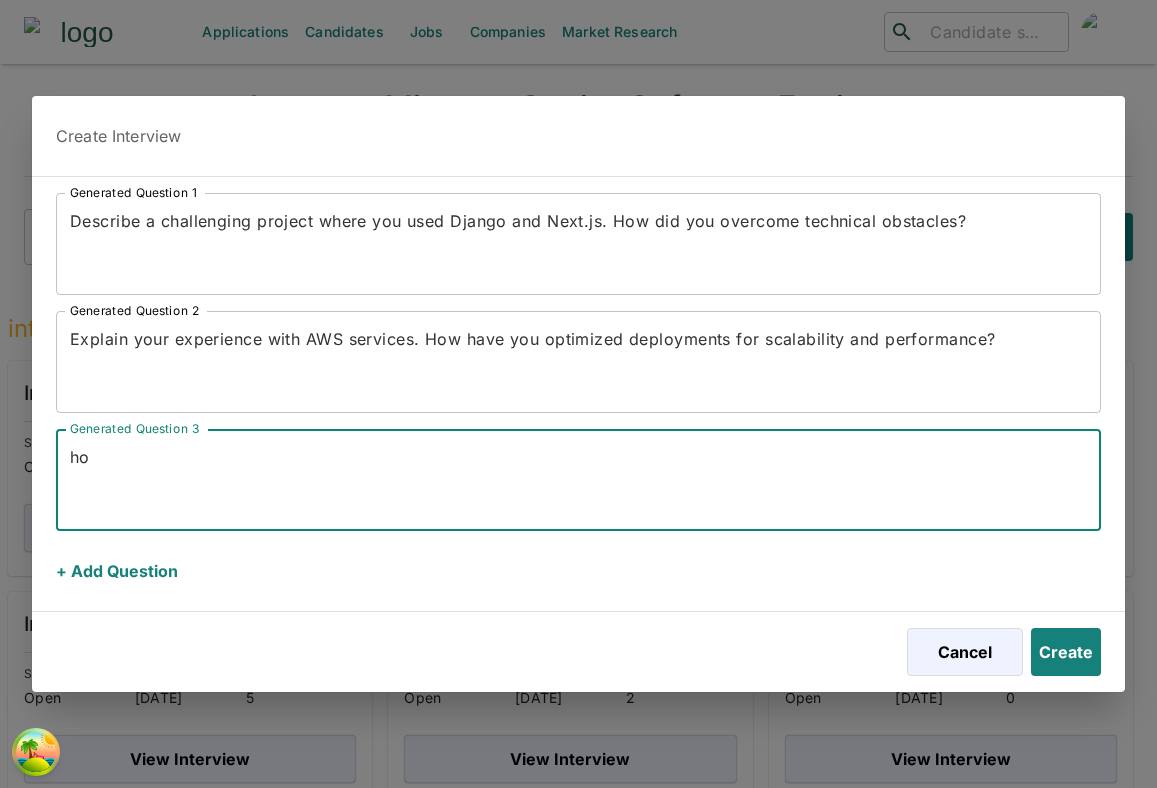 type on "h" 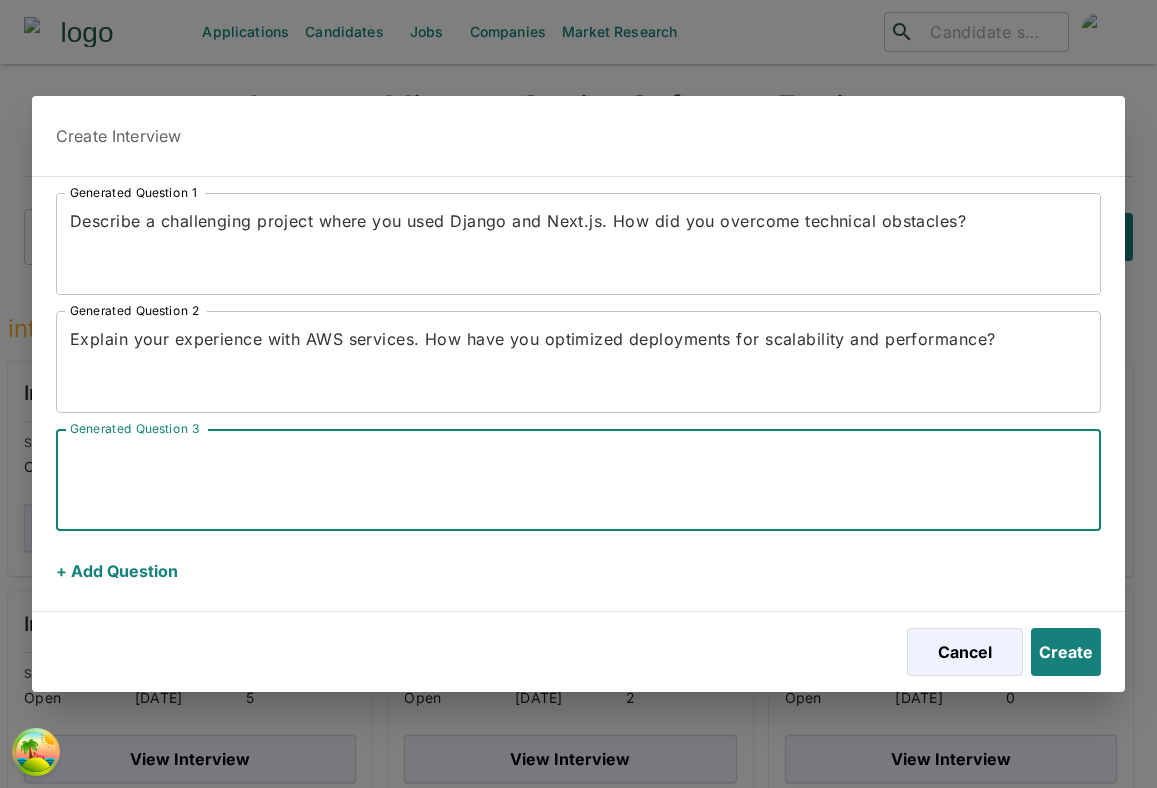 click on "Generated Question 1 Describe a challenging project where you used Django and Next.js. How did you overcome technical obstacles? x Generated Question 1 Generated Question 2 Explain your experience with AWS services. How have you optimized deployments for scalability and performance? x Generated Question 2 Generated Question 3 x Generated Question 3 + Add Question" at bounding box center [578, 394] 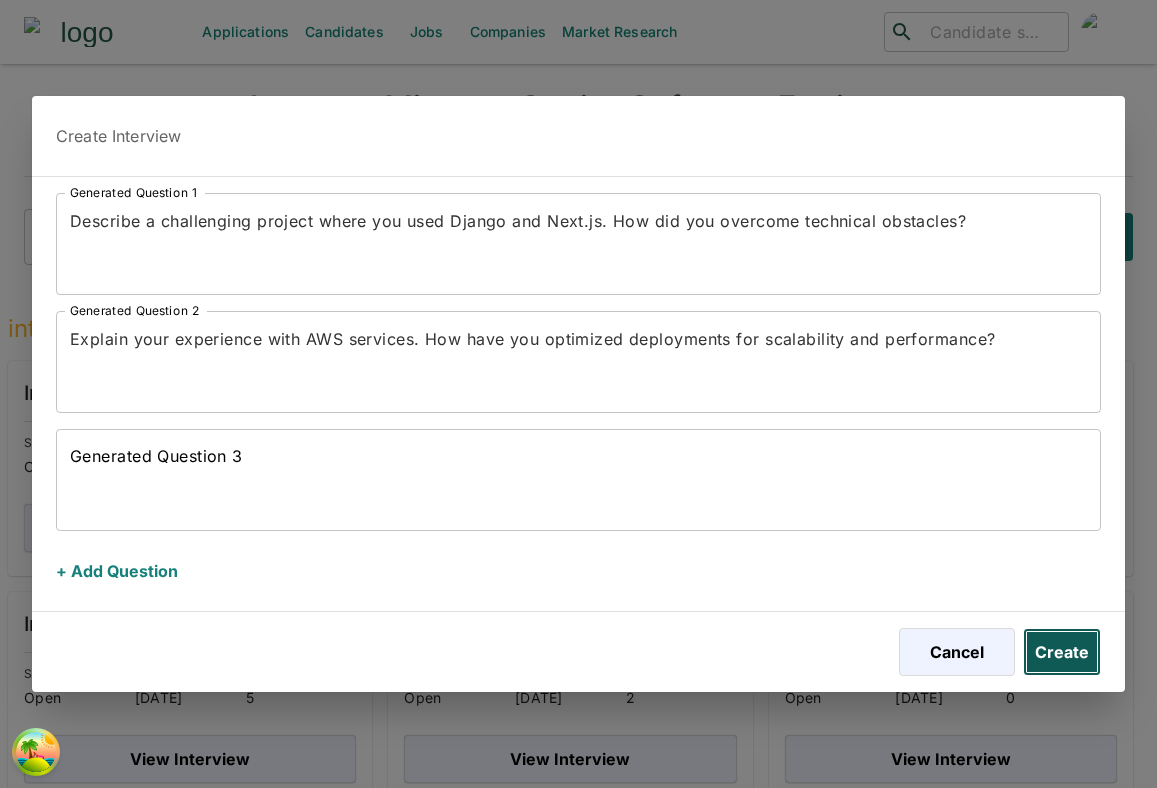 click on "Create" at bounding box center [1062, 652] 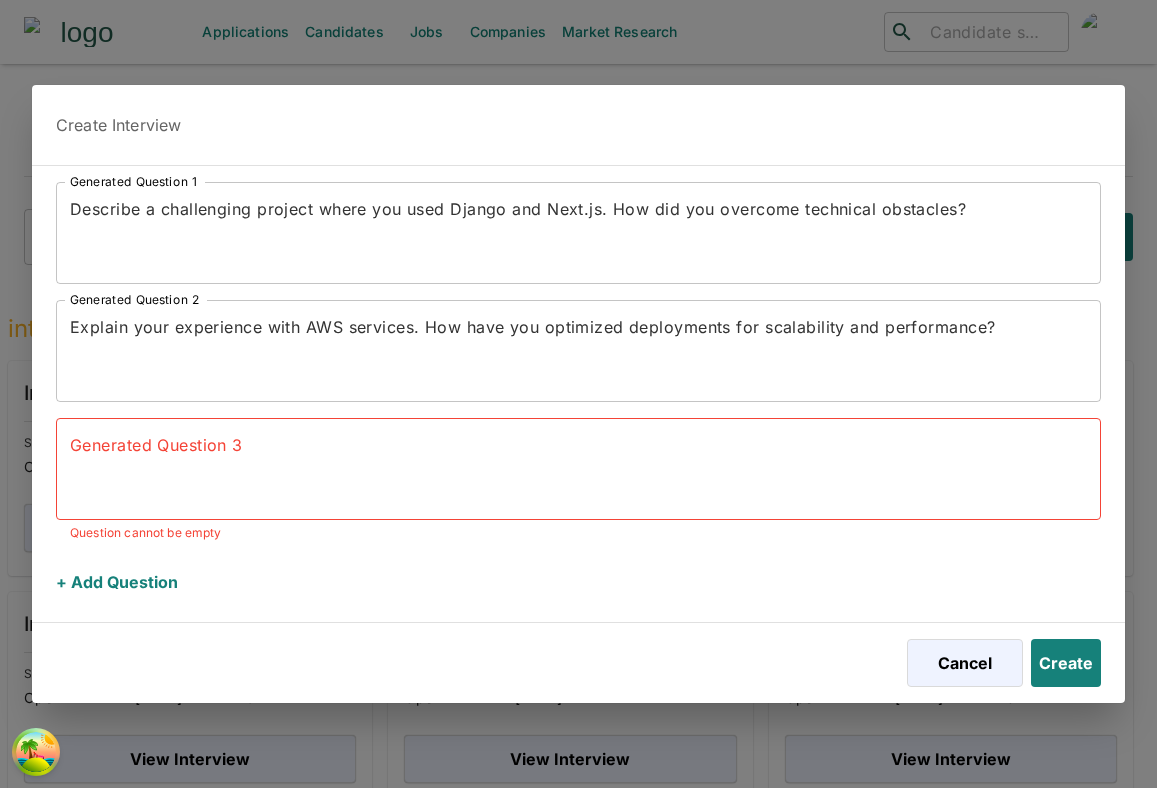 click on "+ Add Question" at bounding box center (117, 582) 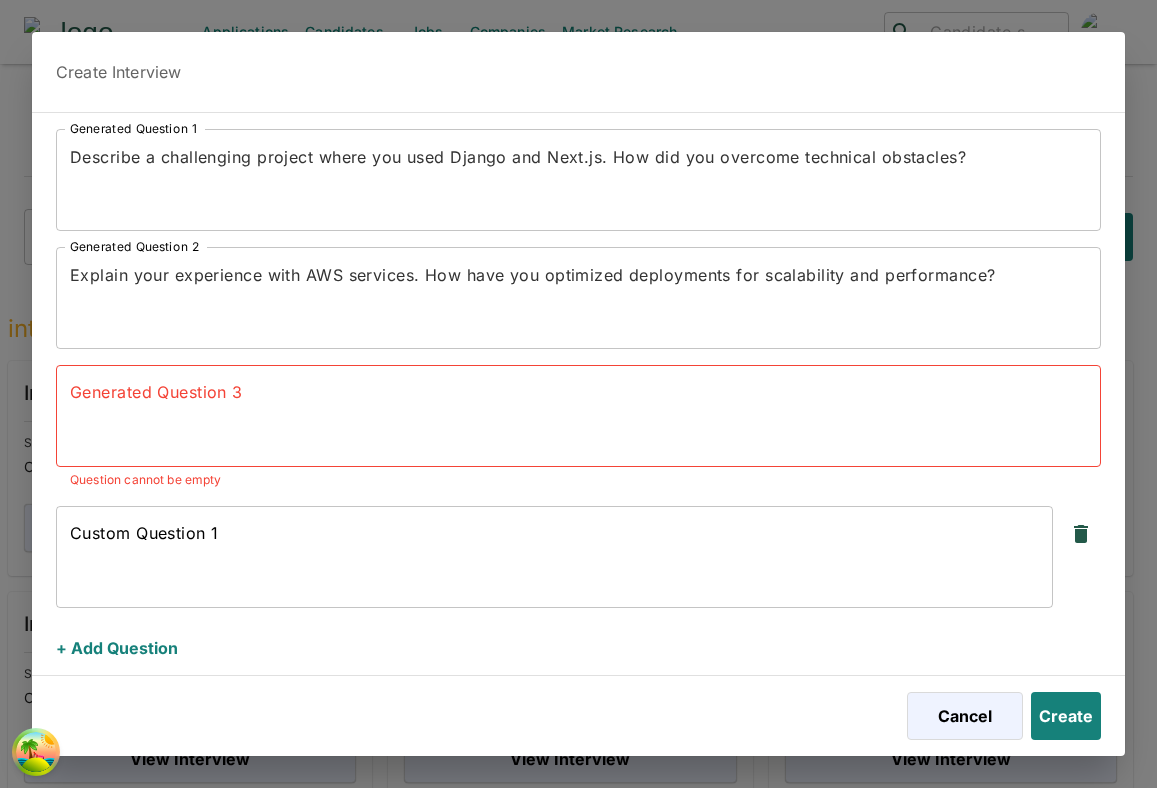 scroll, scrollTop: 13, scrollLeft: 0, axis: vertical 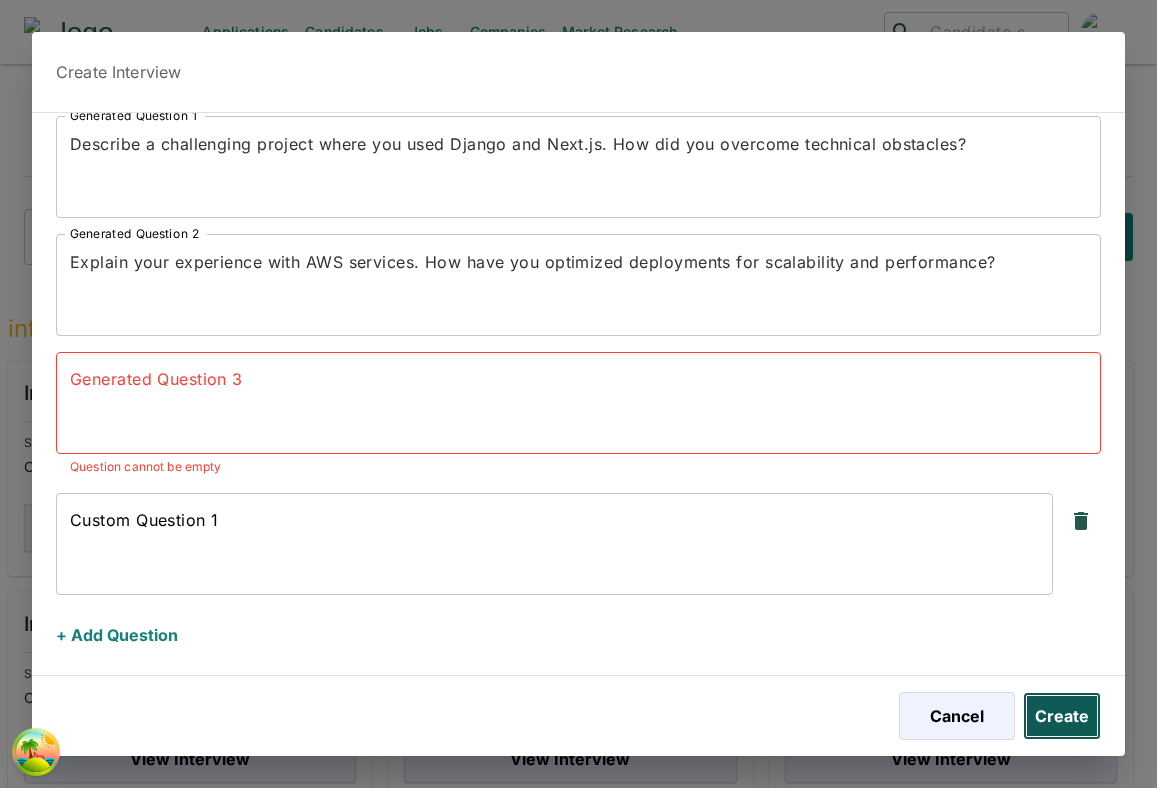 click on "Create" at bounding box center (1062, 716) 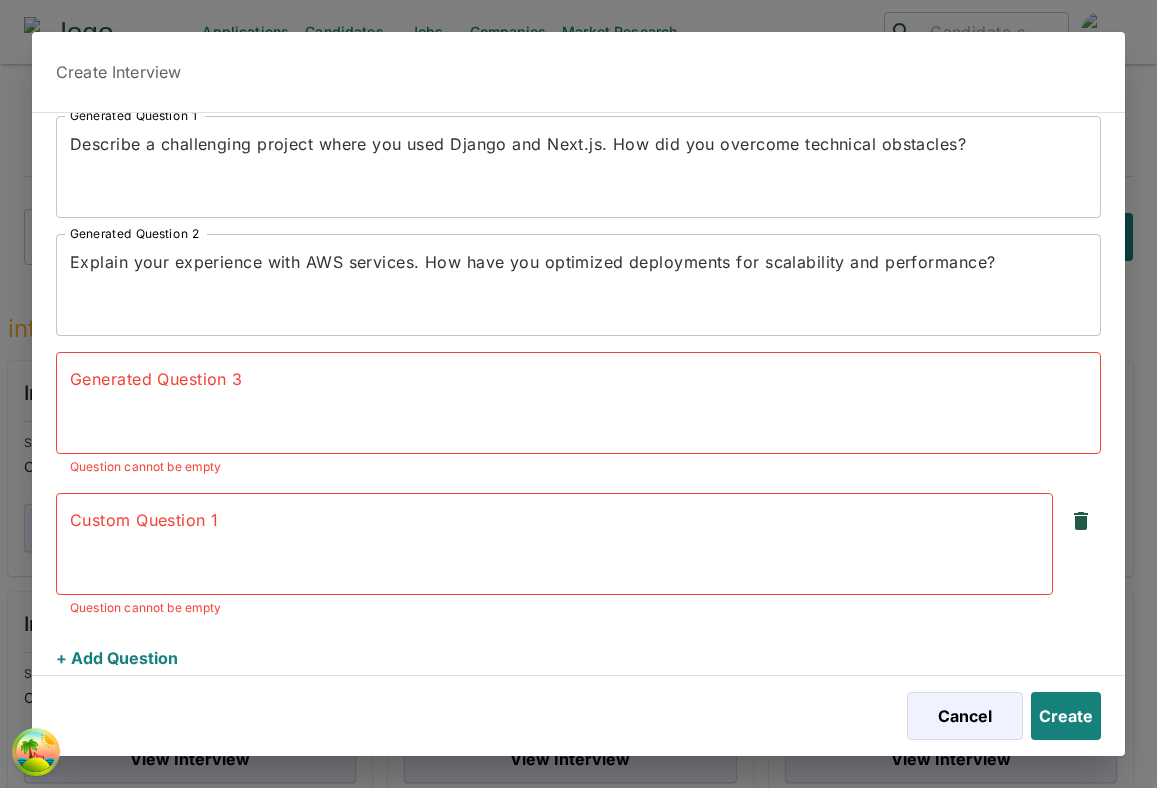 click 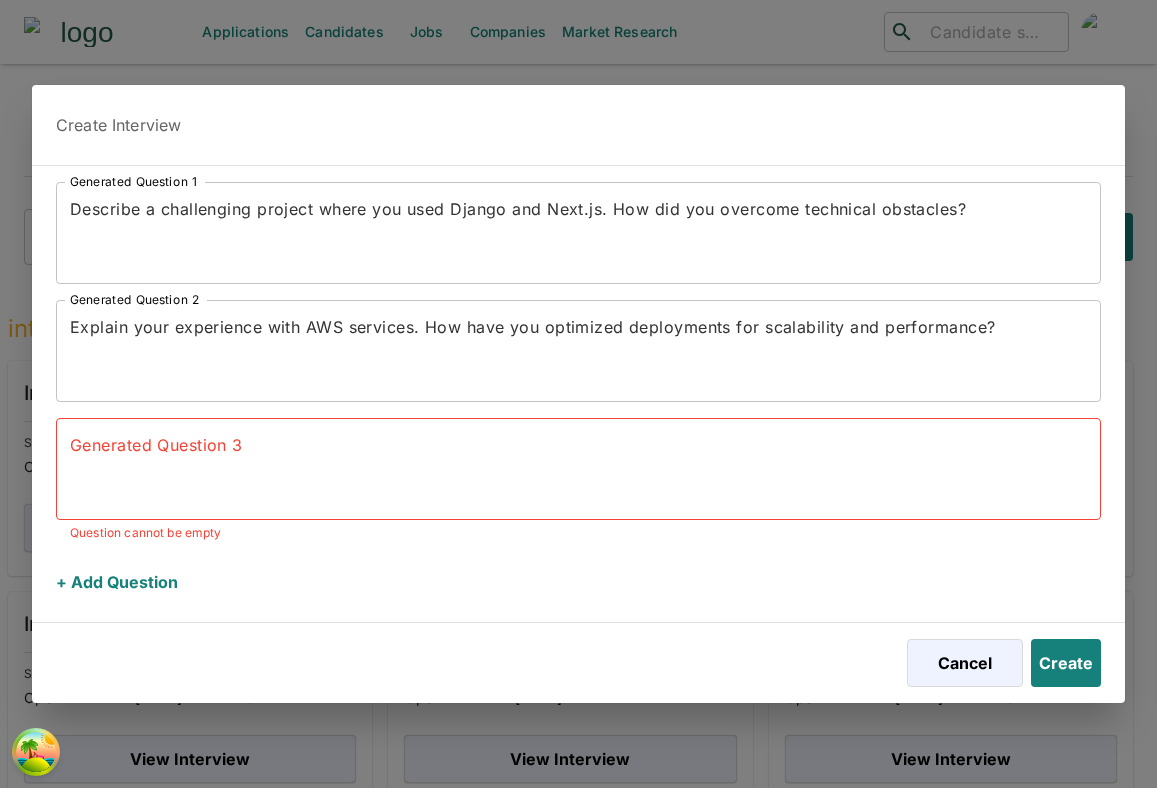click on "Generated Question 3" at bounding box center (578, 468) 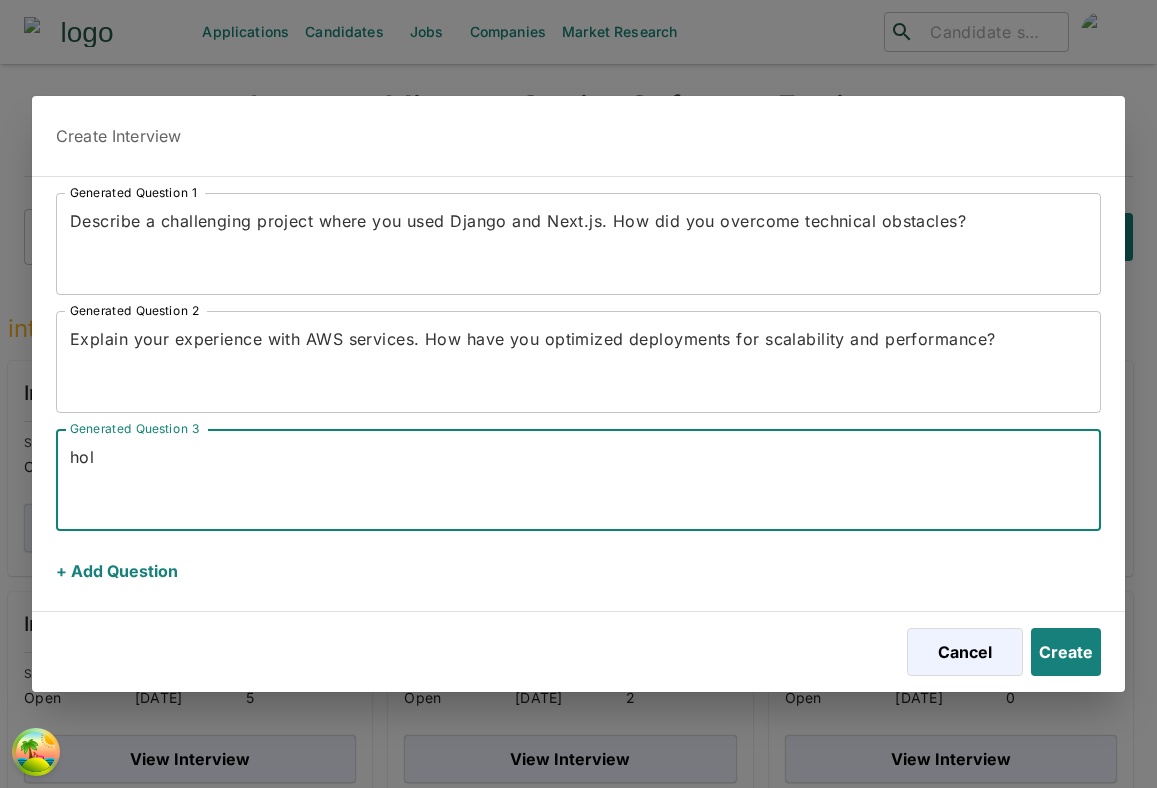 type on "hola" 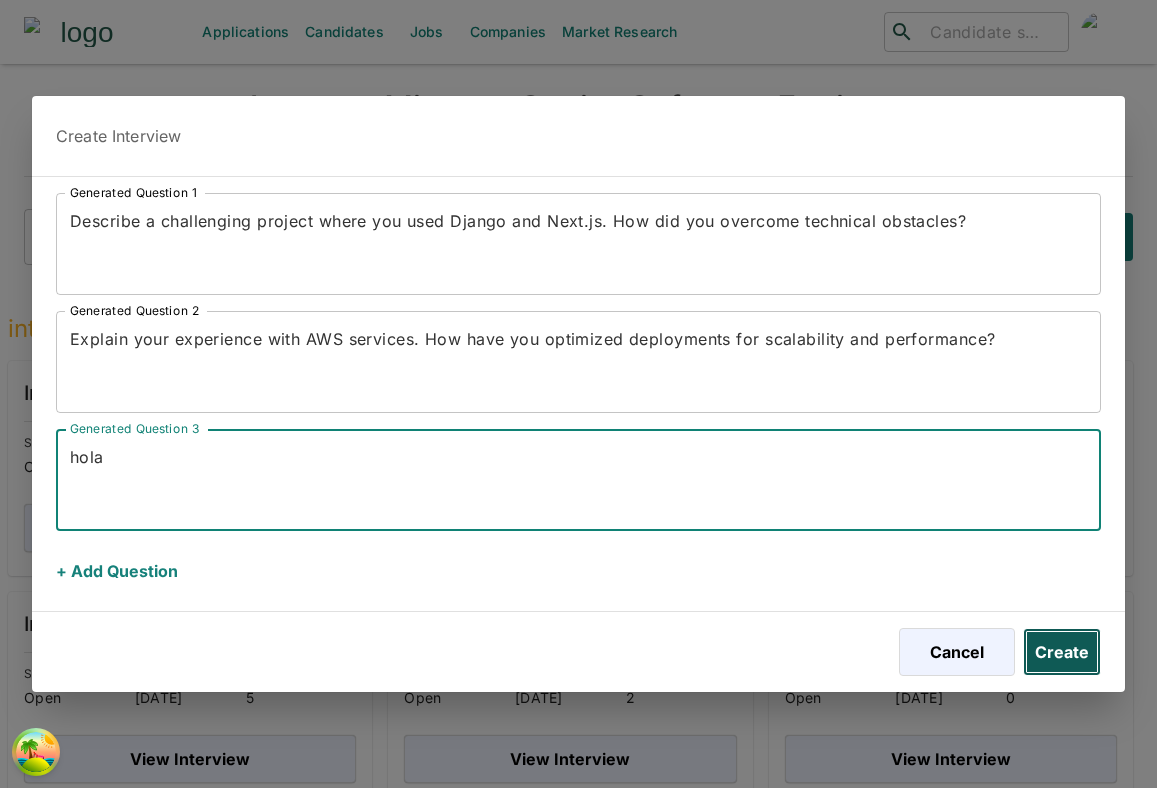 click on "Create" at bounding box center [1062, 652] 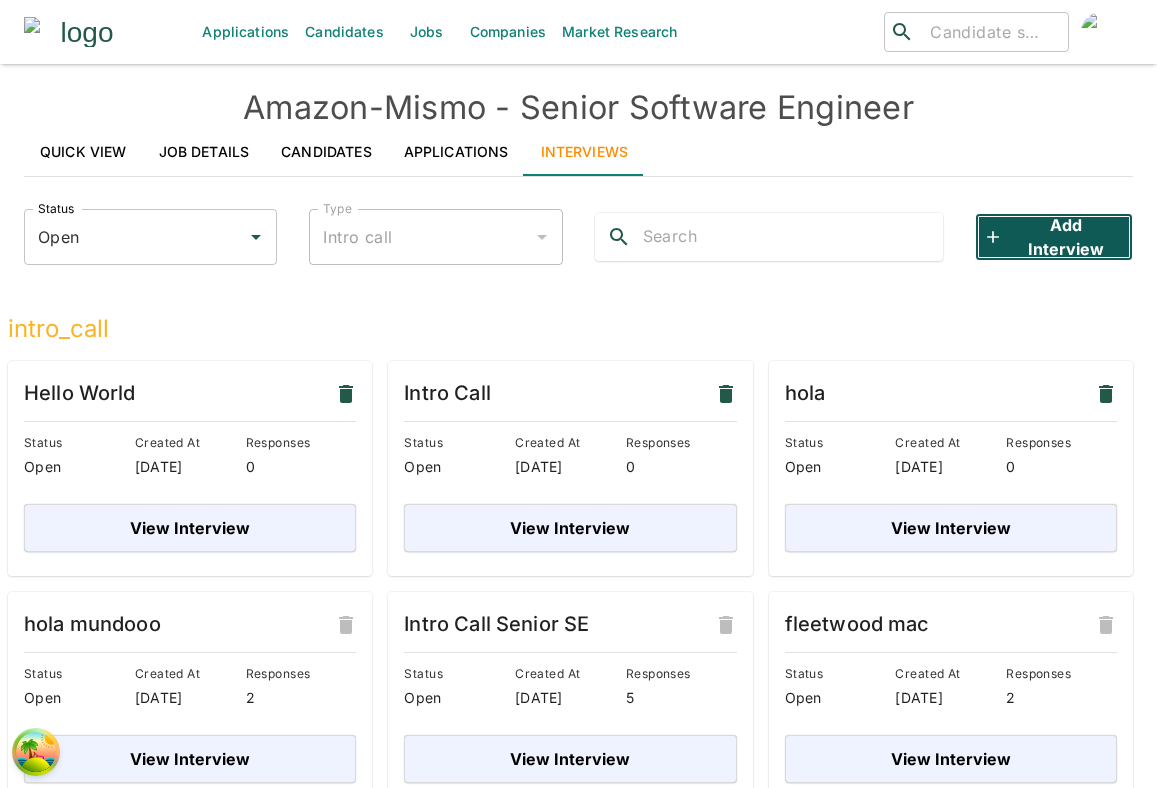 click on "Add Interview" at bounding box center [1054, 237] 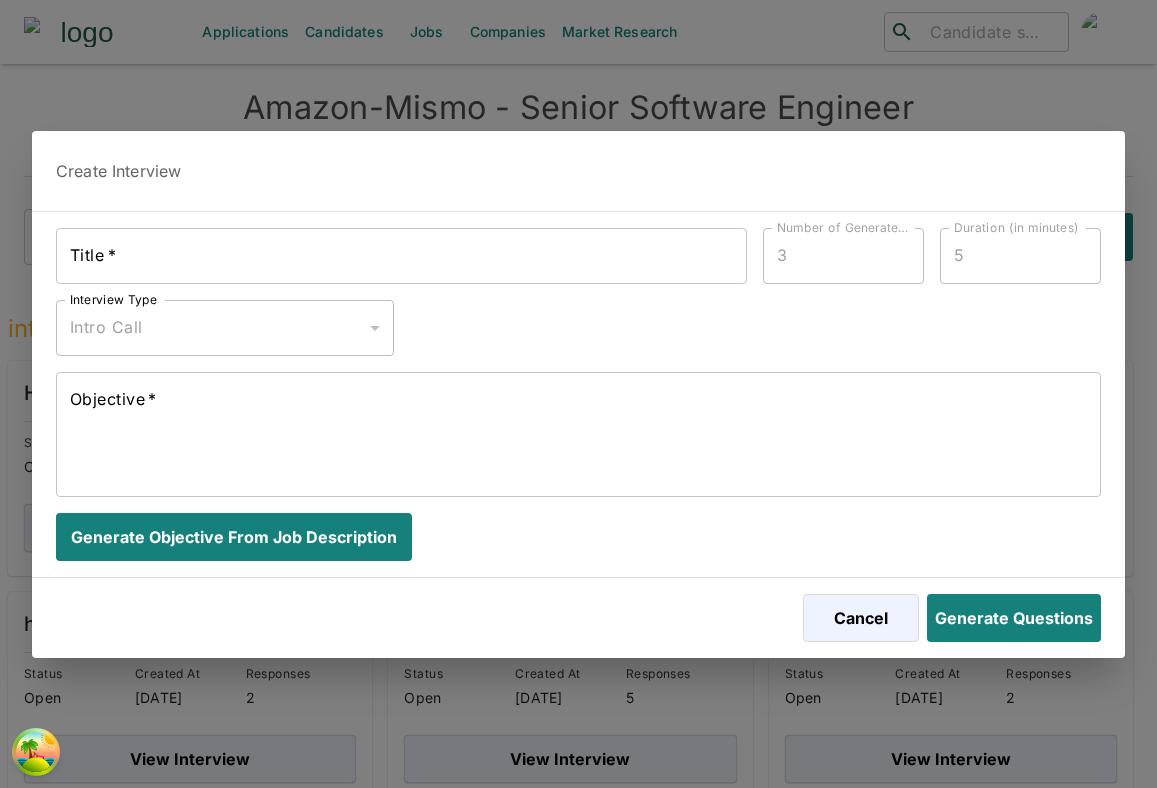 click on "Title   *" at bounding box center [401, 256] 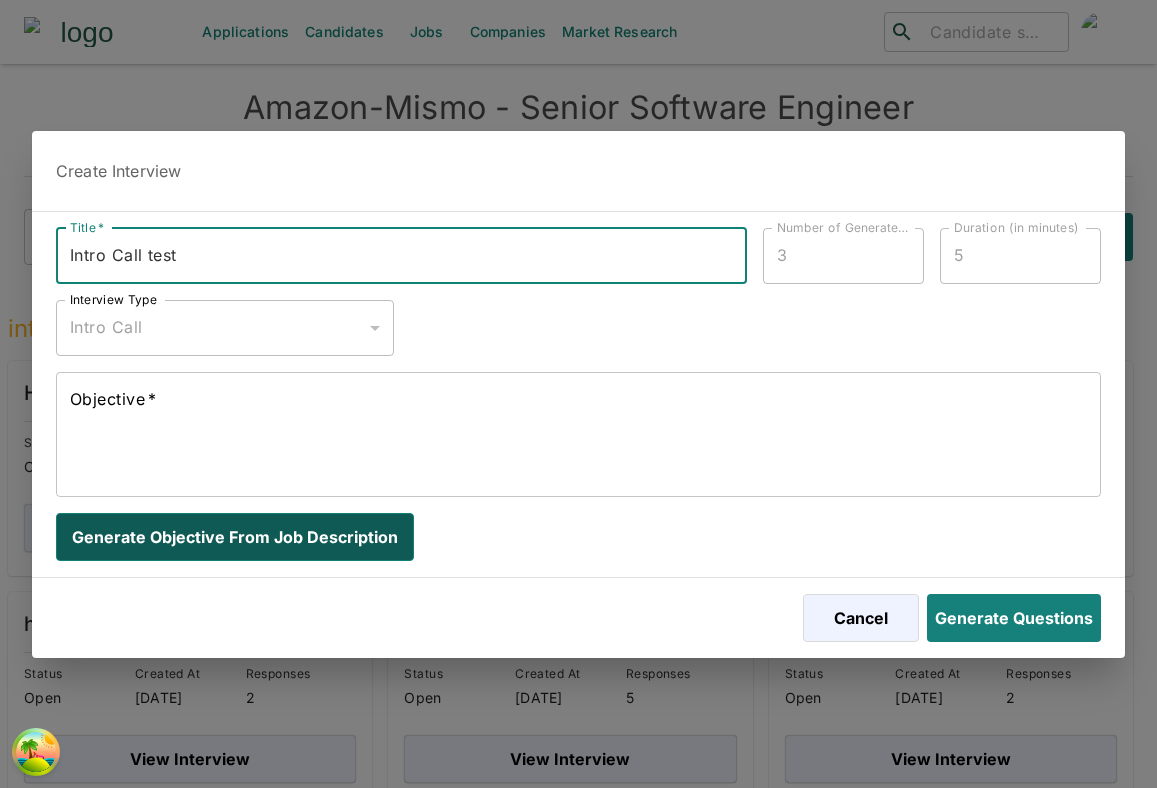type on "Intro Call test" 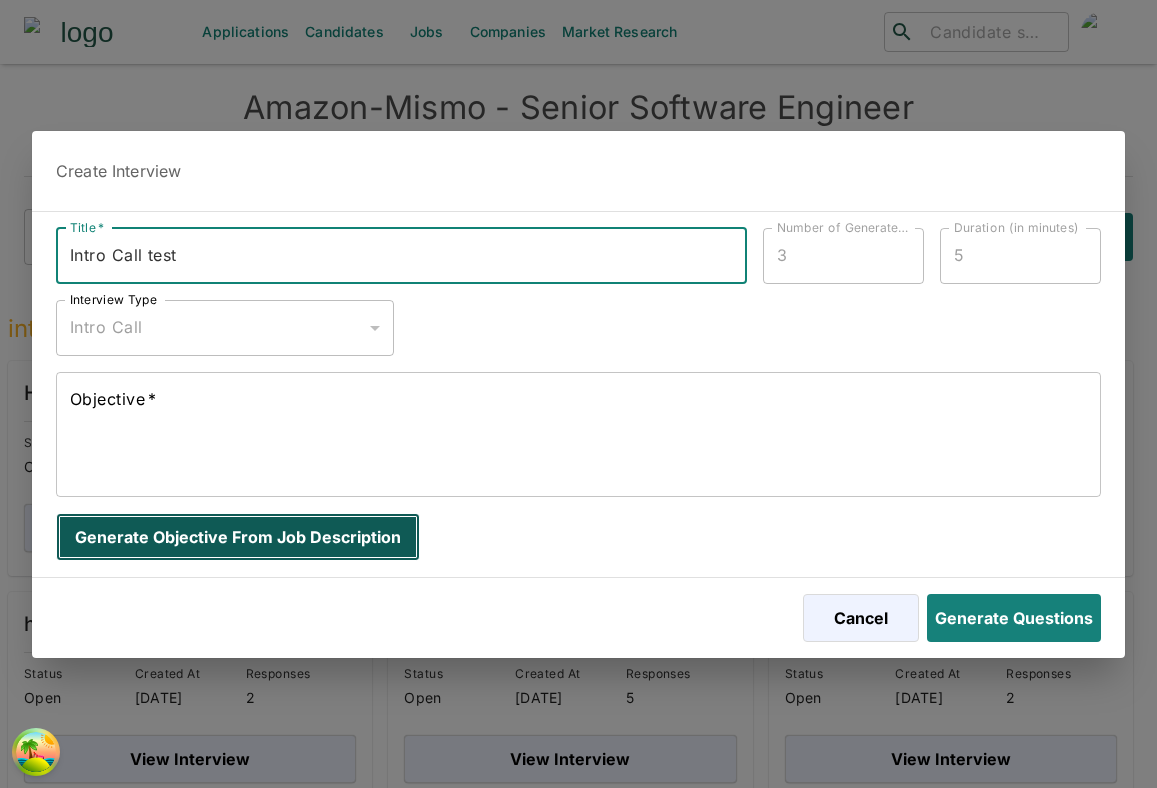 click on "Generate objective from job description" at bounding box center (238, 537) 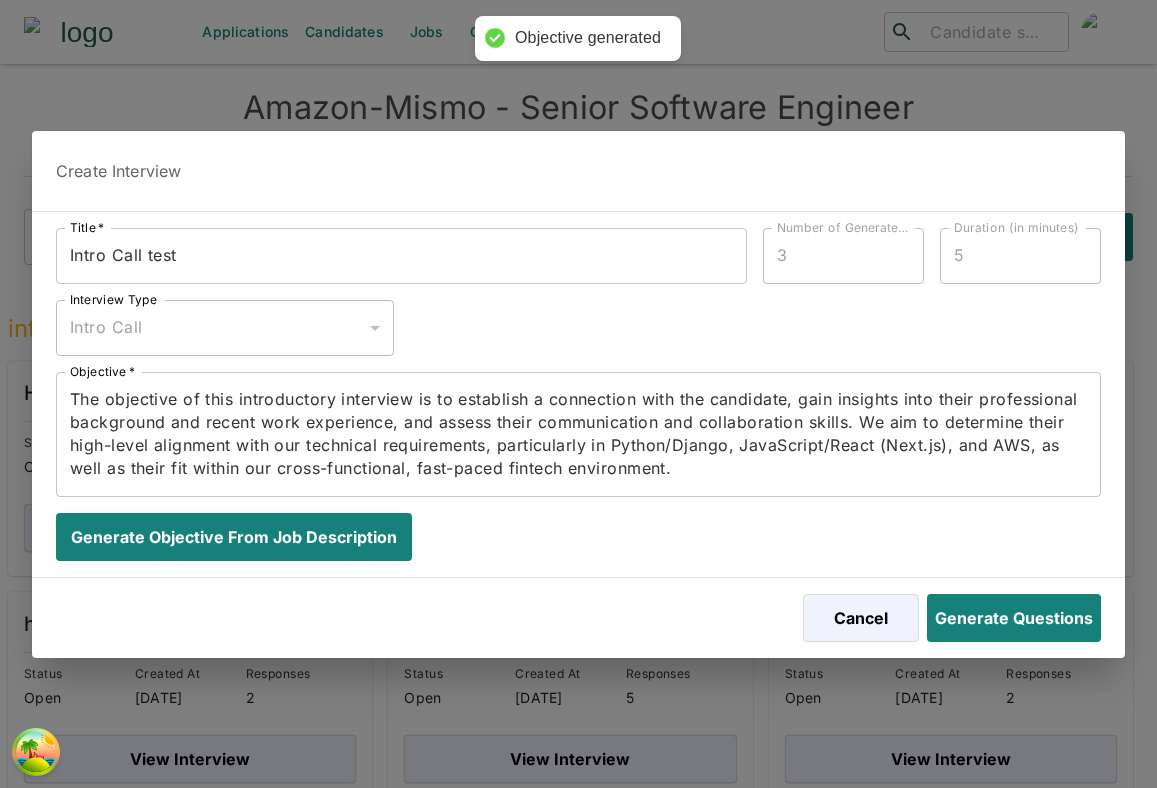 click on "Generate objective from job description" at bounding box center (570, 529) 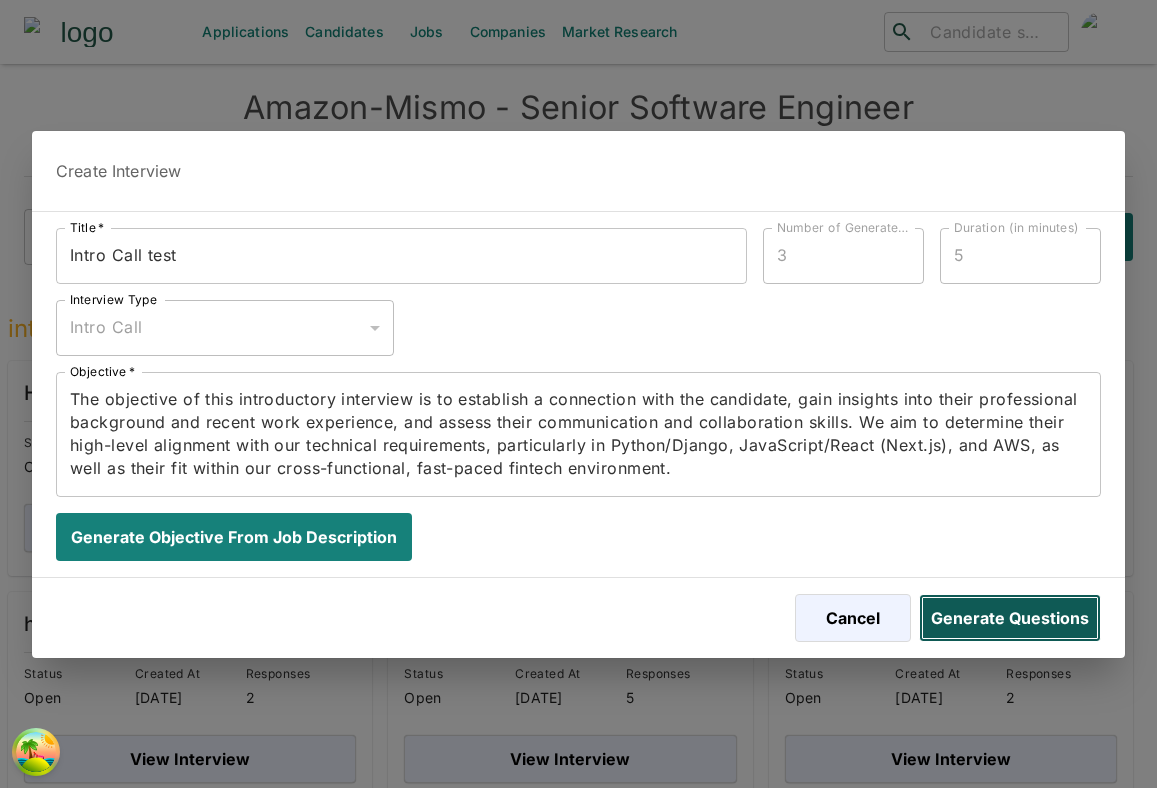 click on "Generate Questions" at bounding box center [1010, 618] 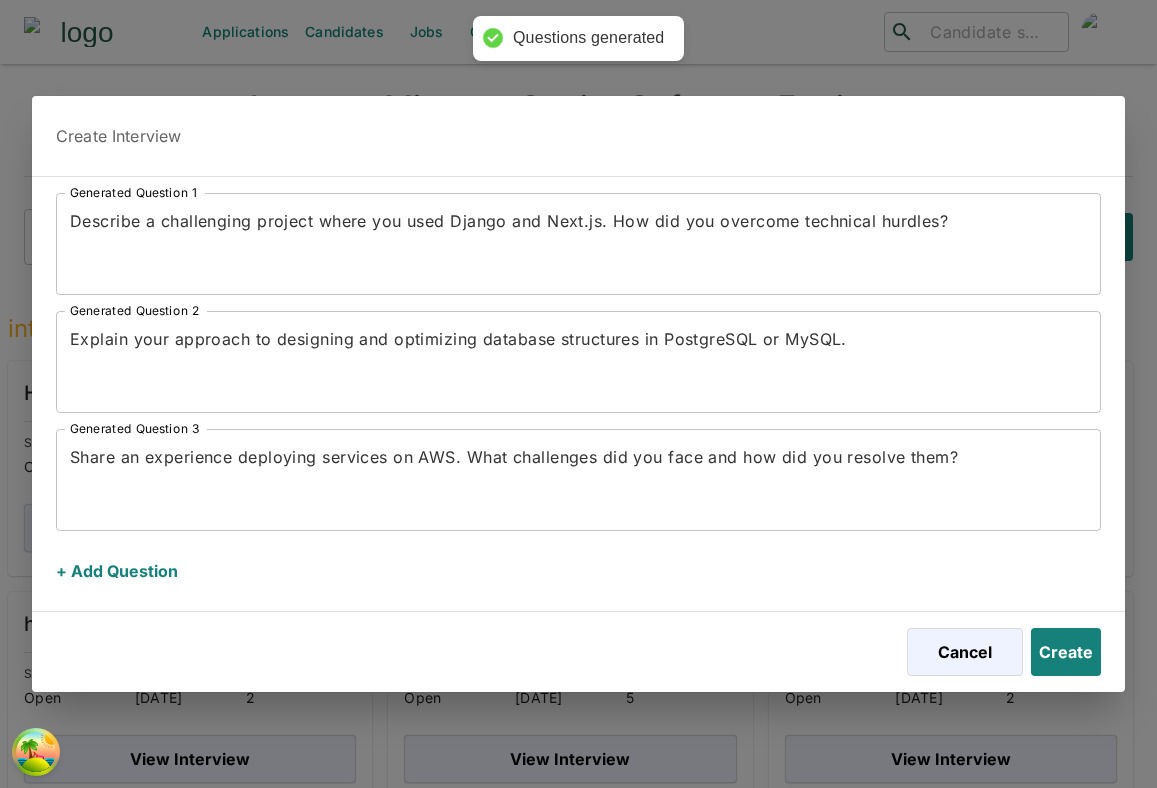 click on "Share an experience deploying services on AWS. What challenges did you face and how did you resolve them?" at bounding box center [578, 480] 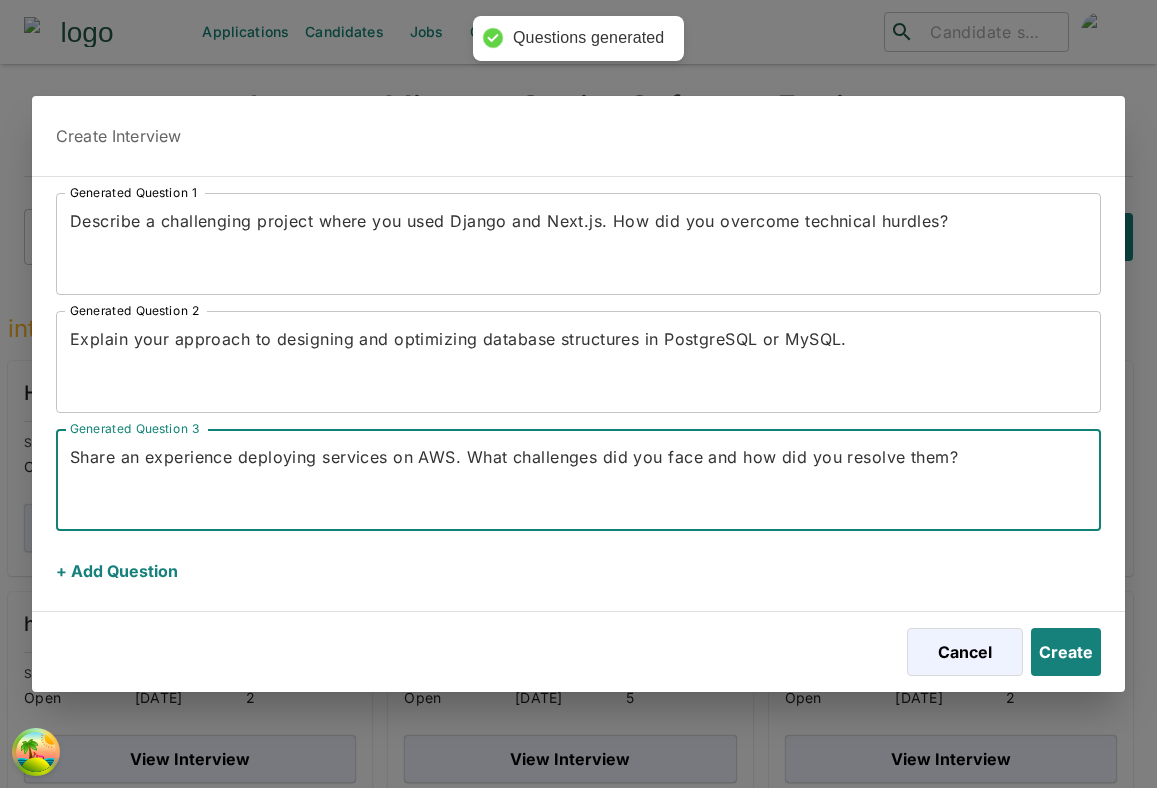 click on "Share an experience deploying services on AWS. What challenges did you face and how did you resolve them?" at bounding box center [578, 480] 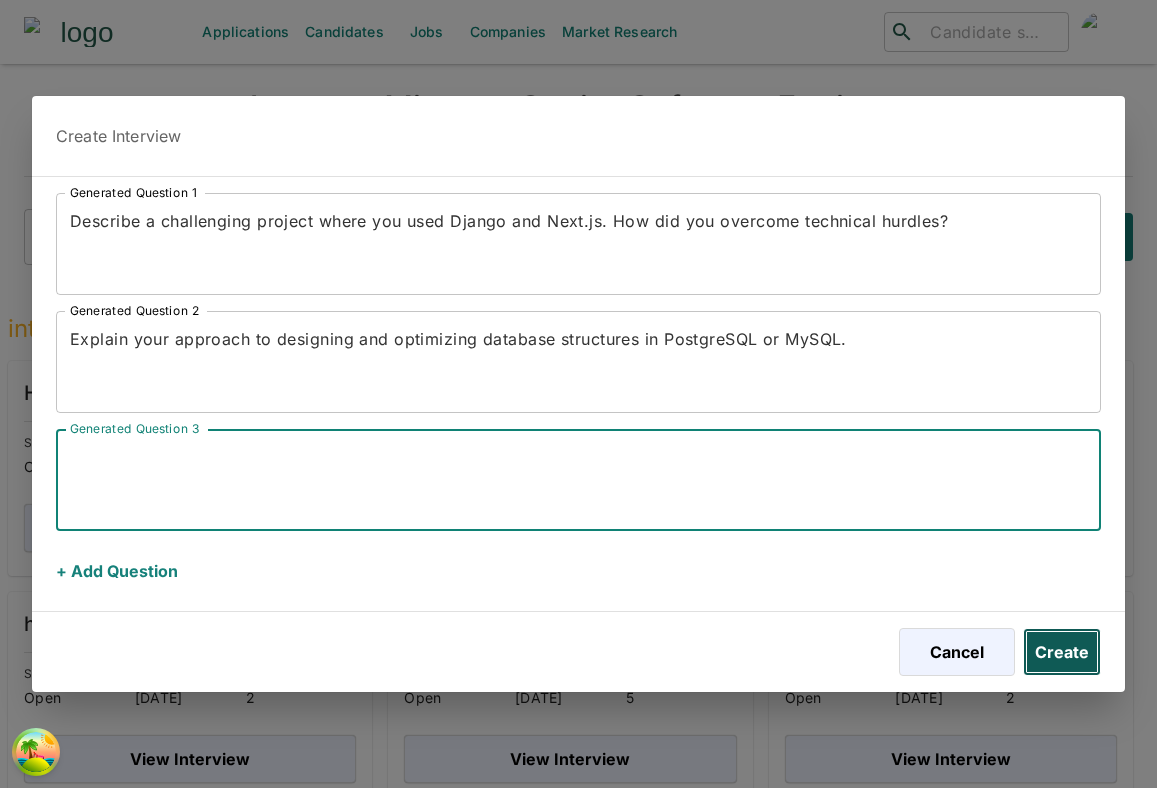 click on "Create" at bounding box center [1062, 652] 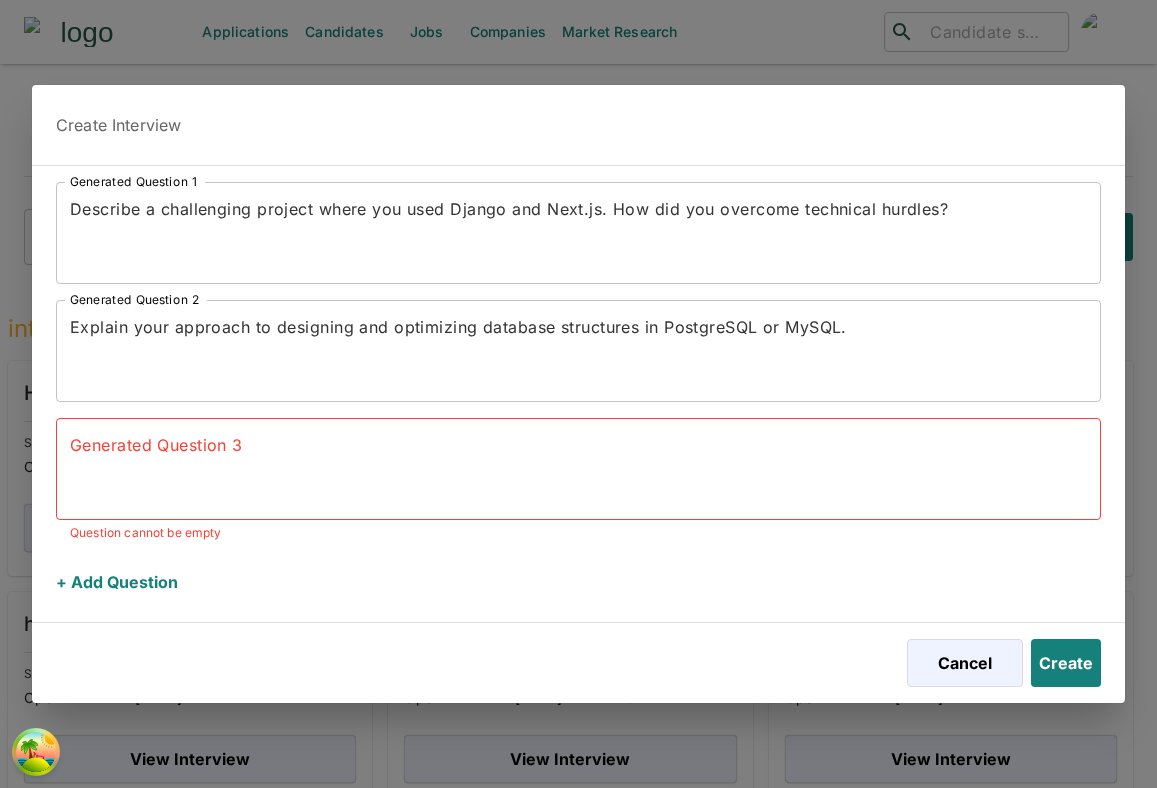 click on "Generated Question 3" at bounding box center [578, 468] 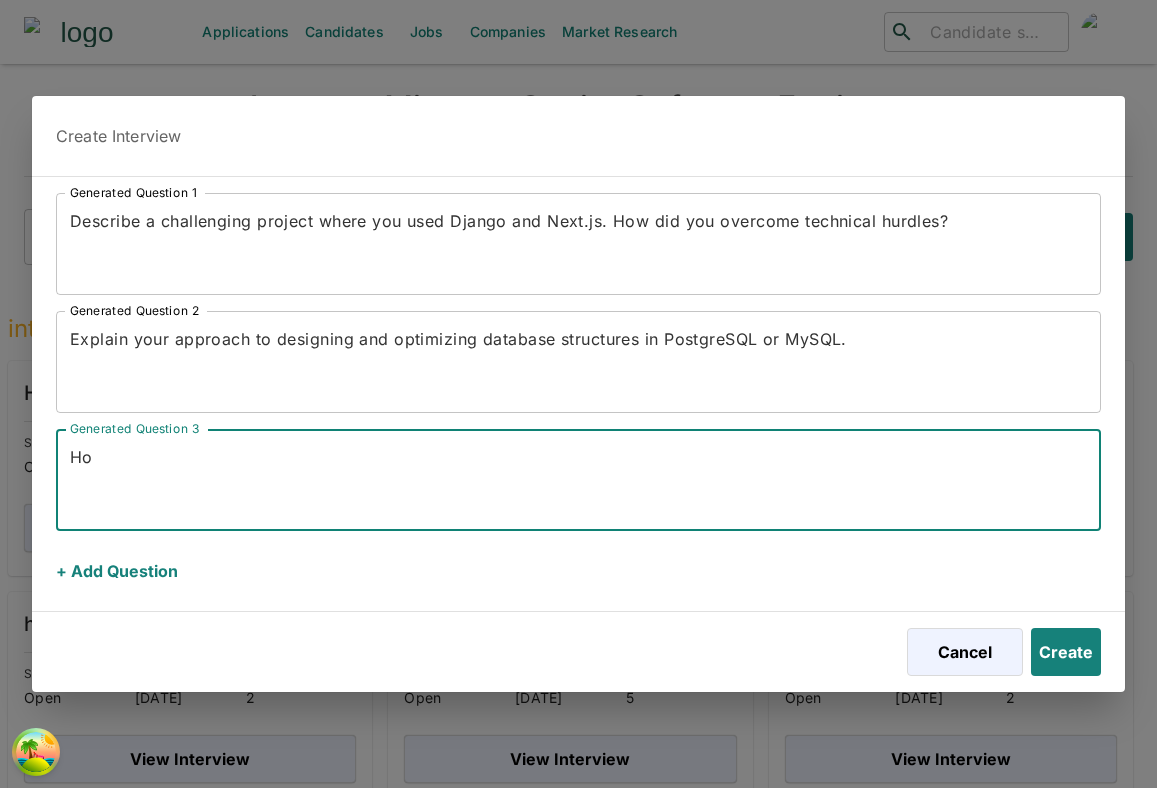 type on "H" 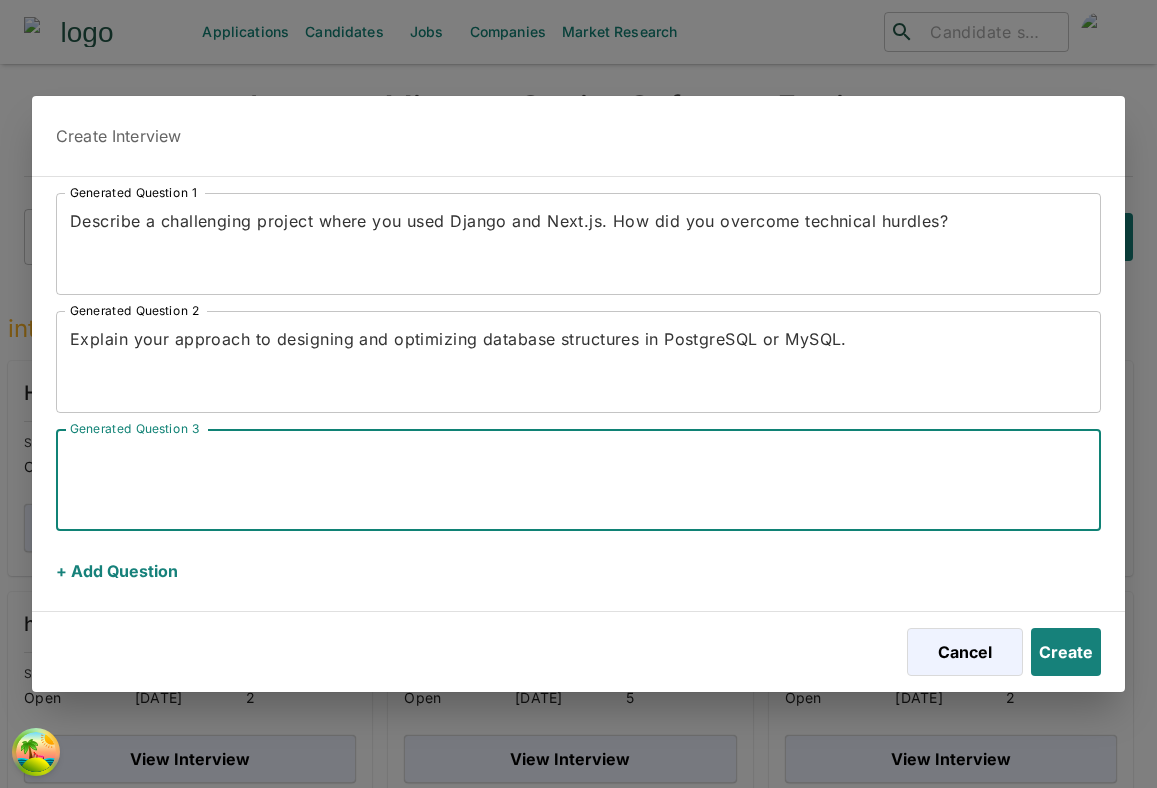 click on "Cancel Create" at bounding box center (578, 652) 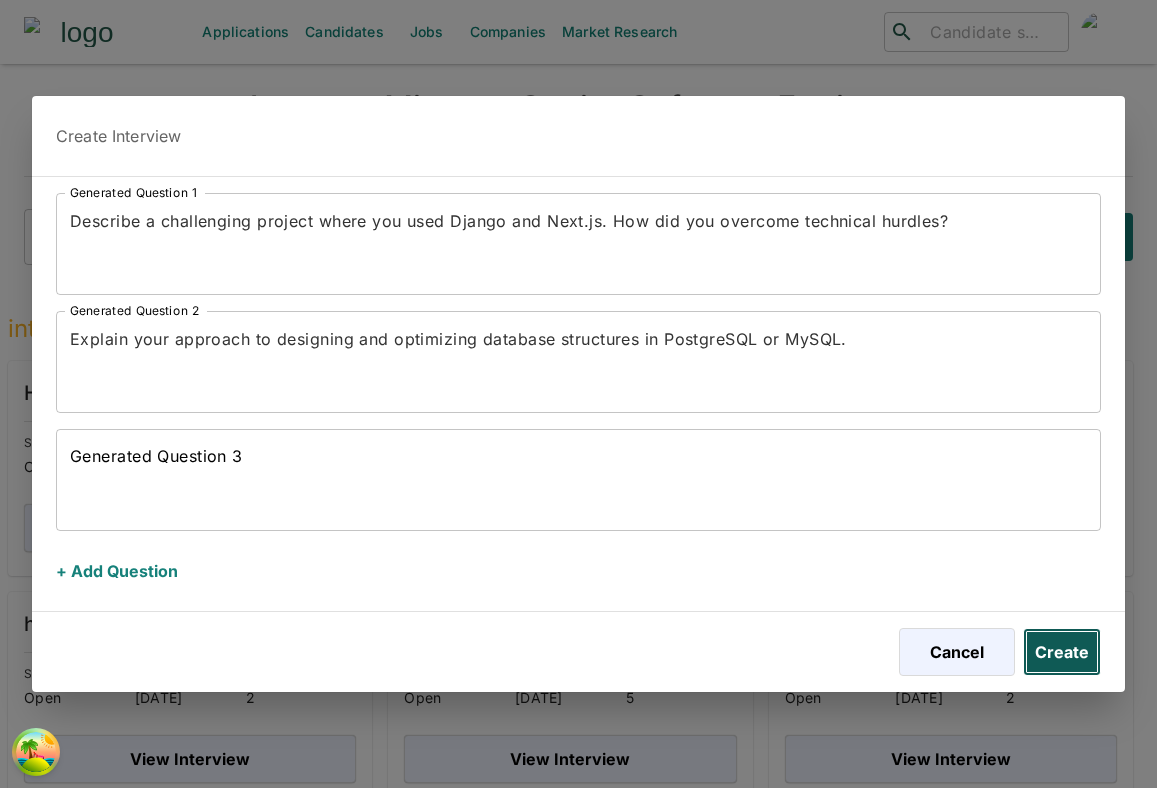 click on "Create" at bounding box center [1062, 652] 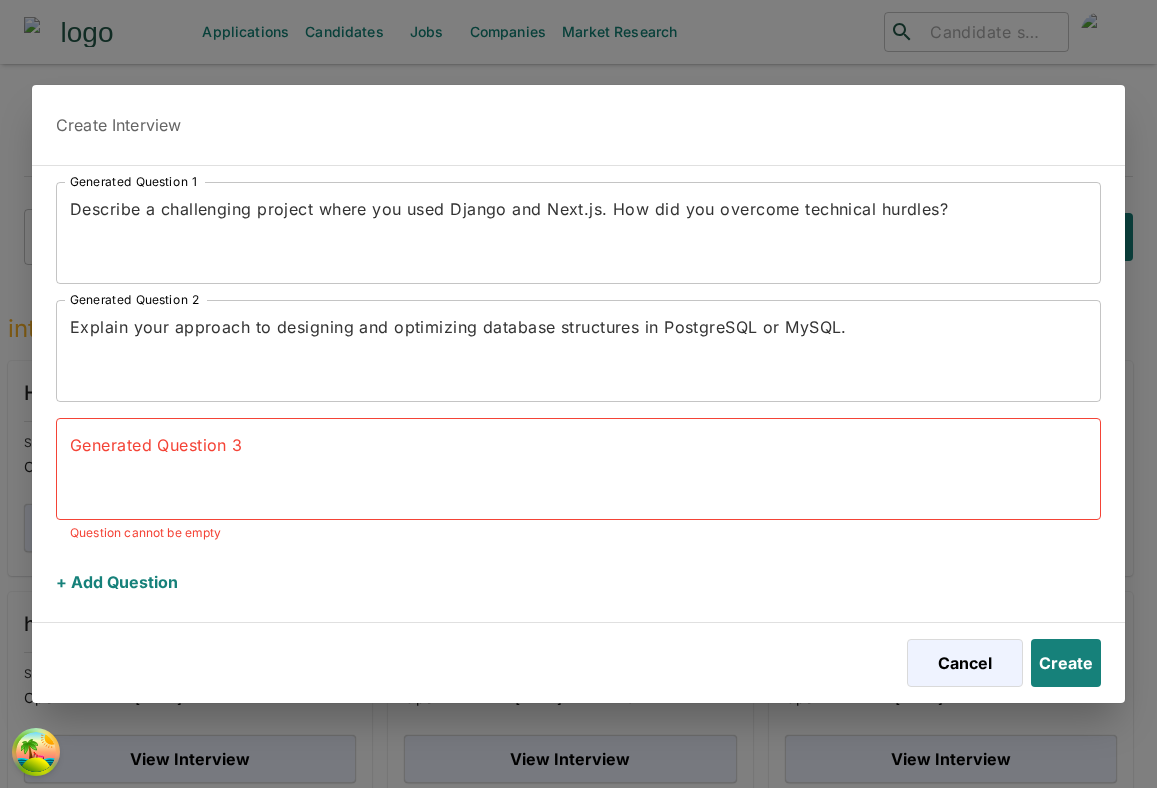 click on "x Generated Question 3" at bounding box center [578, 469] 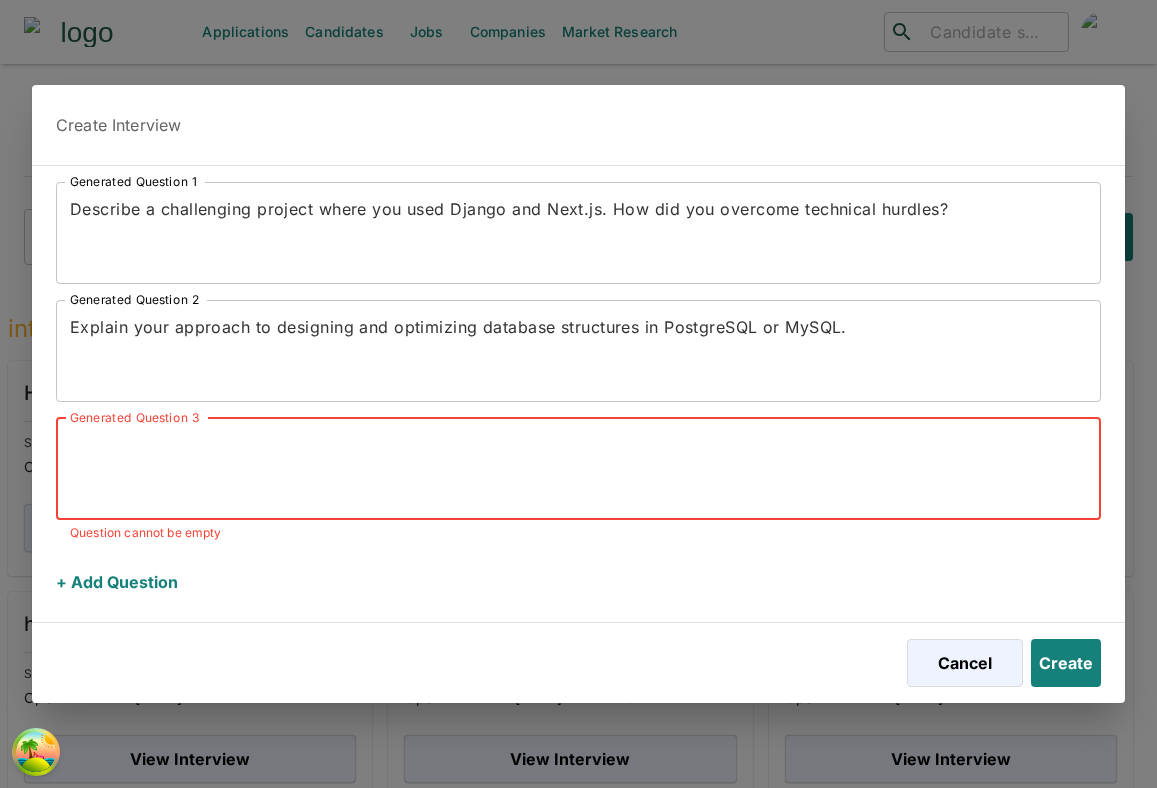 click on "+ Add Question" at bounding box center (117, 582) 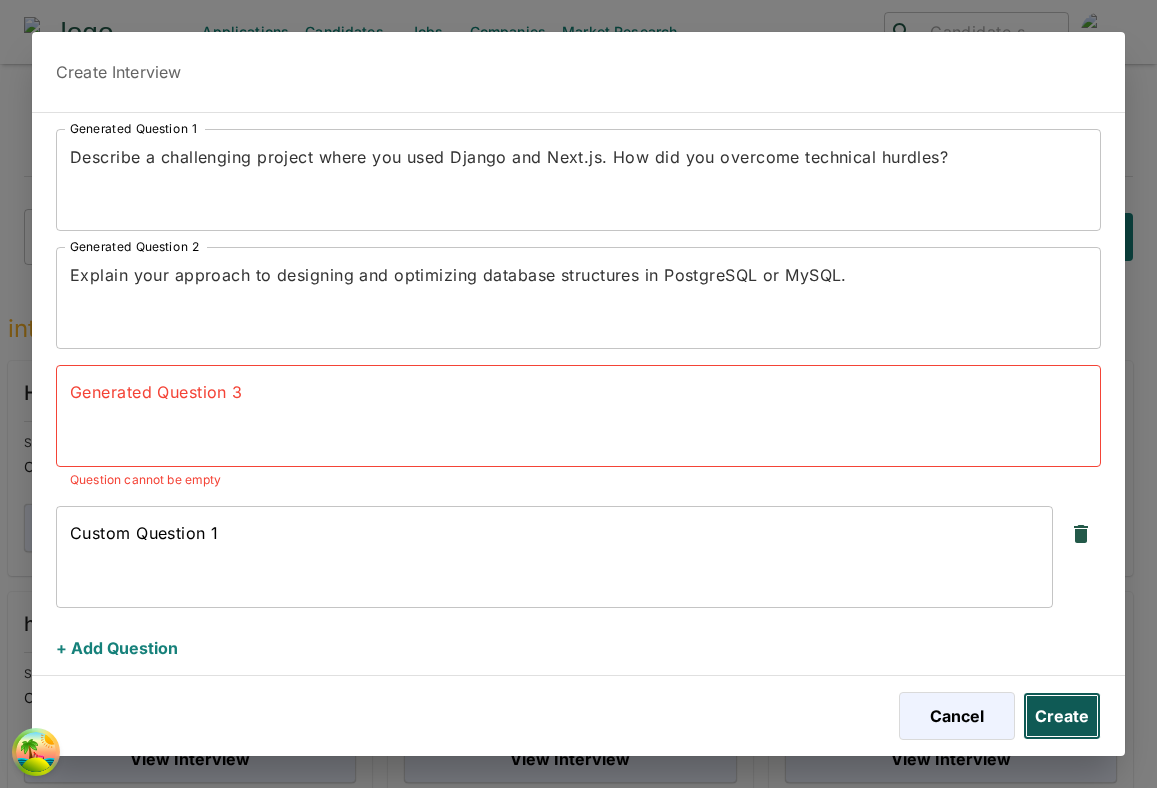 click on "Create" at bounding box center [1062, 716] 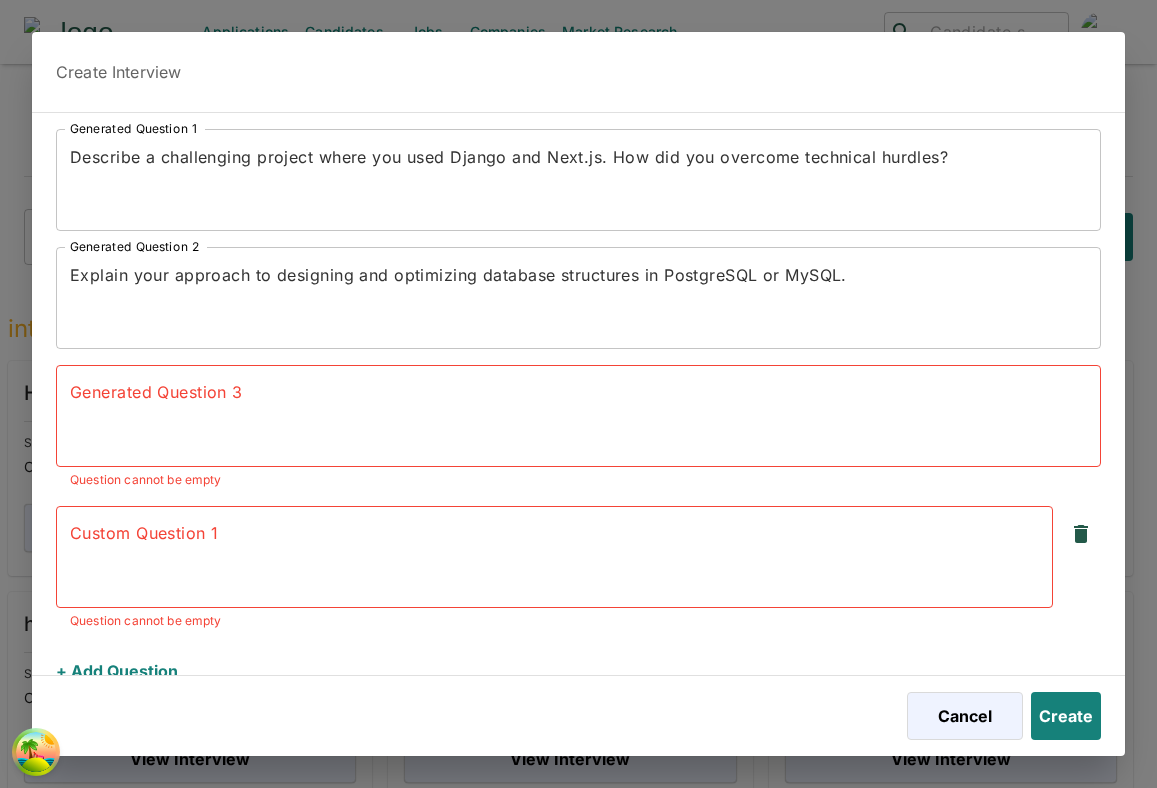 click 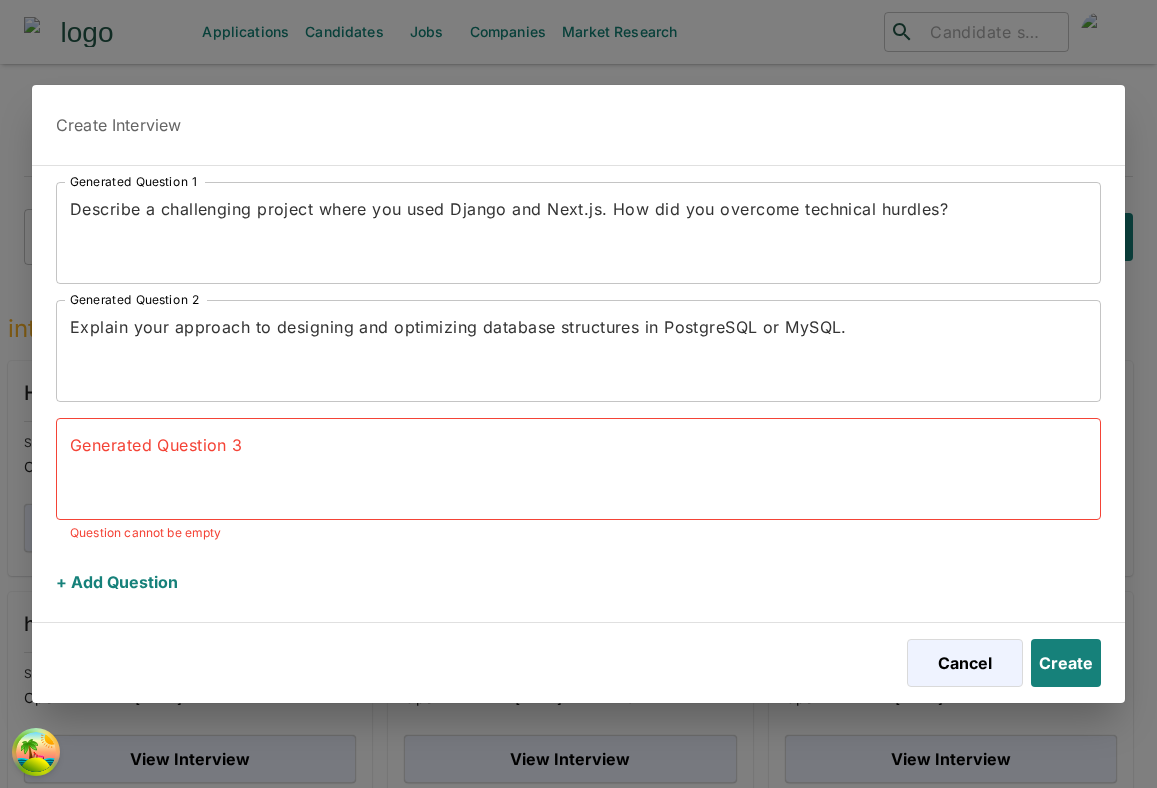 click on "Generated Question 3" at bounding box center [578, 468] 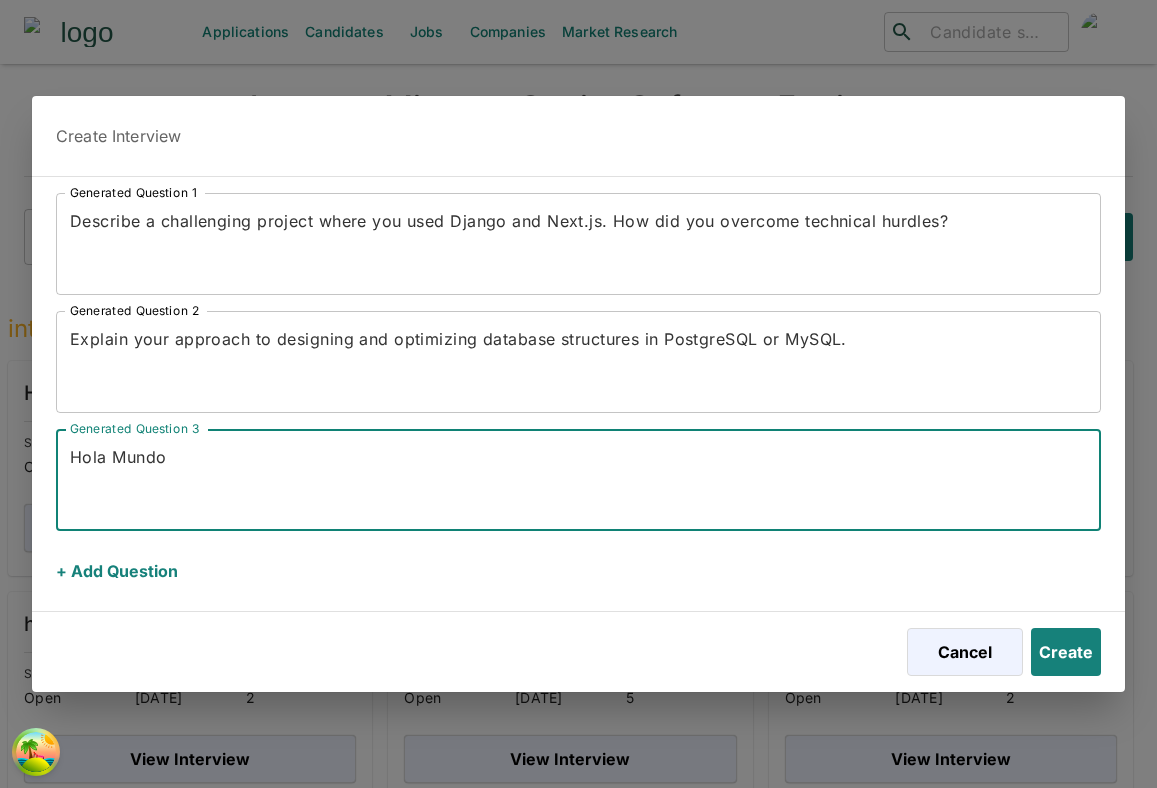 type on "Hola Mundo" 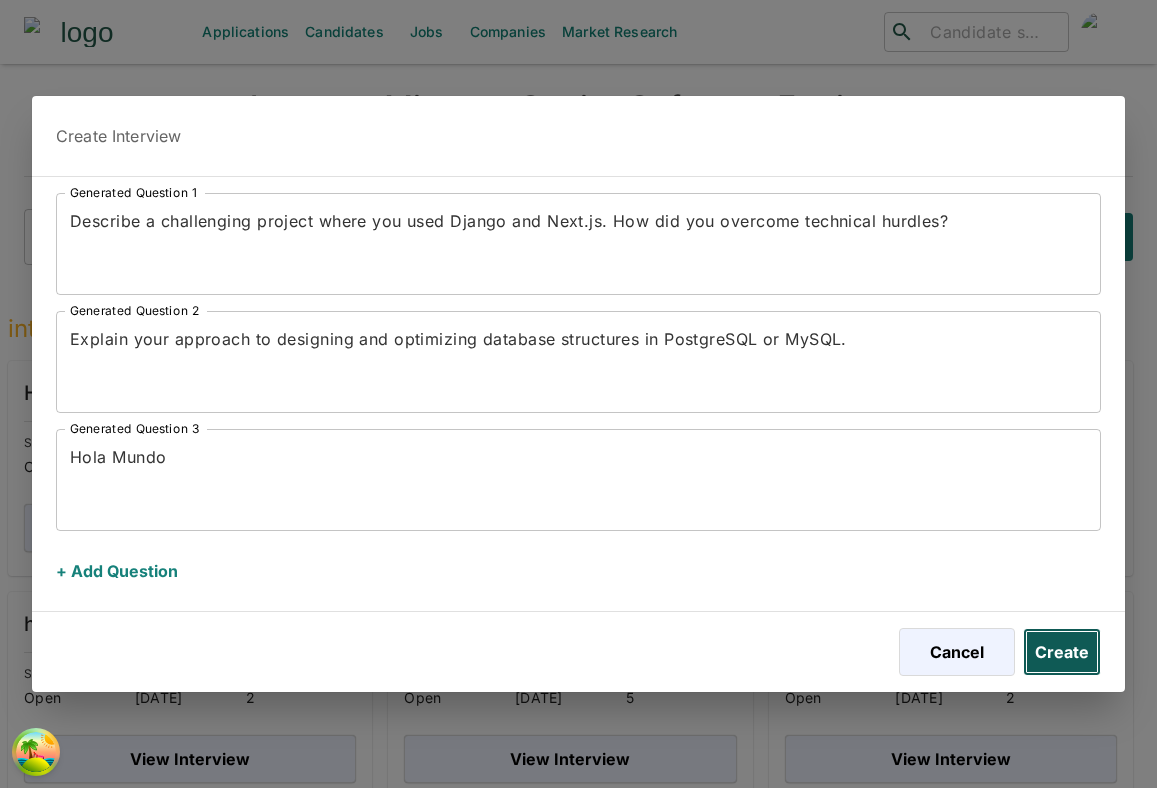 click on "Create" at bounding box center [1062, 652] 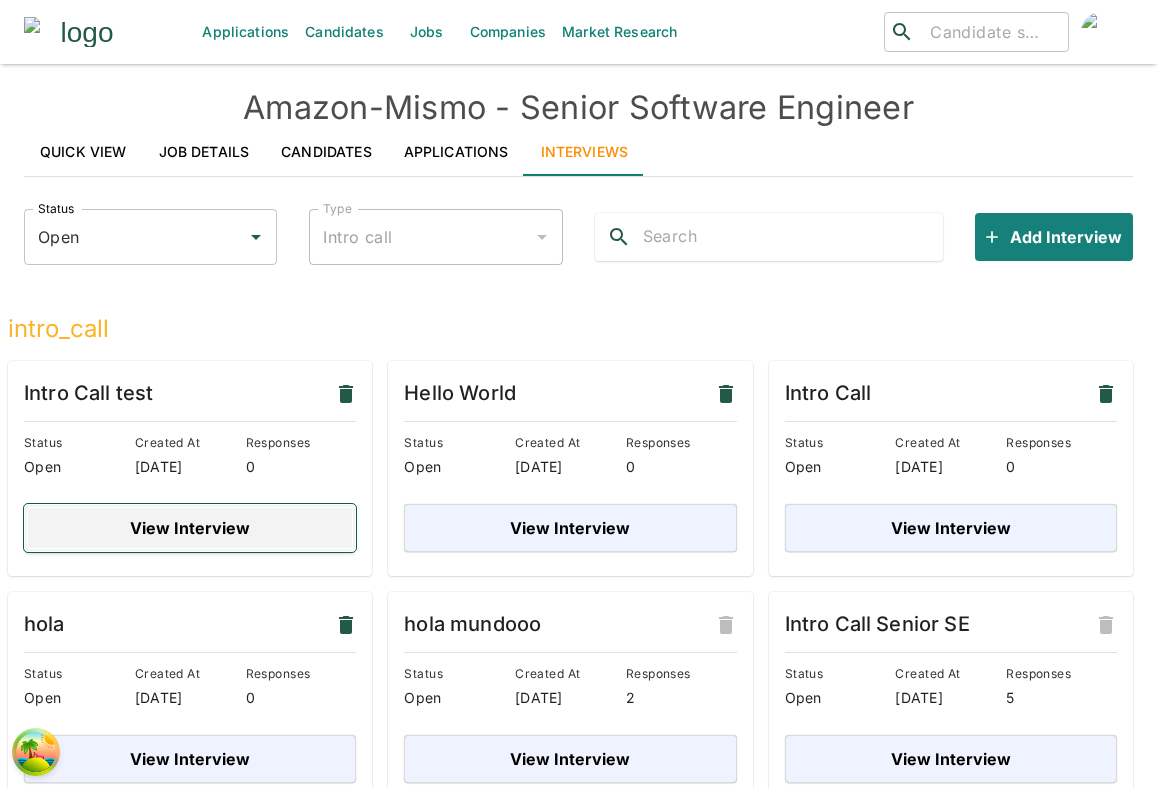 click on "View Interview" at bounding box center [190, 528] 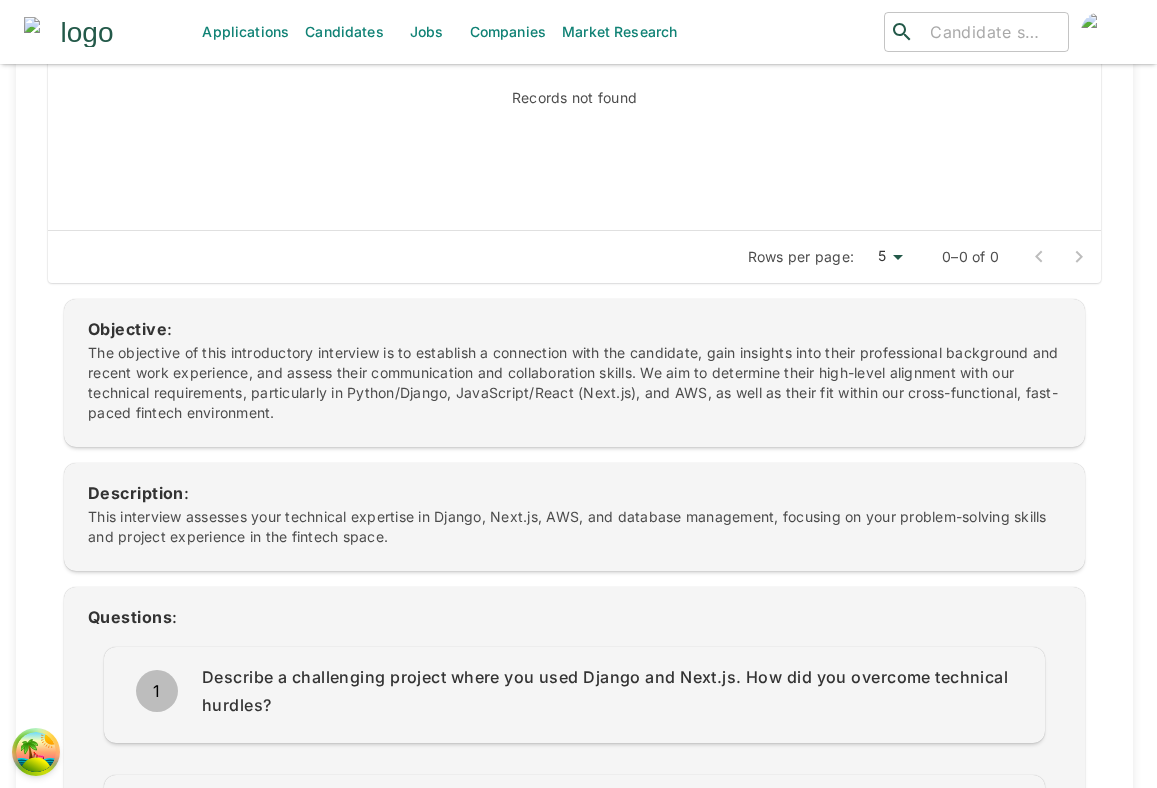 scroll, scrollTop: 0, scrollLeft: 0, axis: both 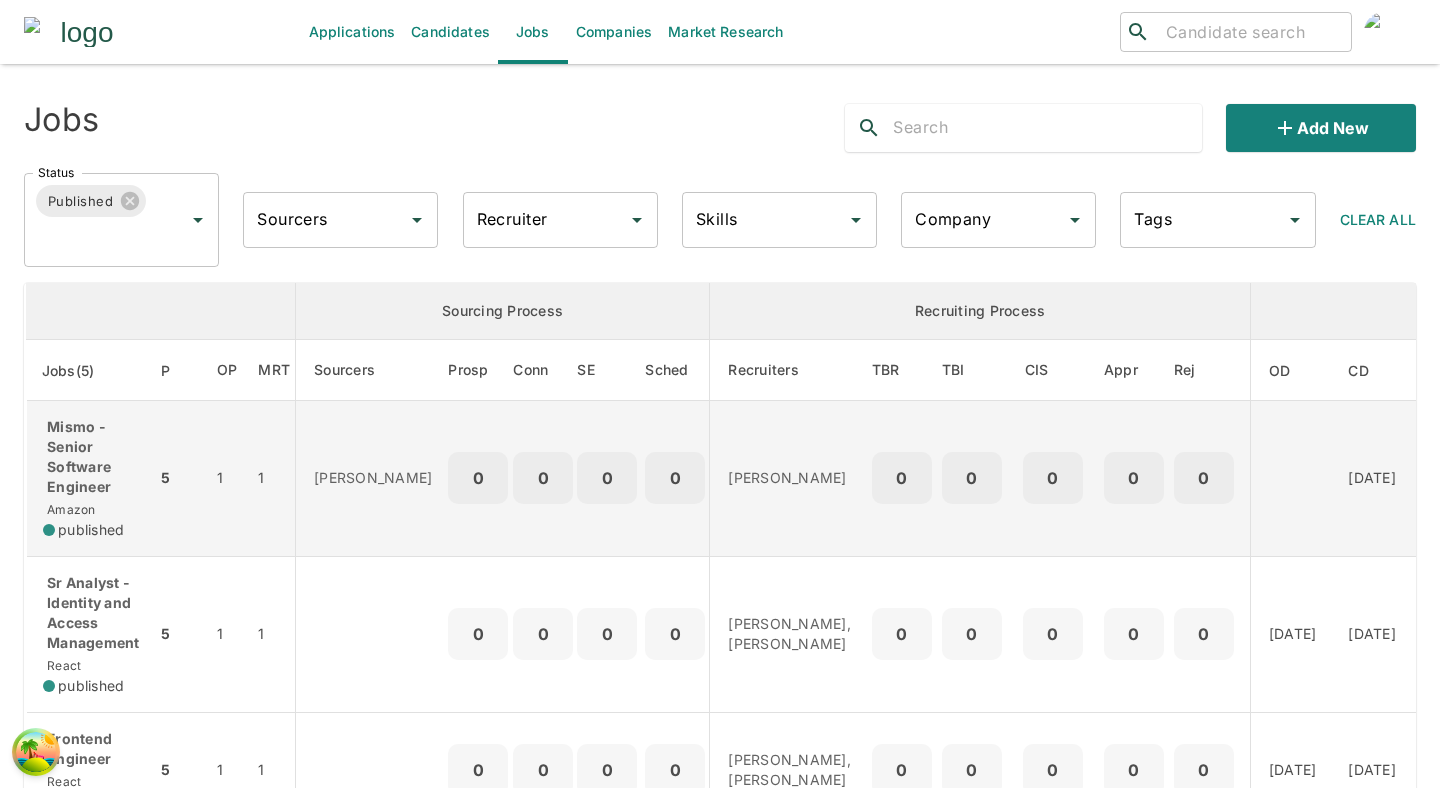 click on "Albertina Ryan" at bounding box center (372, 479) 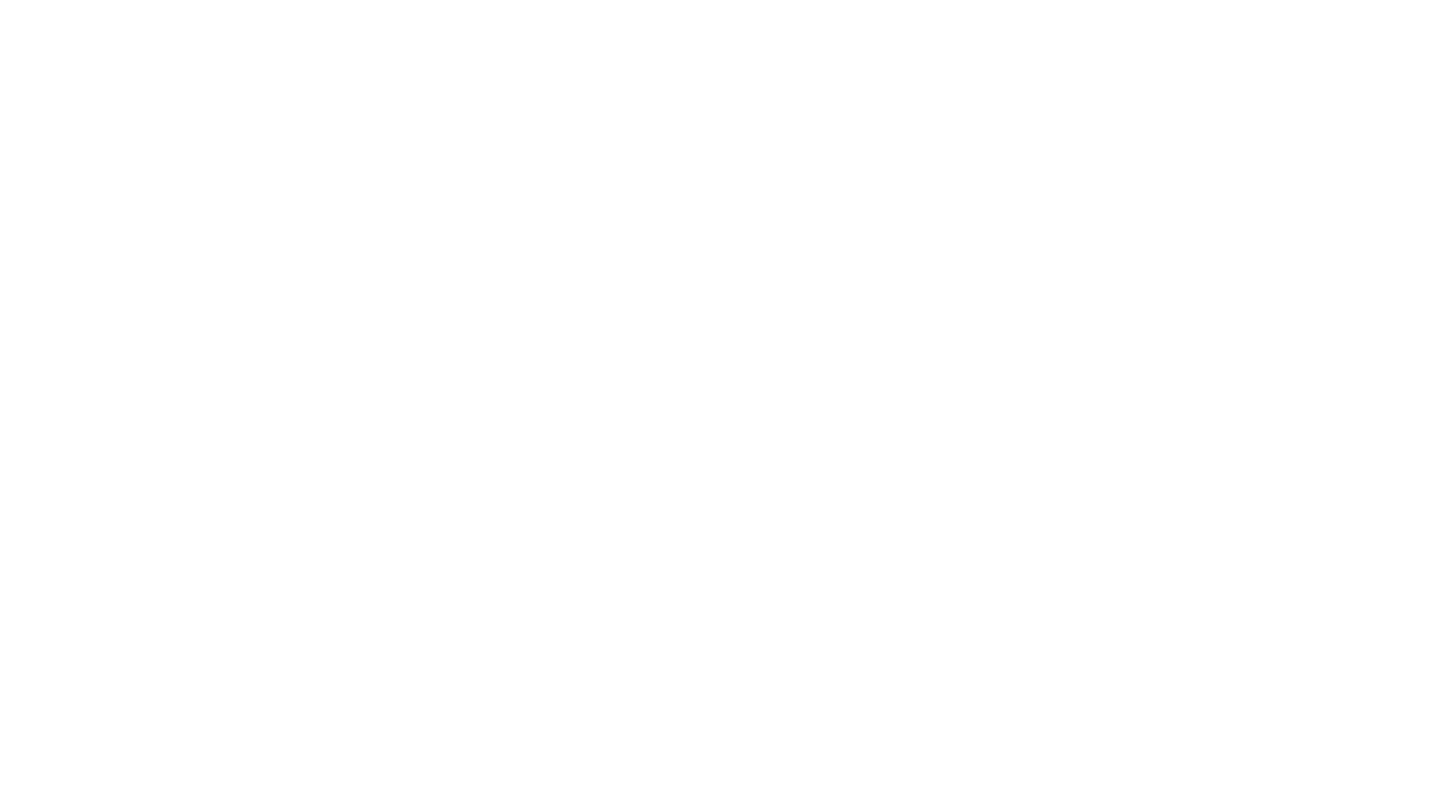 scroll, scrollTop: 0, scrollLeft: 0, axis: both 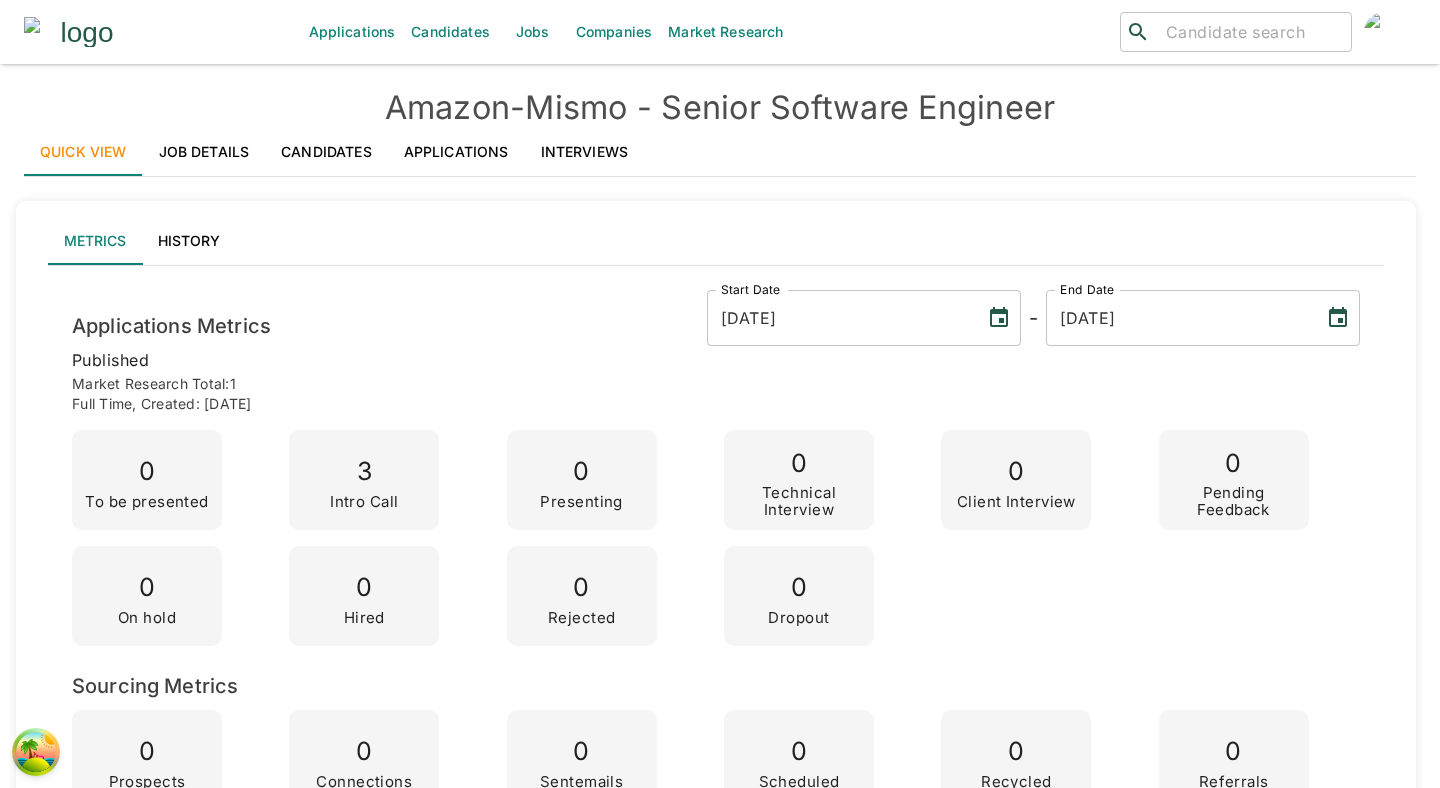 click on "Interviews" at bounding box center (585, 152) 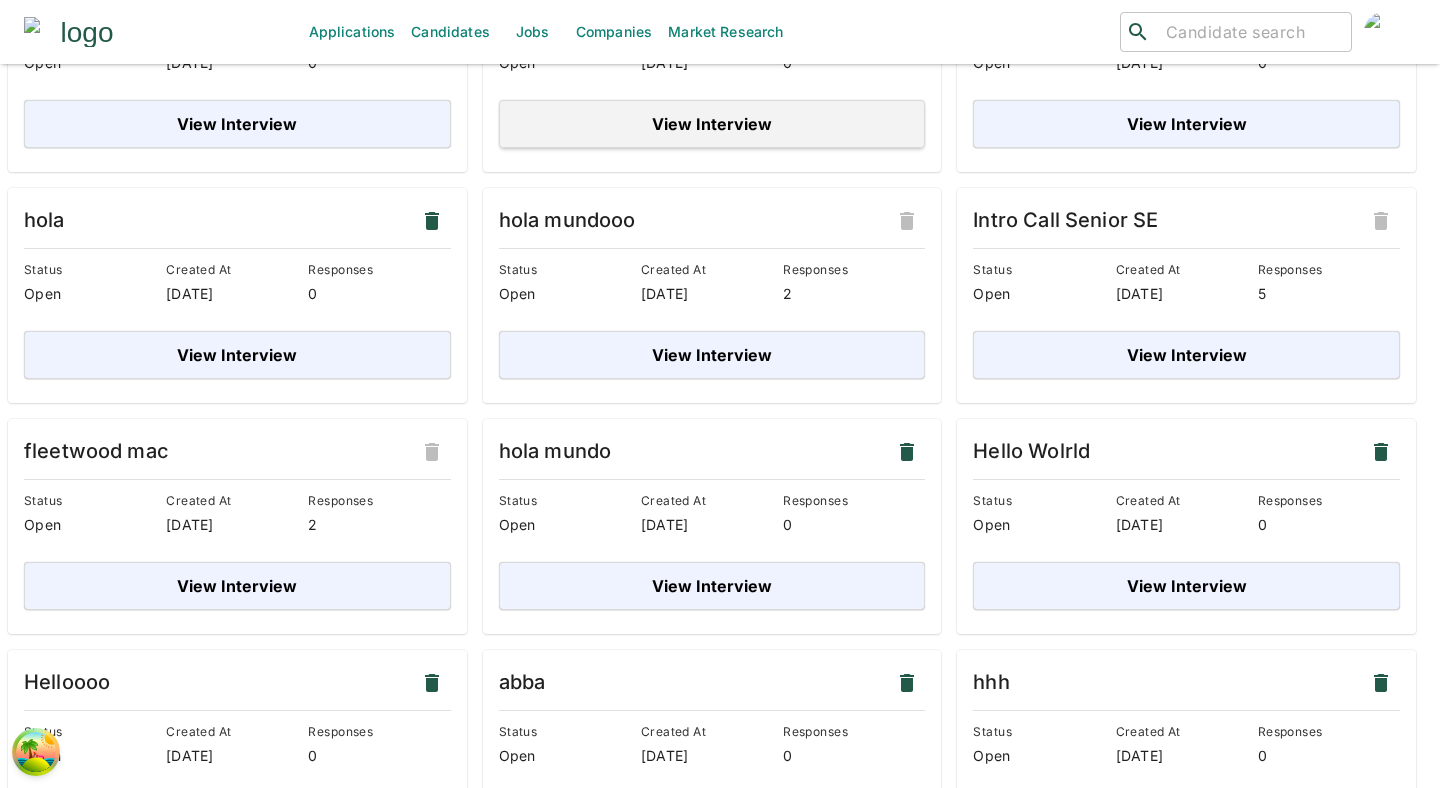scroll, scrollTop: 728, scrollLeft: 0, axis: vertical 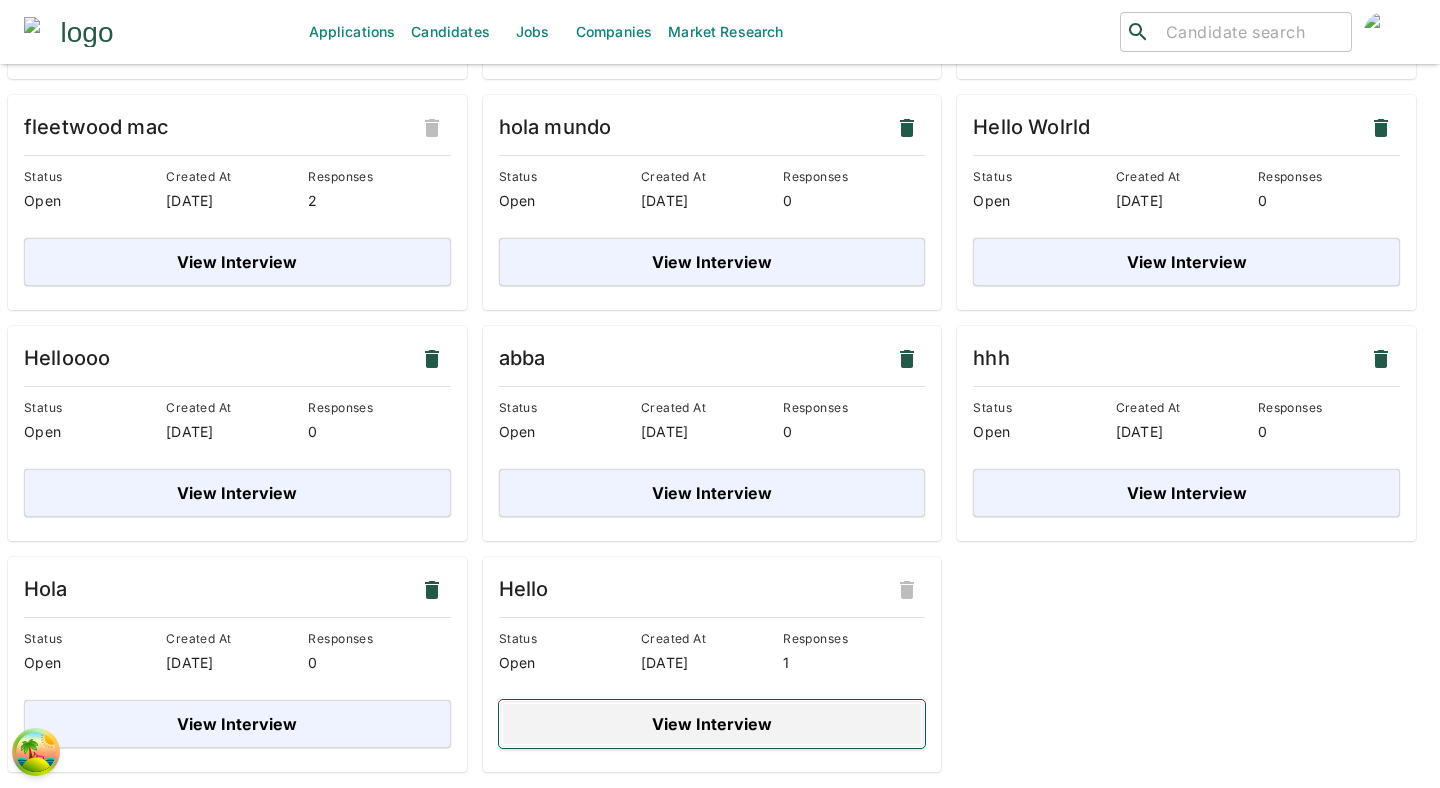 click on "View Interview" at bounding box center [712, 724] 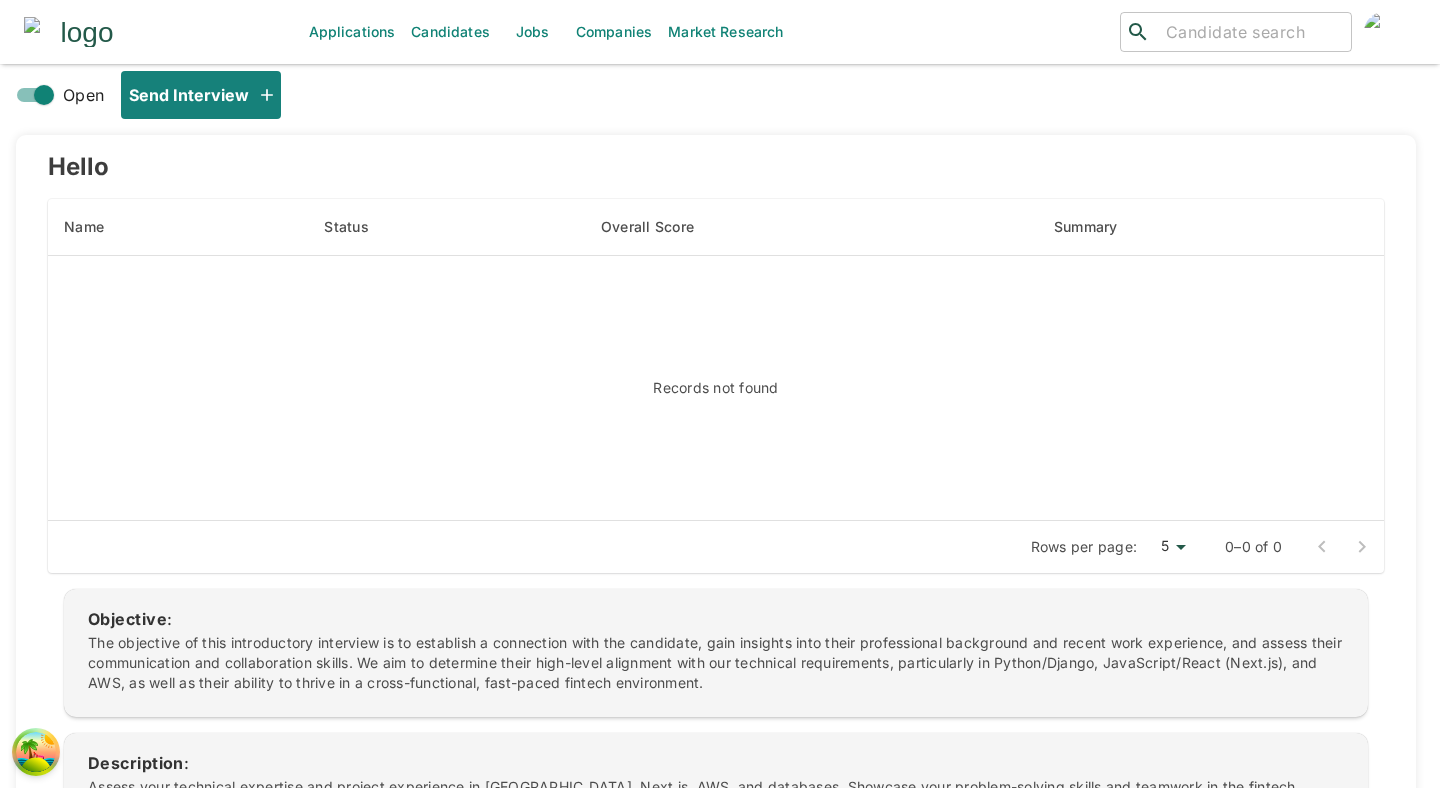scroll, scrollTop: 0, scrollLeft: 0, axis: both 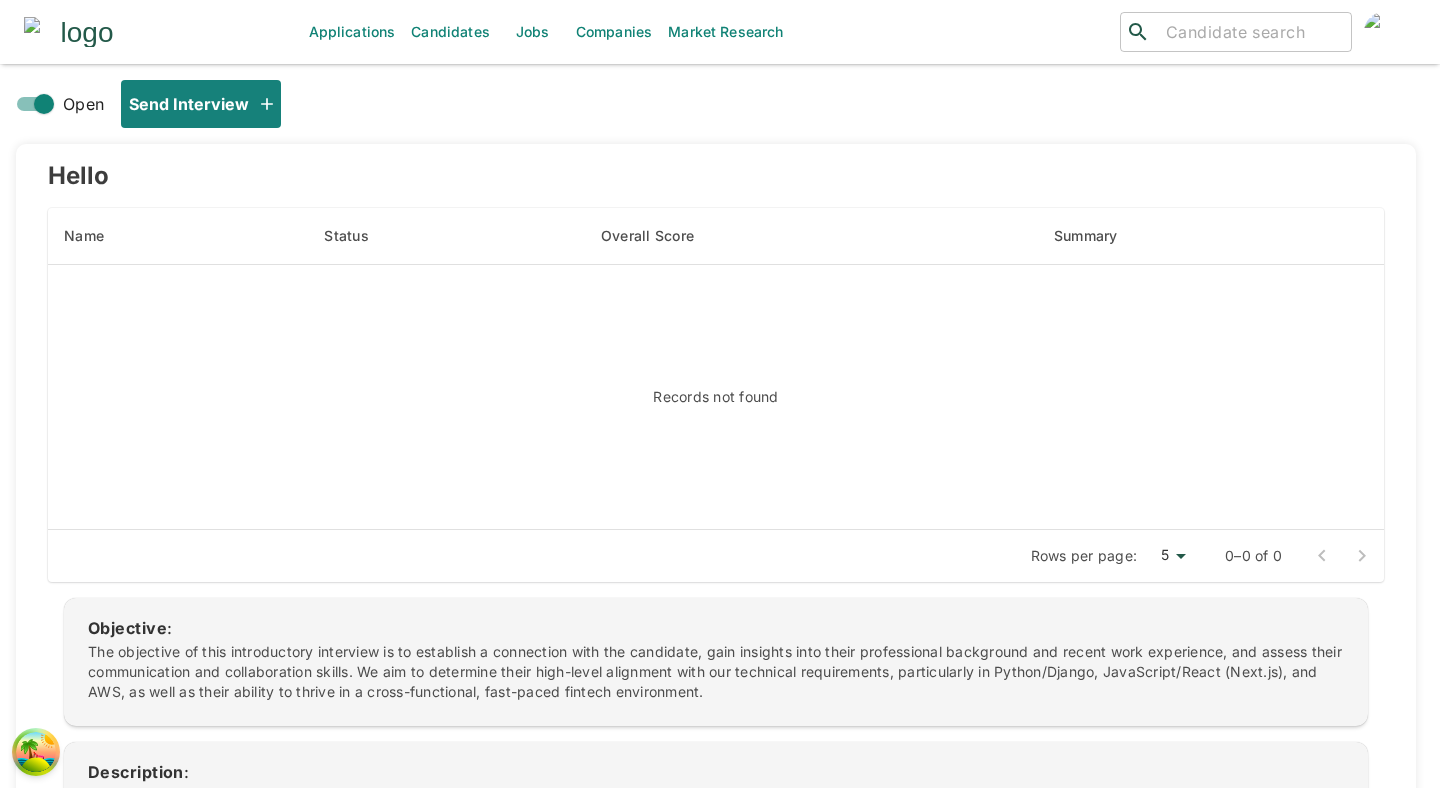 click on "Open" at bounding box center (44, 104) 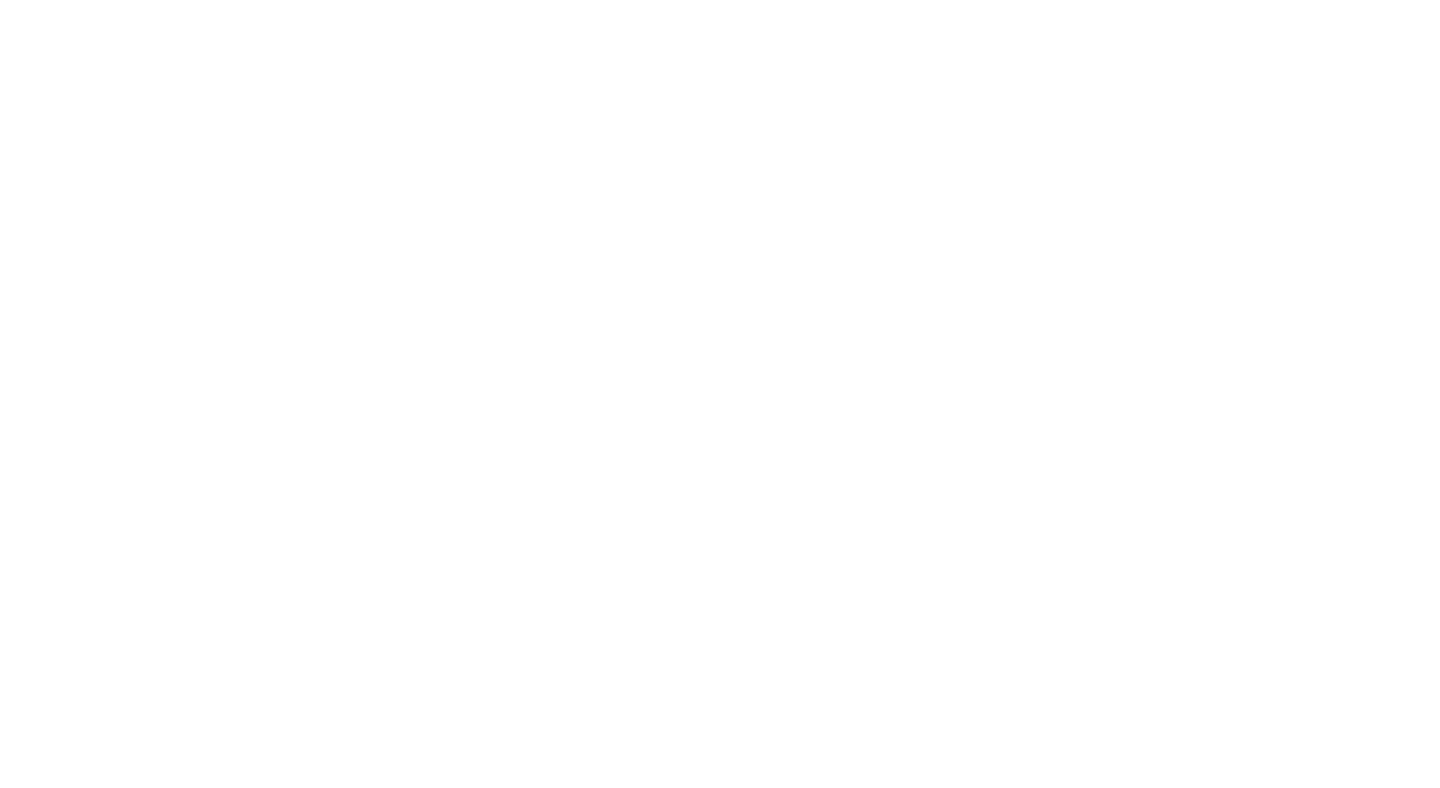 scroll, scrollTop: 0, scrollLeft: 0, axis: both 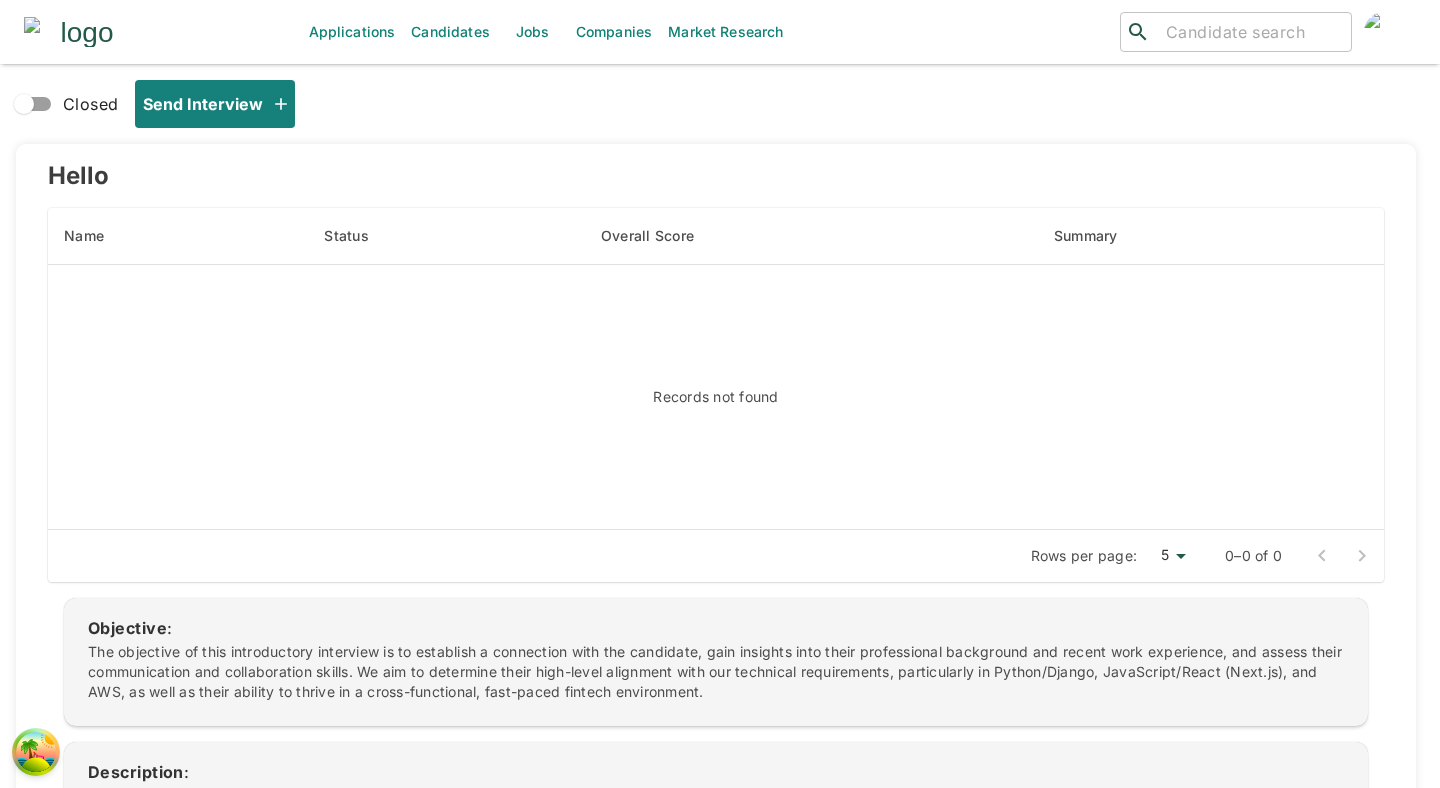 click on "Closed" at bounding box center (24, 104) 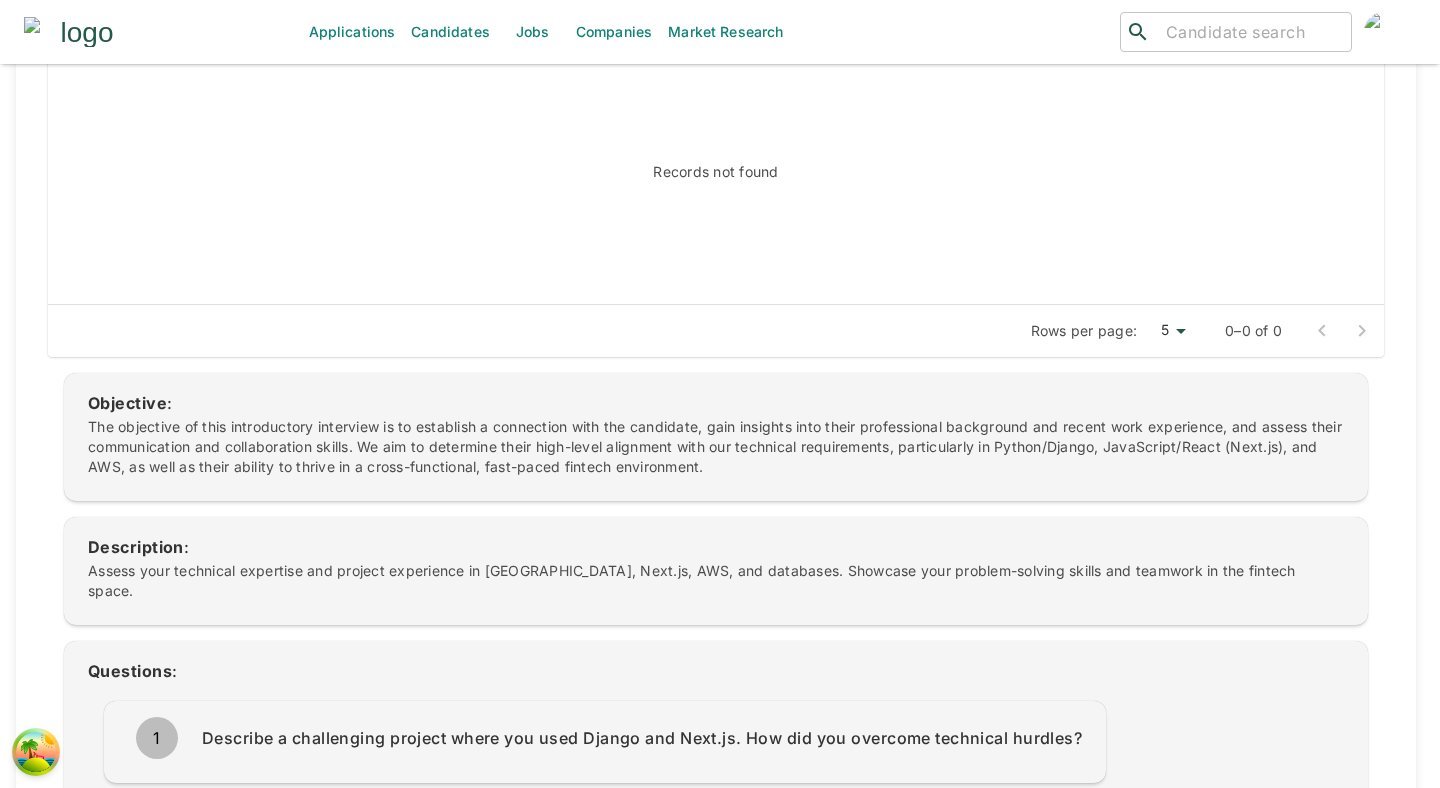 scroll, scrollTop: 0, scrollLeft: 0, axis: both 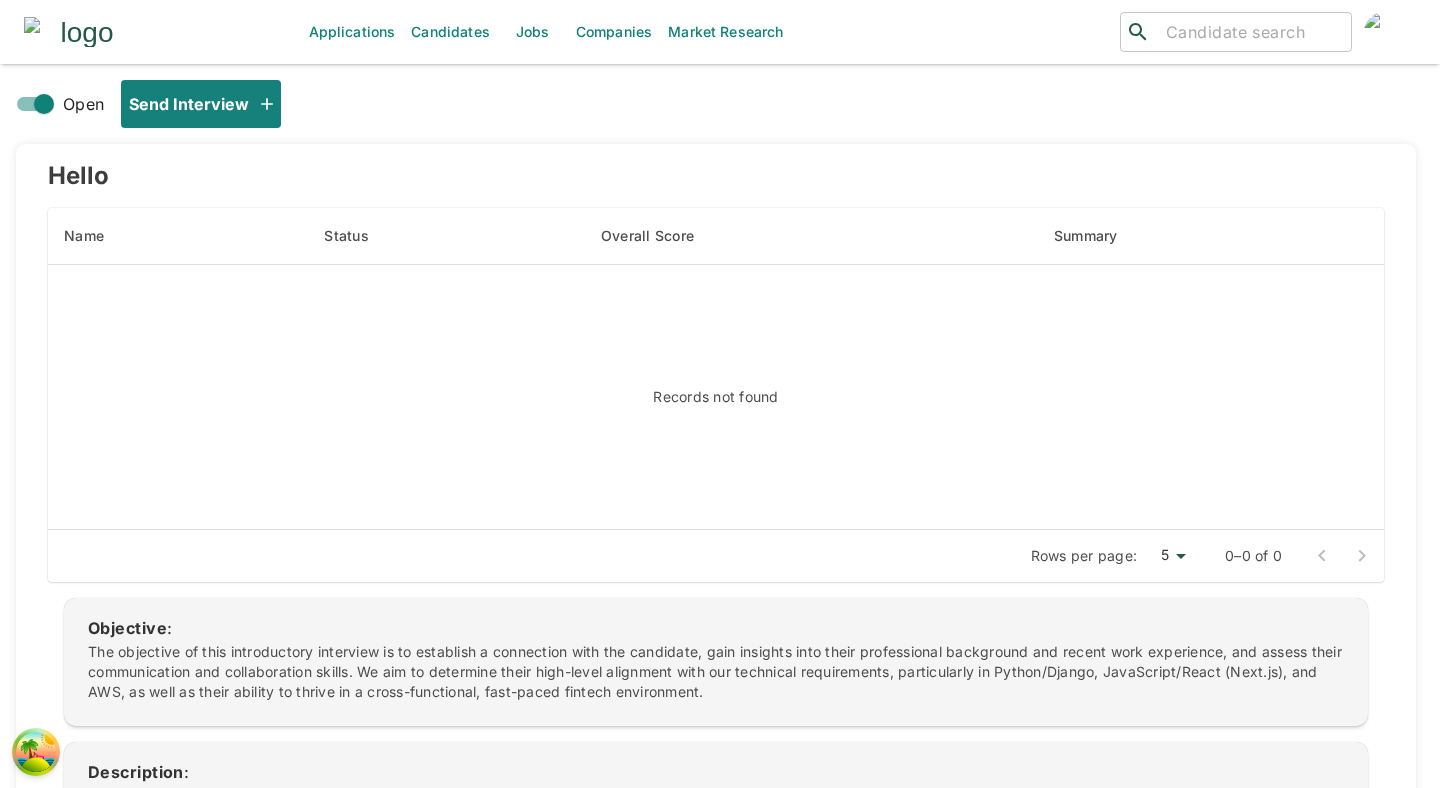 click on "Applications" at bounding box center [352, 32] 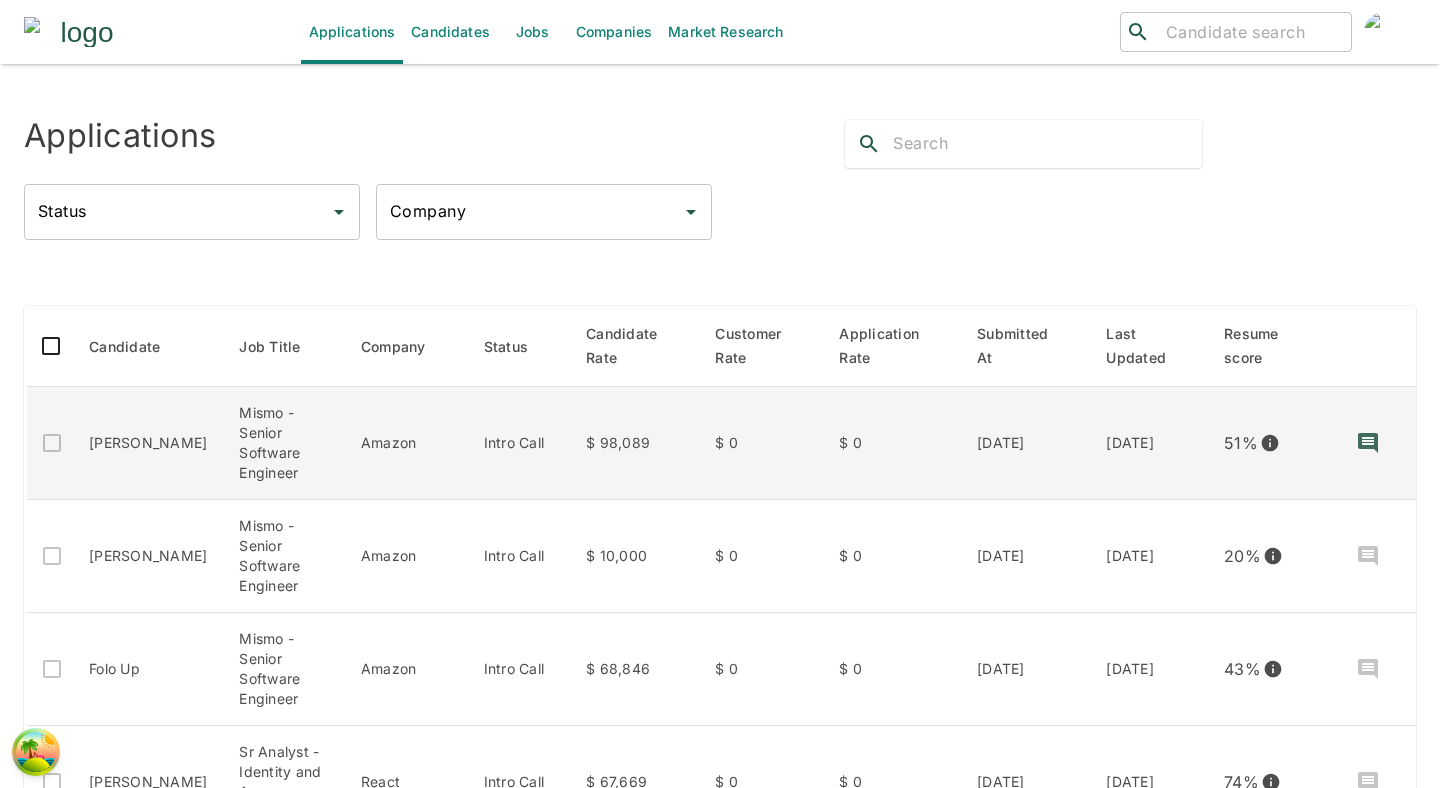 scroll, scrollTop: 0, scrollLeft: 79, axis: horizontal 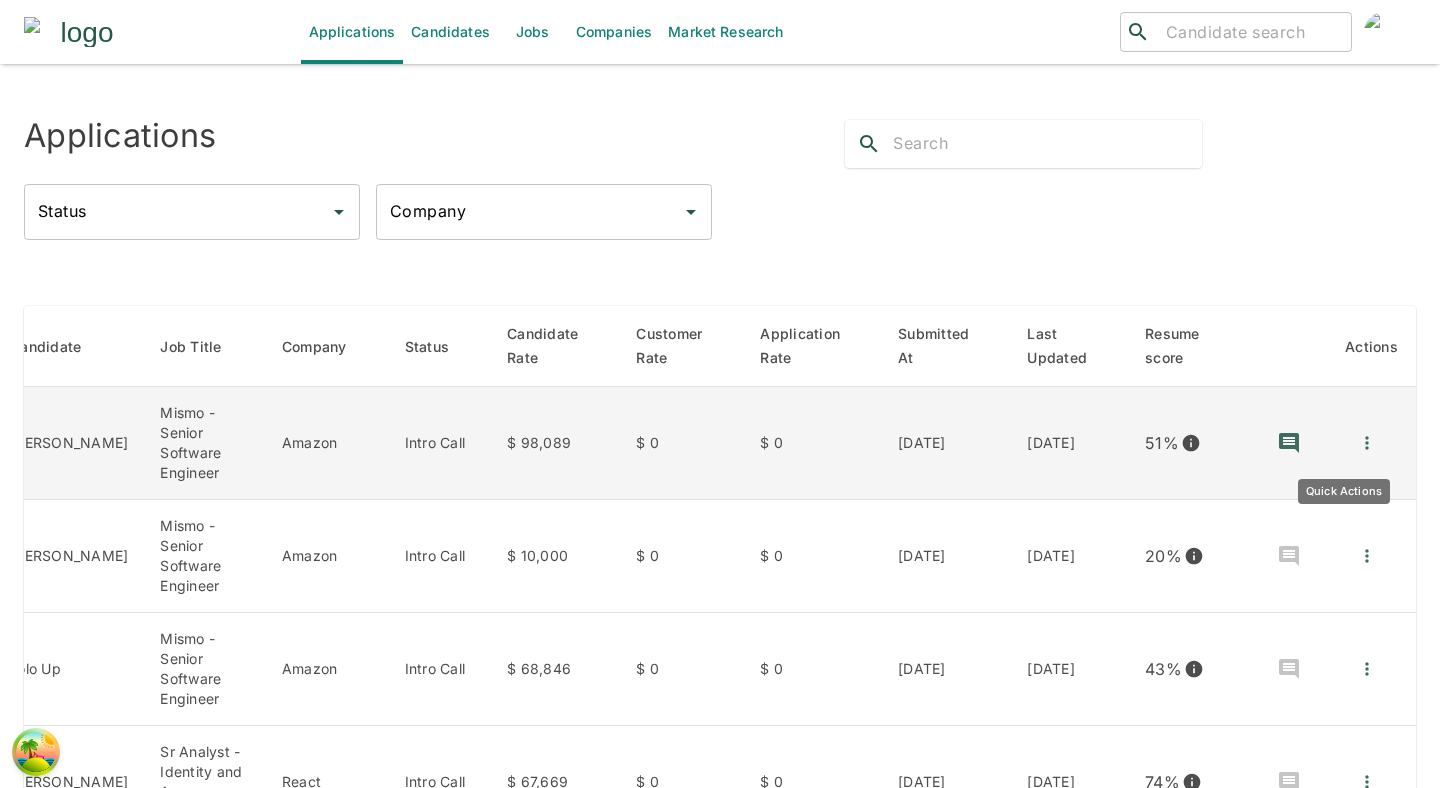 click 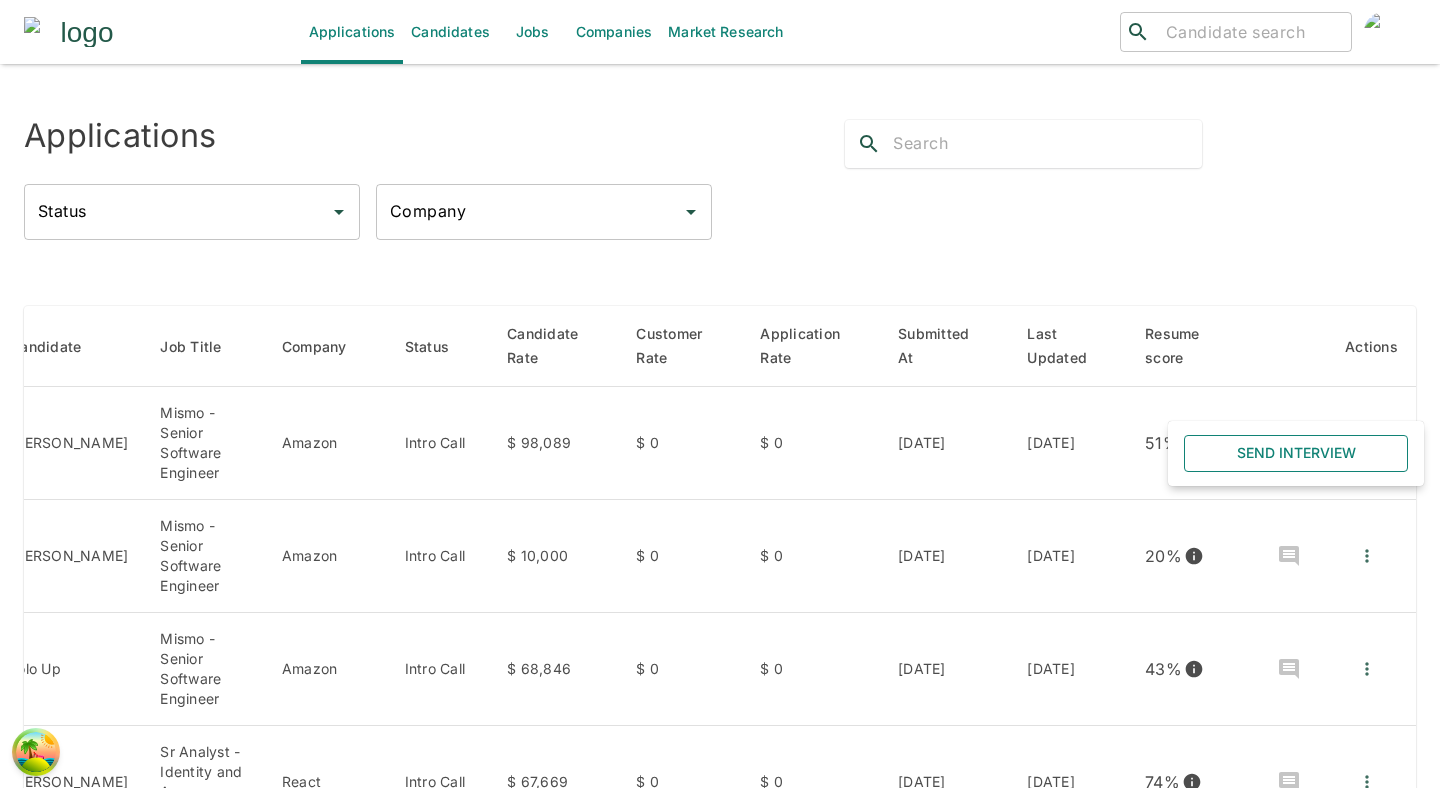 click on "Send Interview" at bounding box center (1296, 453) 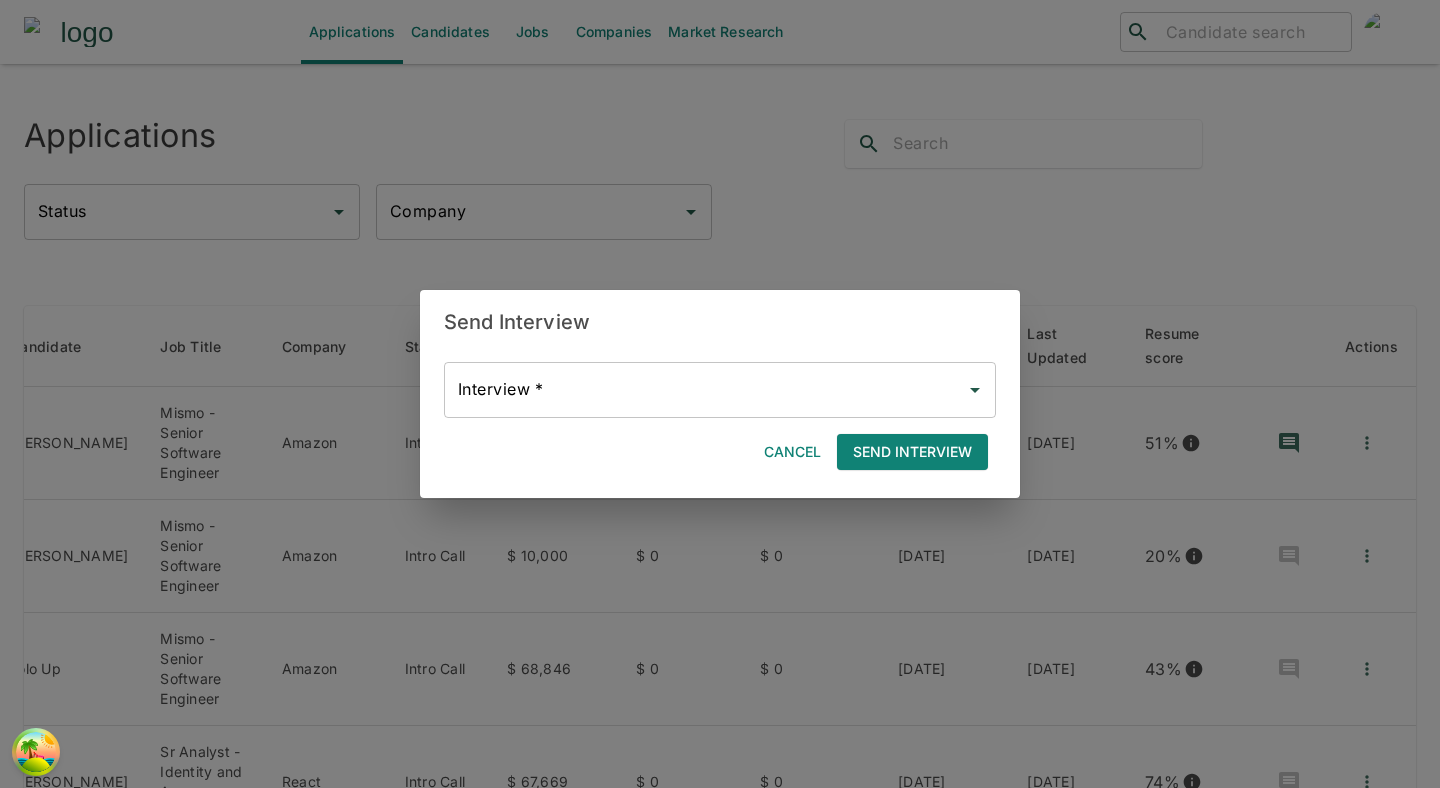 click on "Interview *" at bounding box center [705, 390] 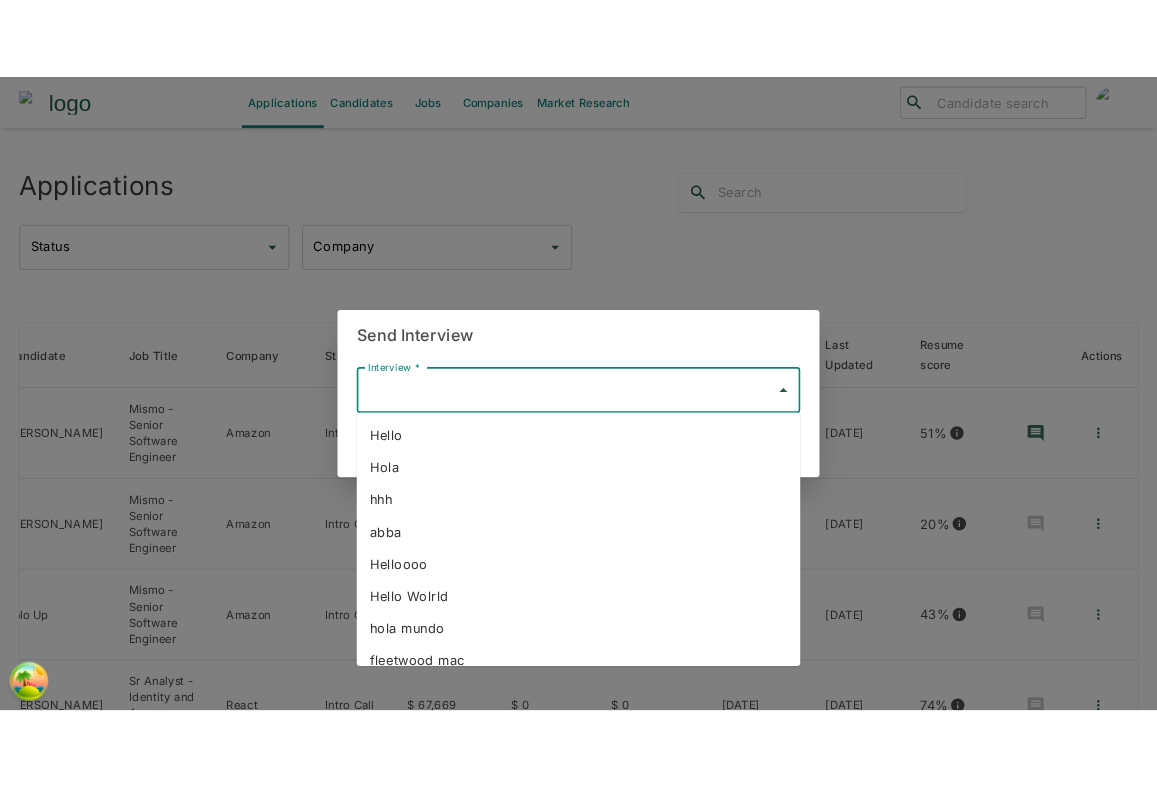 scroll, scrollTop: 261, scrollLeft: 0, axis: vertical 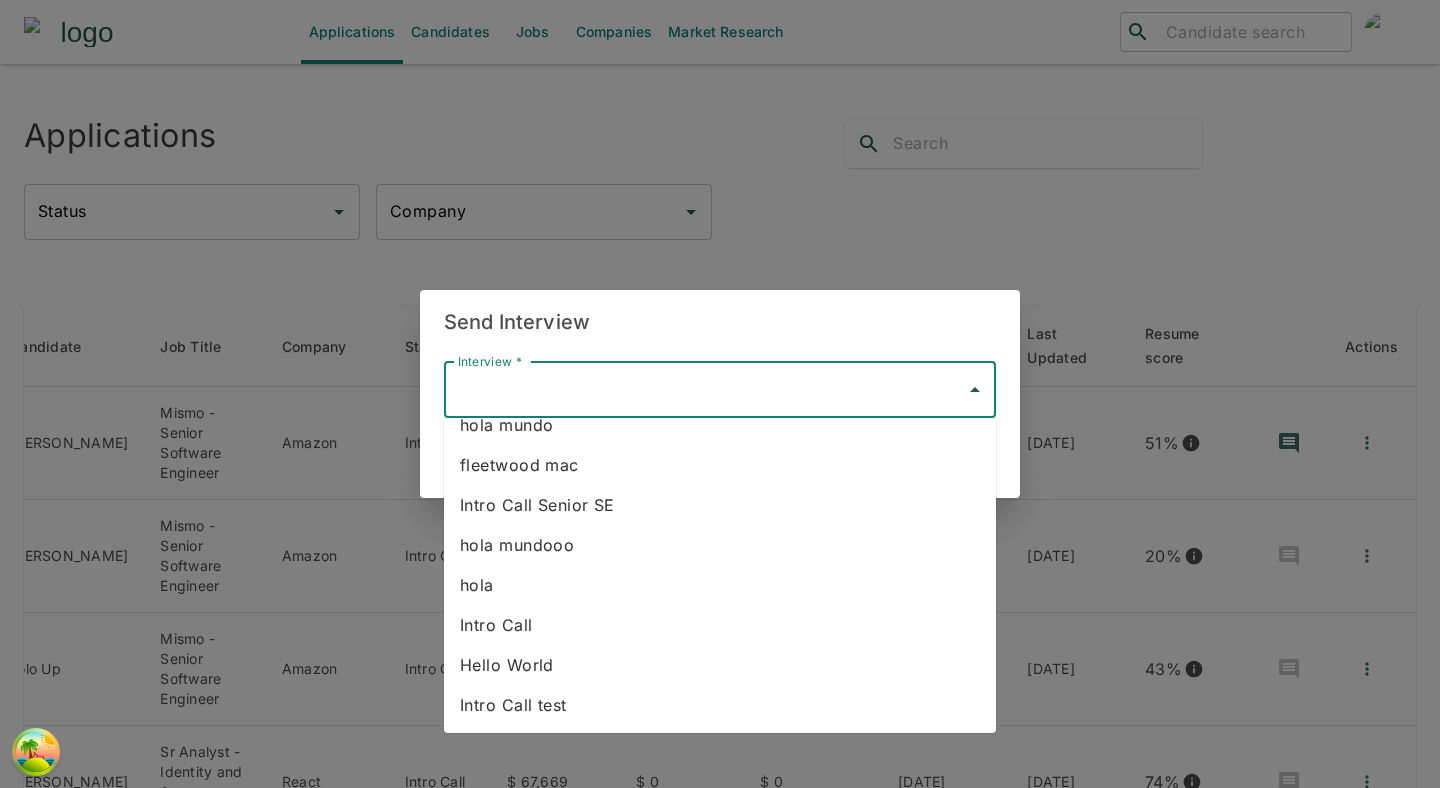 click on "Hello Hola hhh abba Helloooo Hello Wolrld hola mundo fleetwood mac Intro Call Senior SE hola mundooo hola Intro Call Hello World Intro Call test" at bounding box center [720, 575] 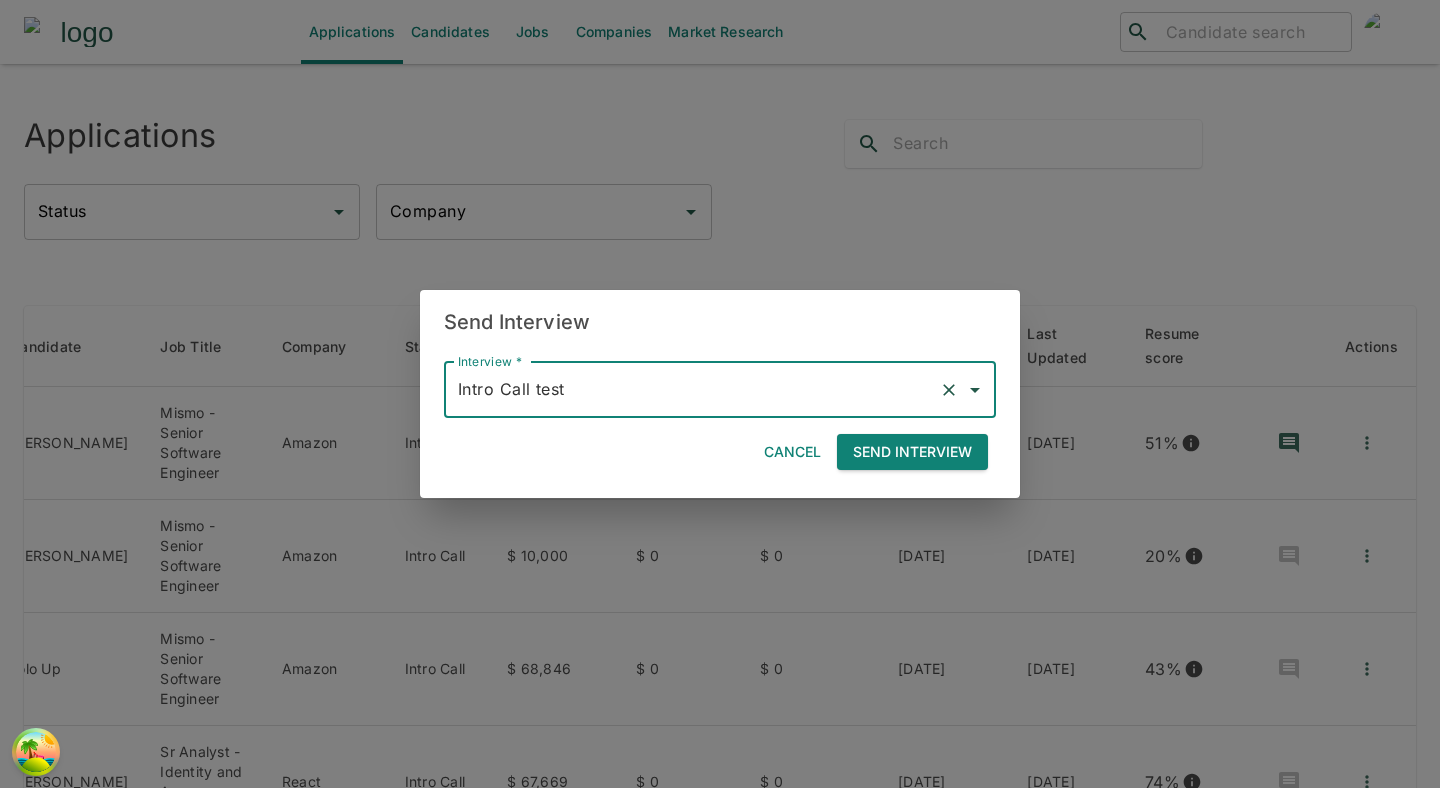 click on "Send Interview" at bounding box center [912, 452] 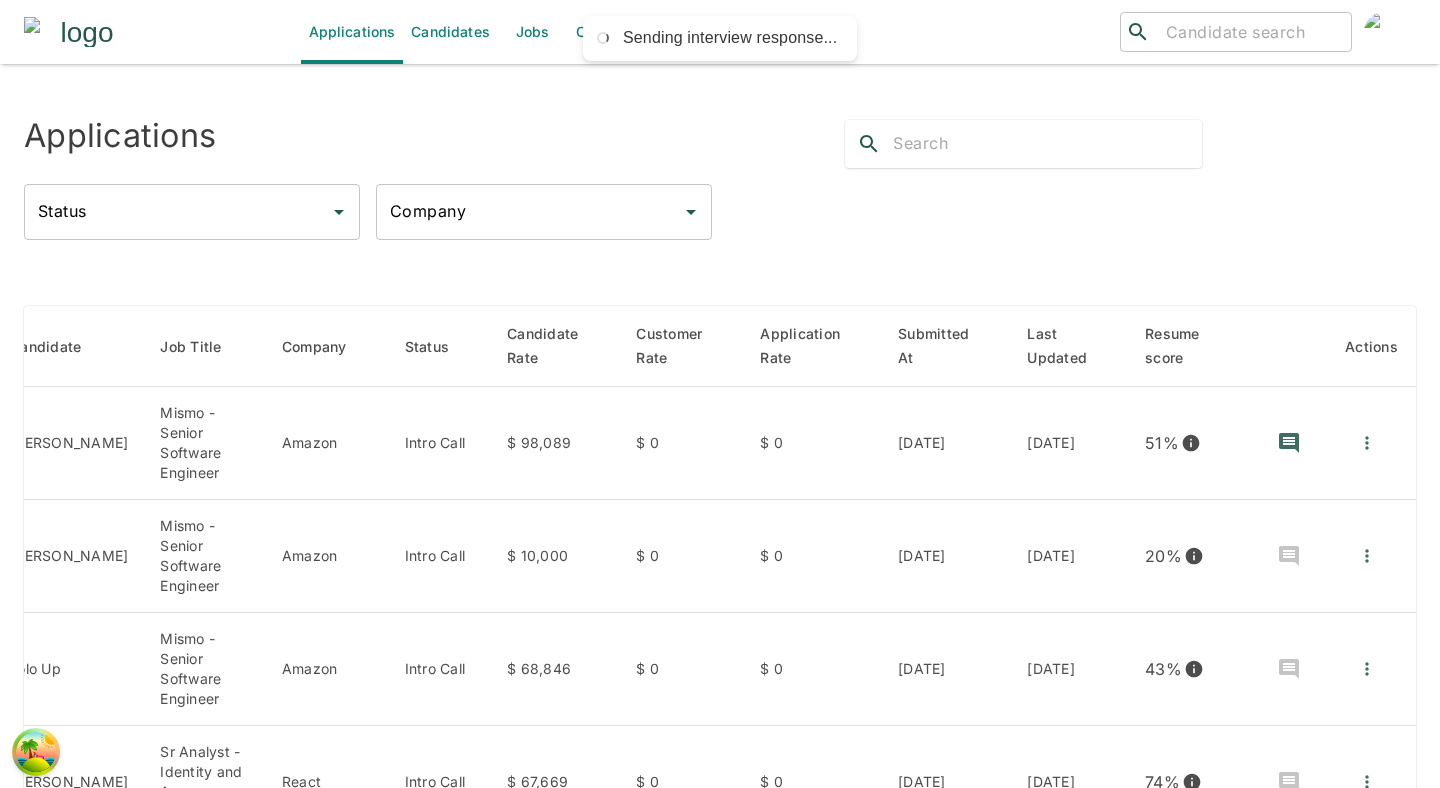 type 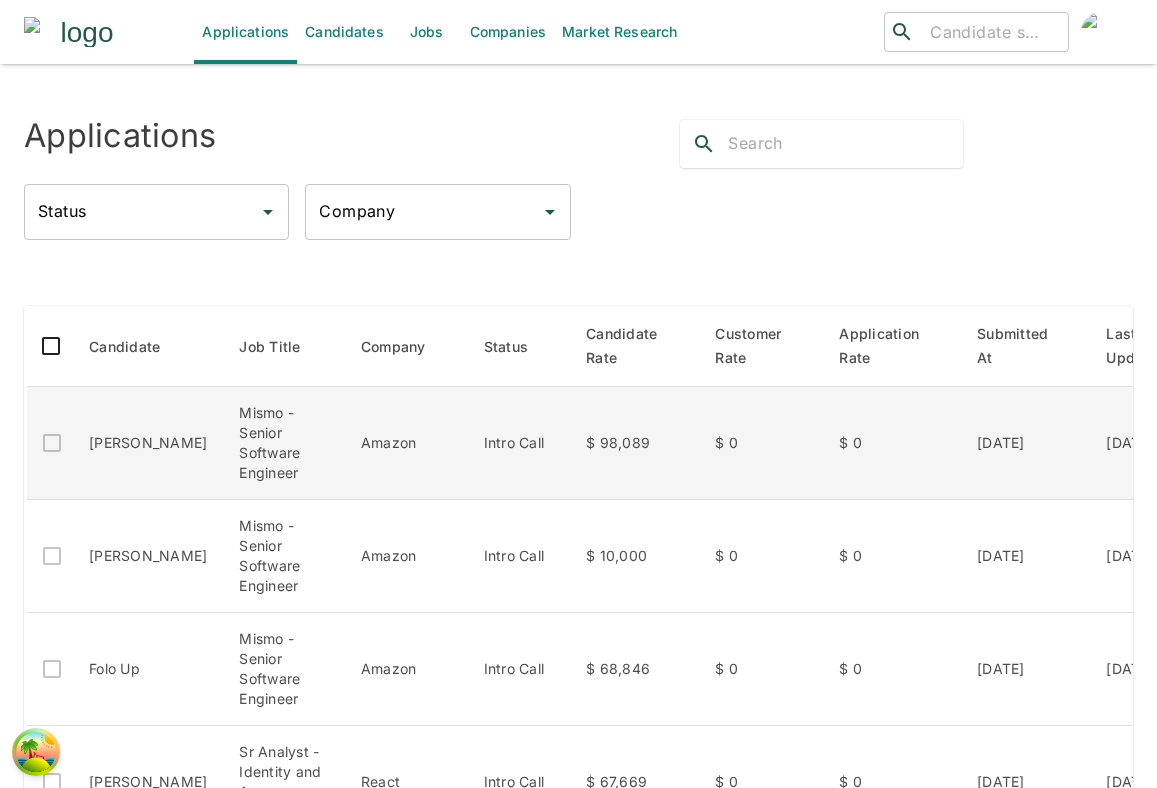 scroll, scrollTop: 0, scrollLeft: 0, axis: both 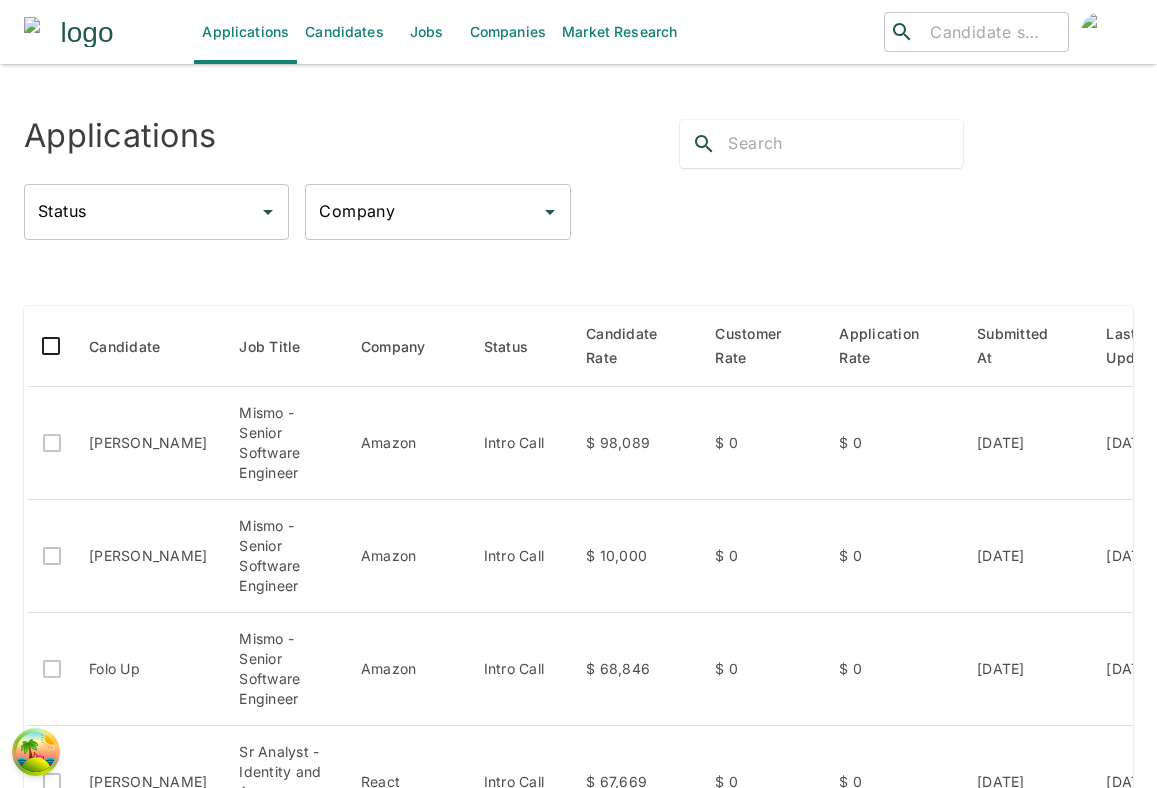 click on "Jobs" at bounding box center (427, 32) 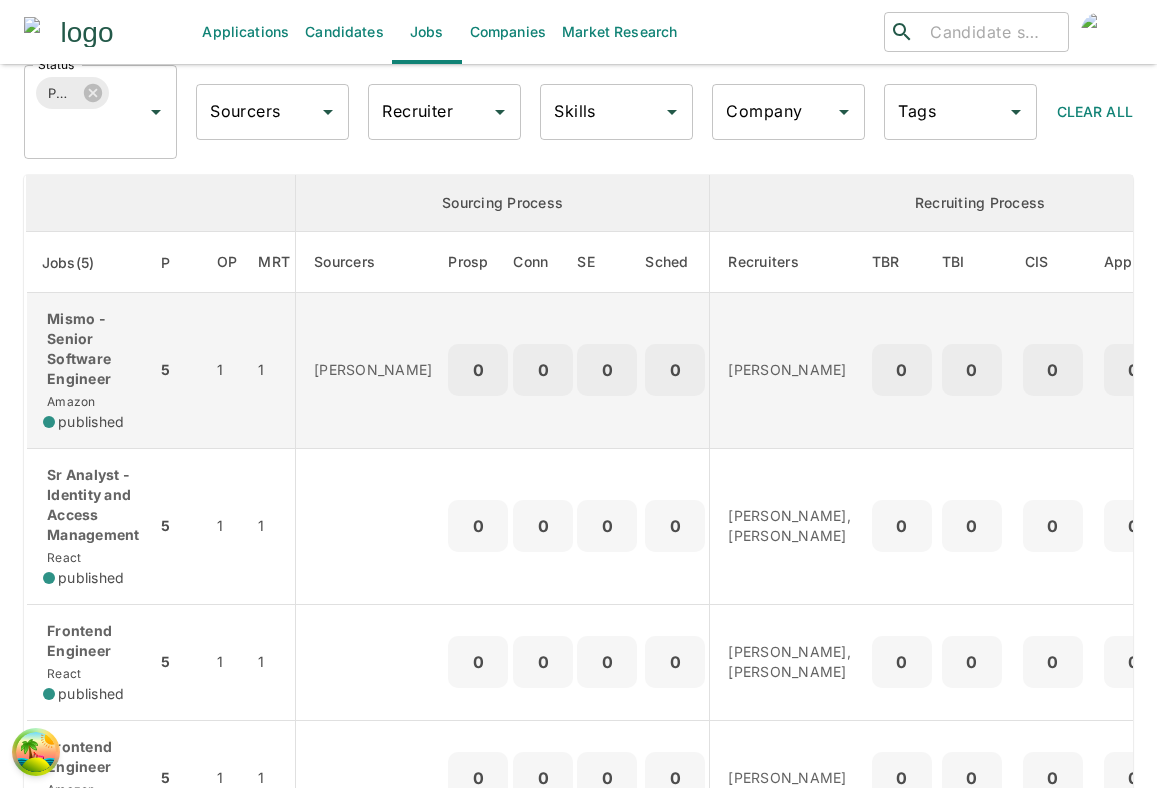 scroll, scrollTop: 0, scrollLeft: 0, axis: both 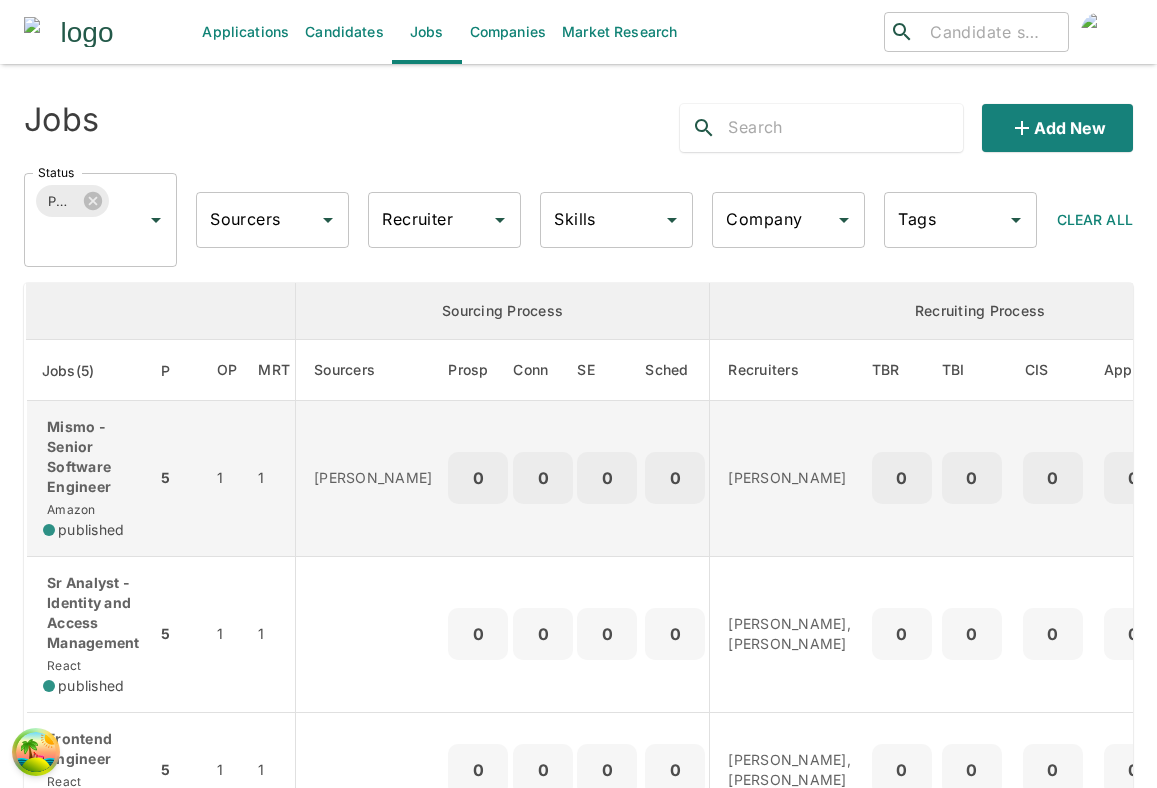 click on "Albertina Ryan" at bounding box center (372, 479) 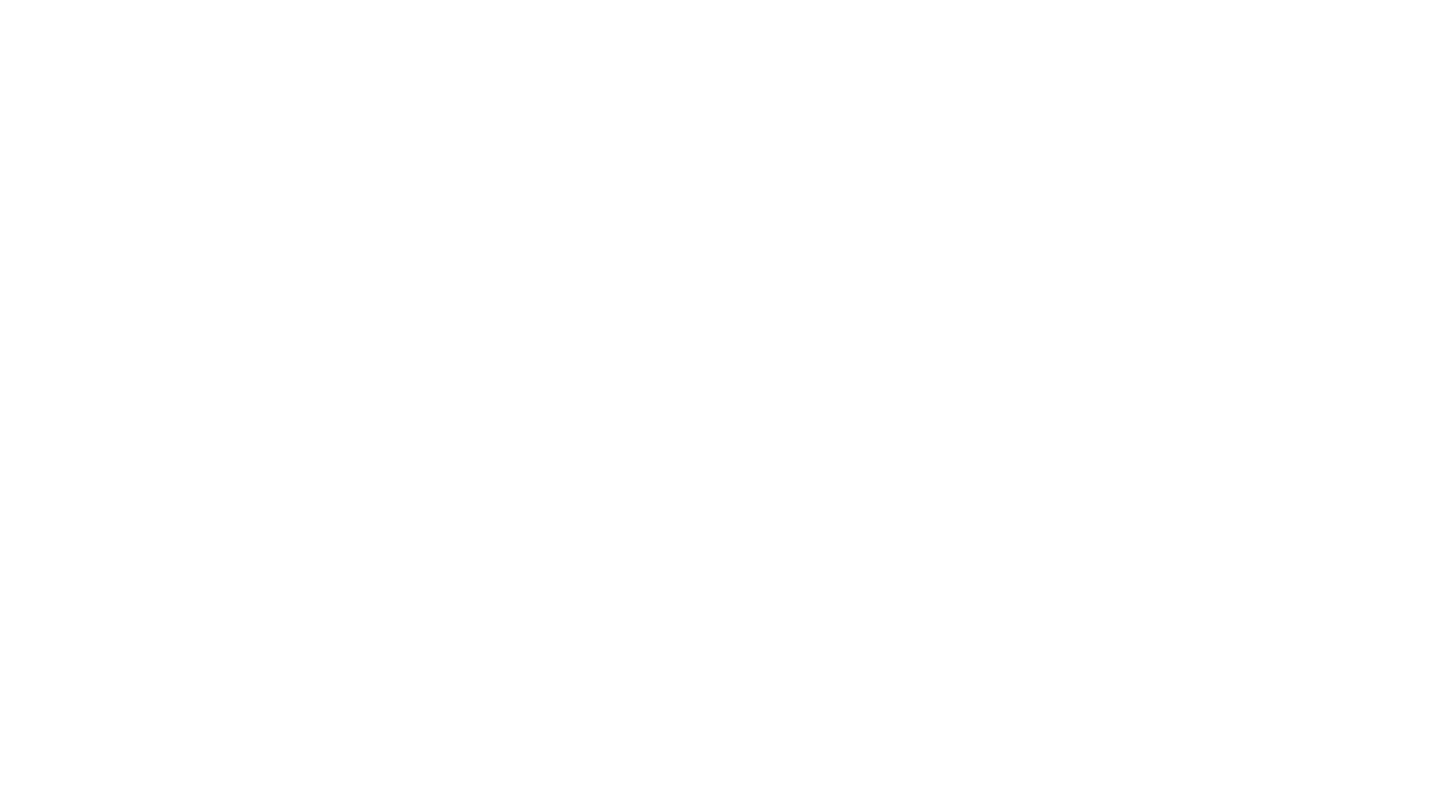 scroll, scrollTop: 0, scrollLeft: 0, axis: both 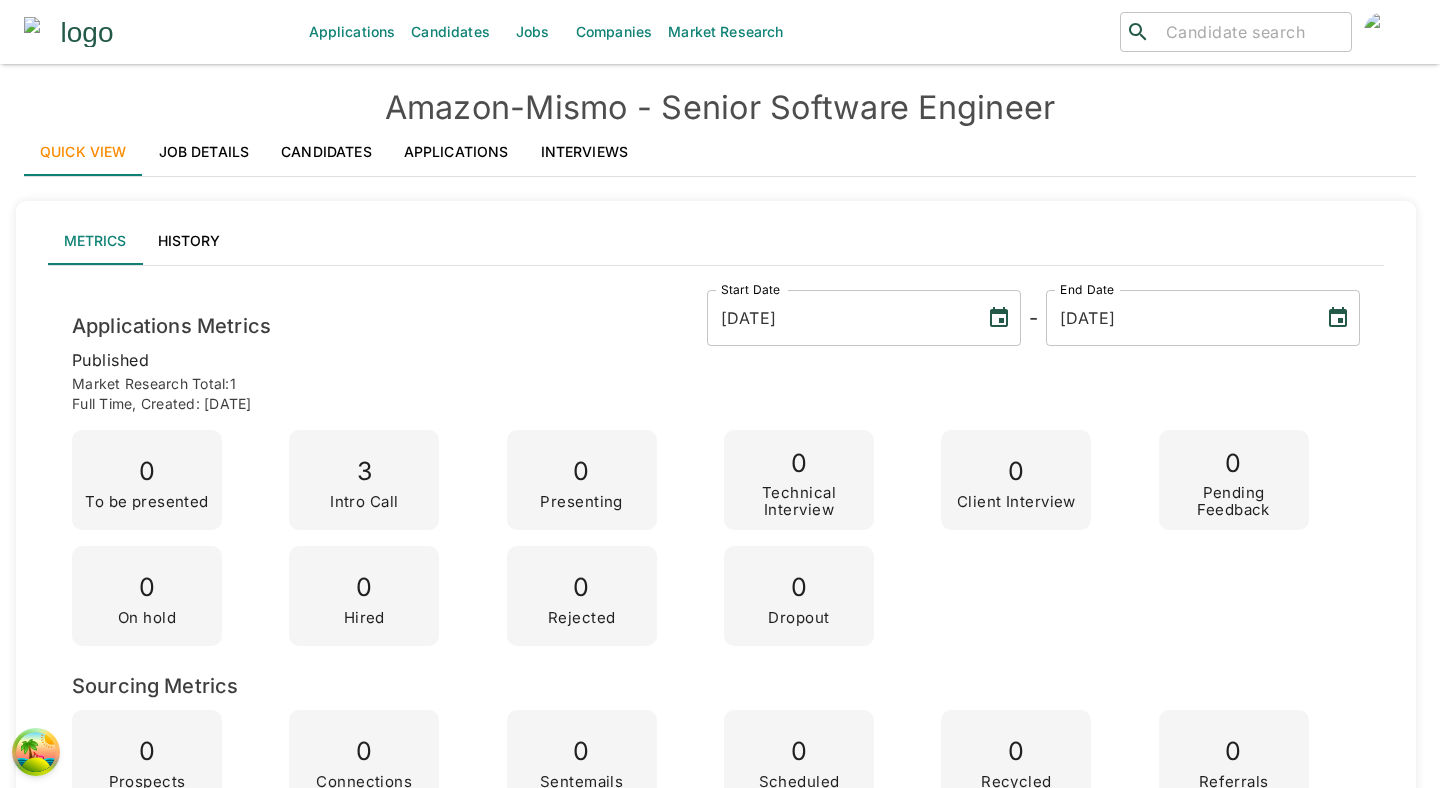 click on "Interviews" at bounding box center (585, 152) 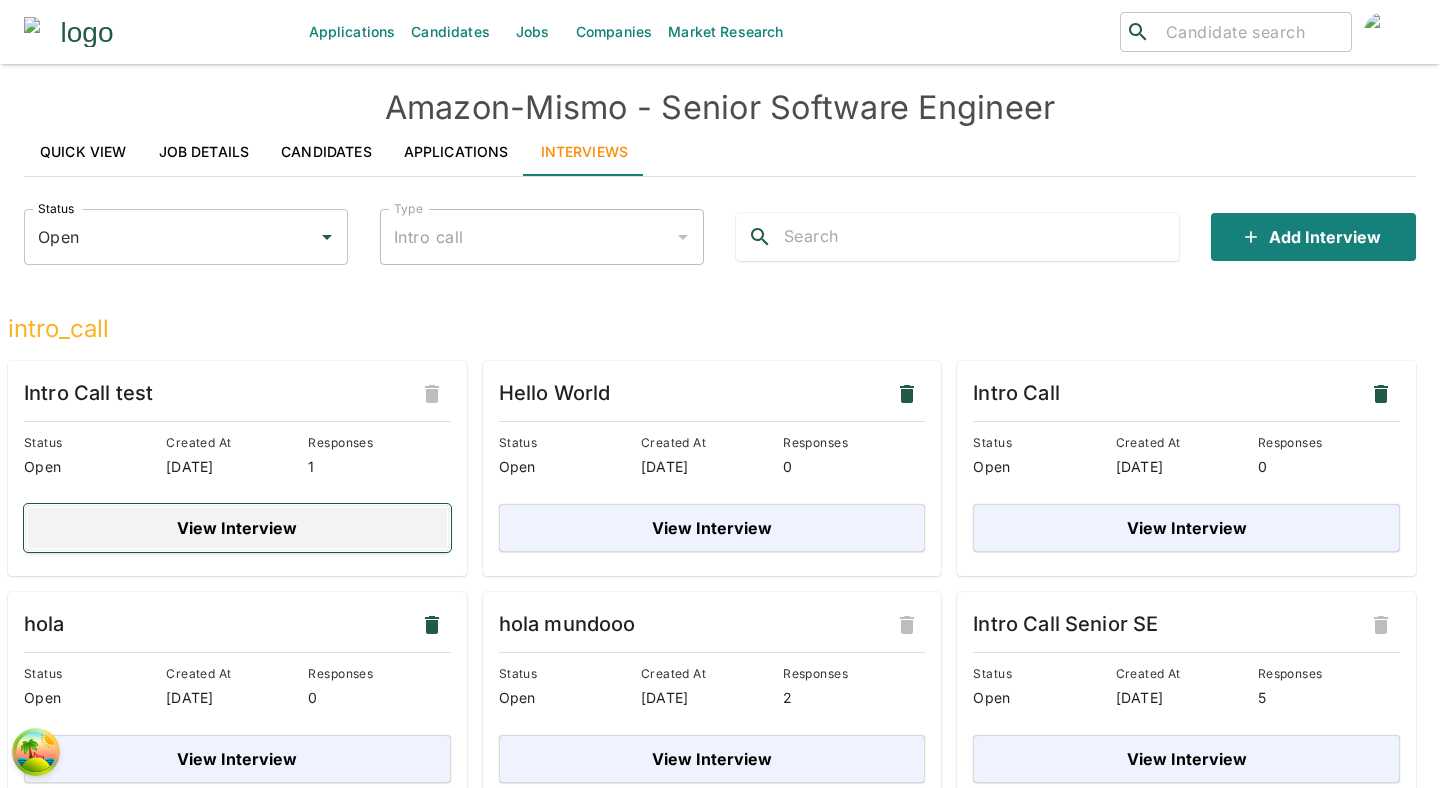 click on "View Interview" at bounding box center [237, 528] 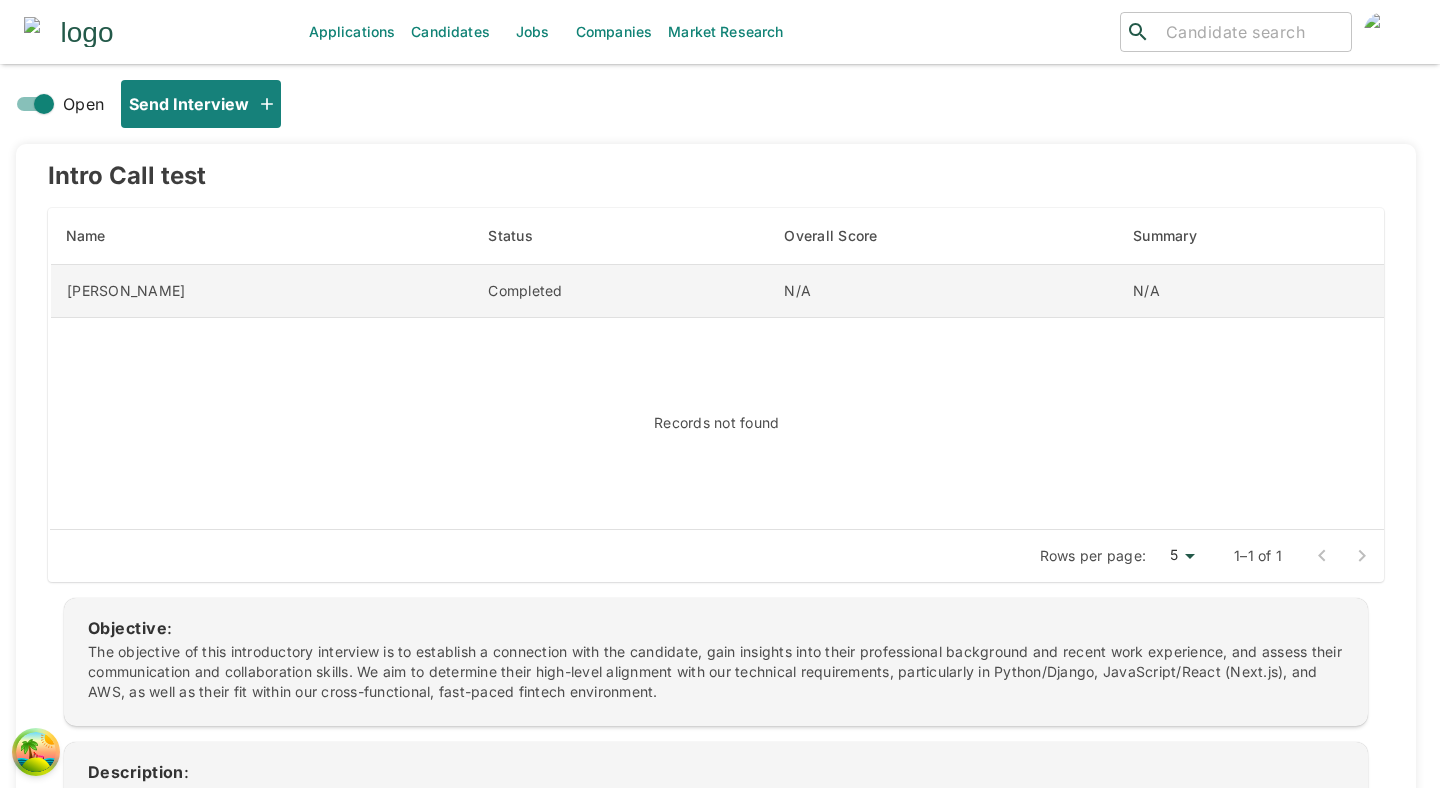 click on "Completed" at bounding box center (620, 290) 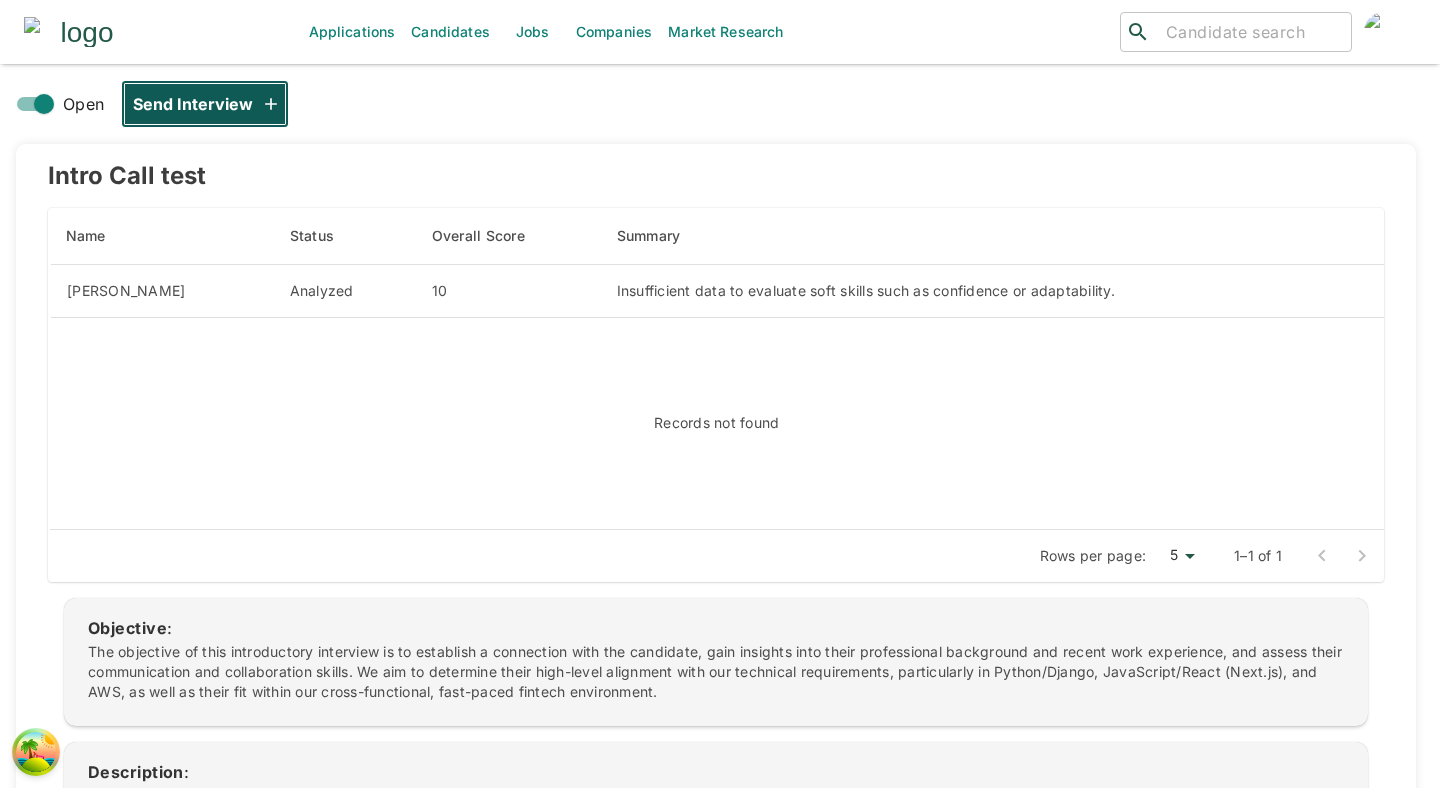 click 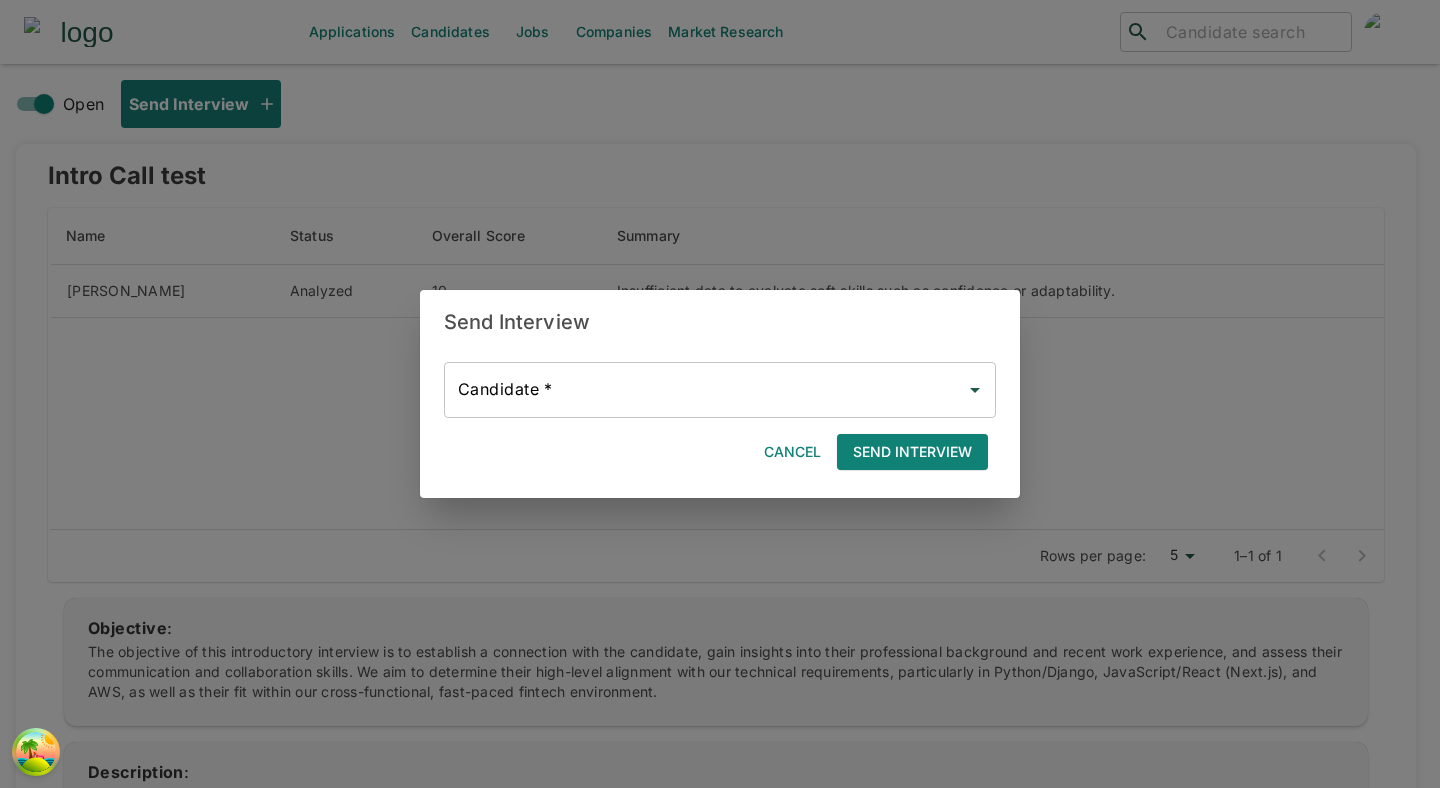 click on "Candidate *" at bounding box center [705, 390] 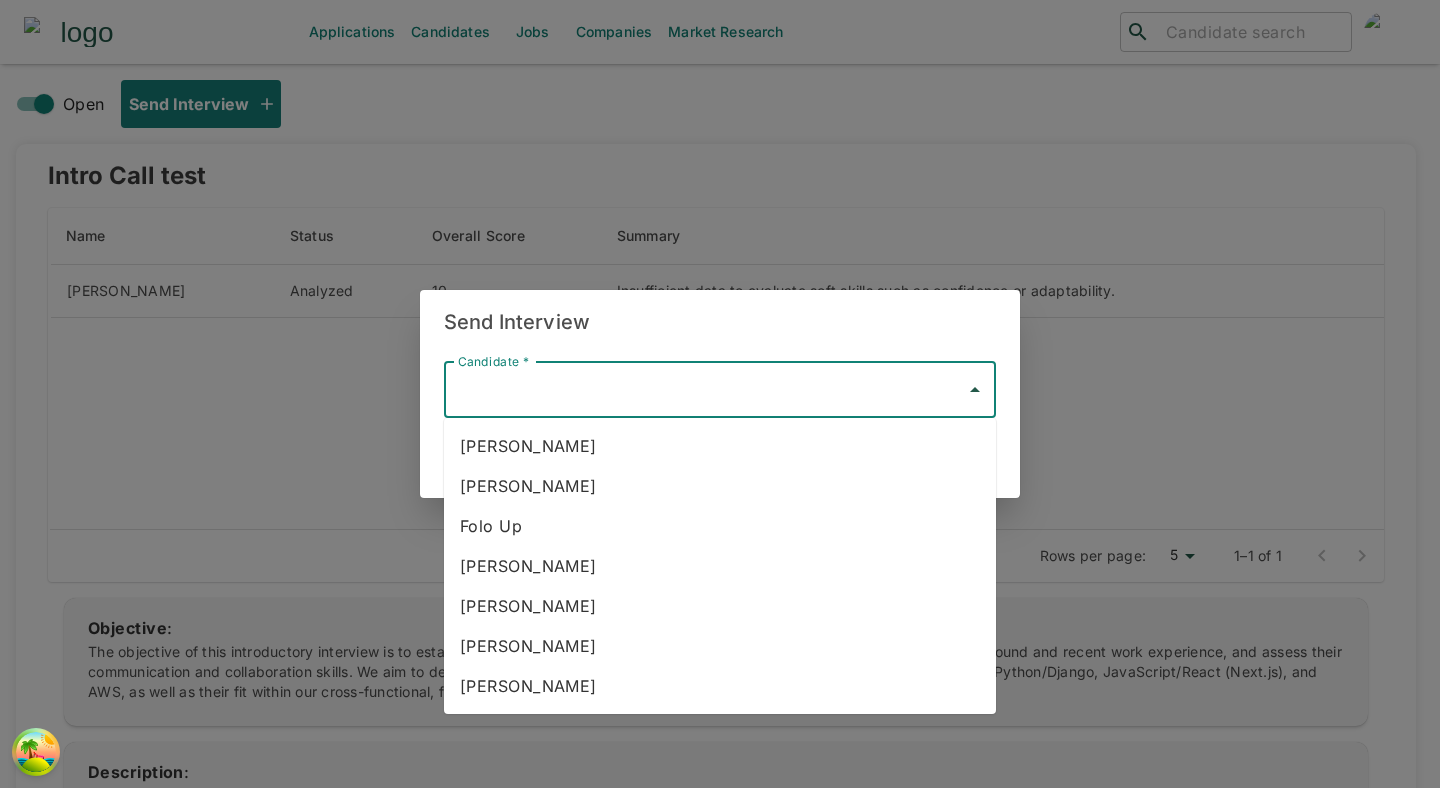 click on "Karla Karlas" at bounding box center [720, 486] 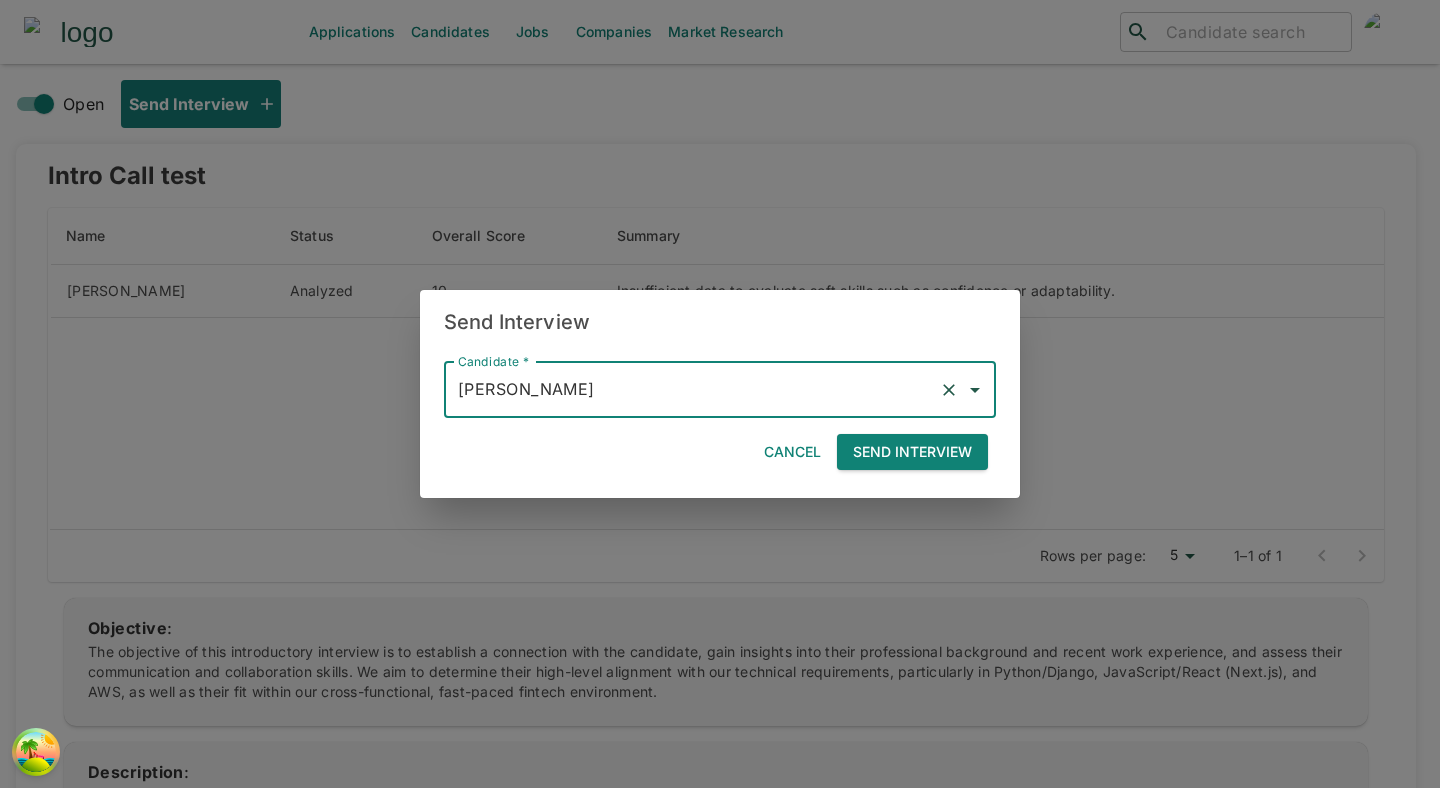 click on "Send Interview" at bounding box center (912, 452) 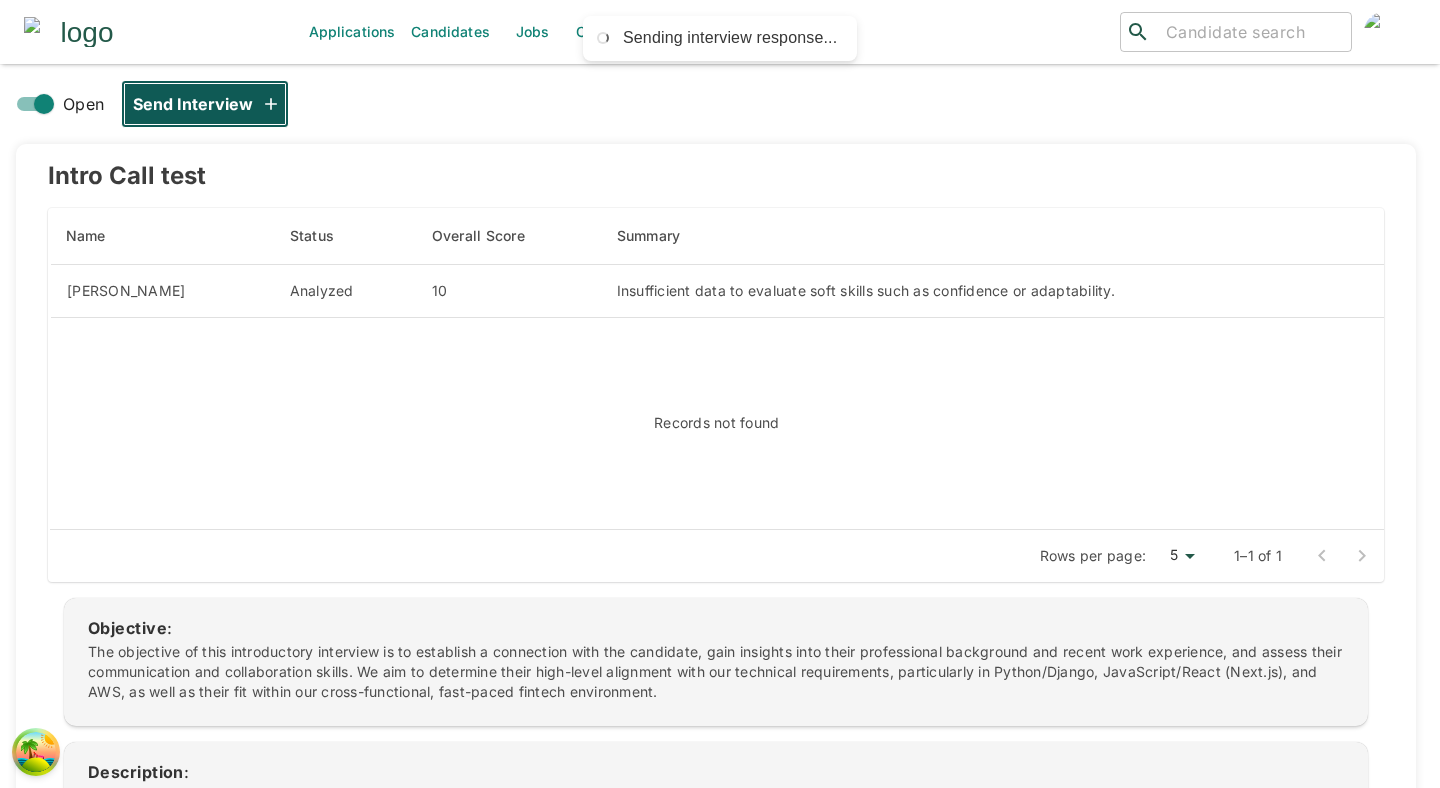 type 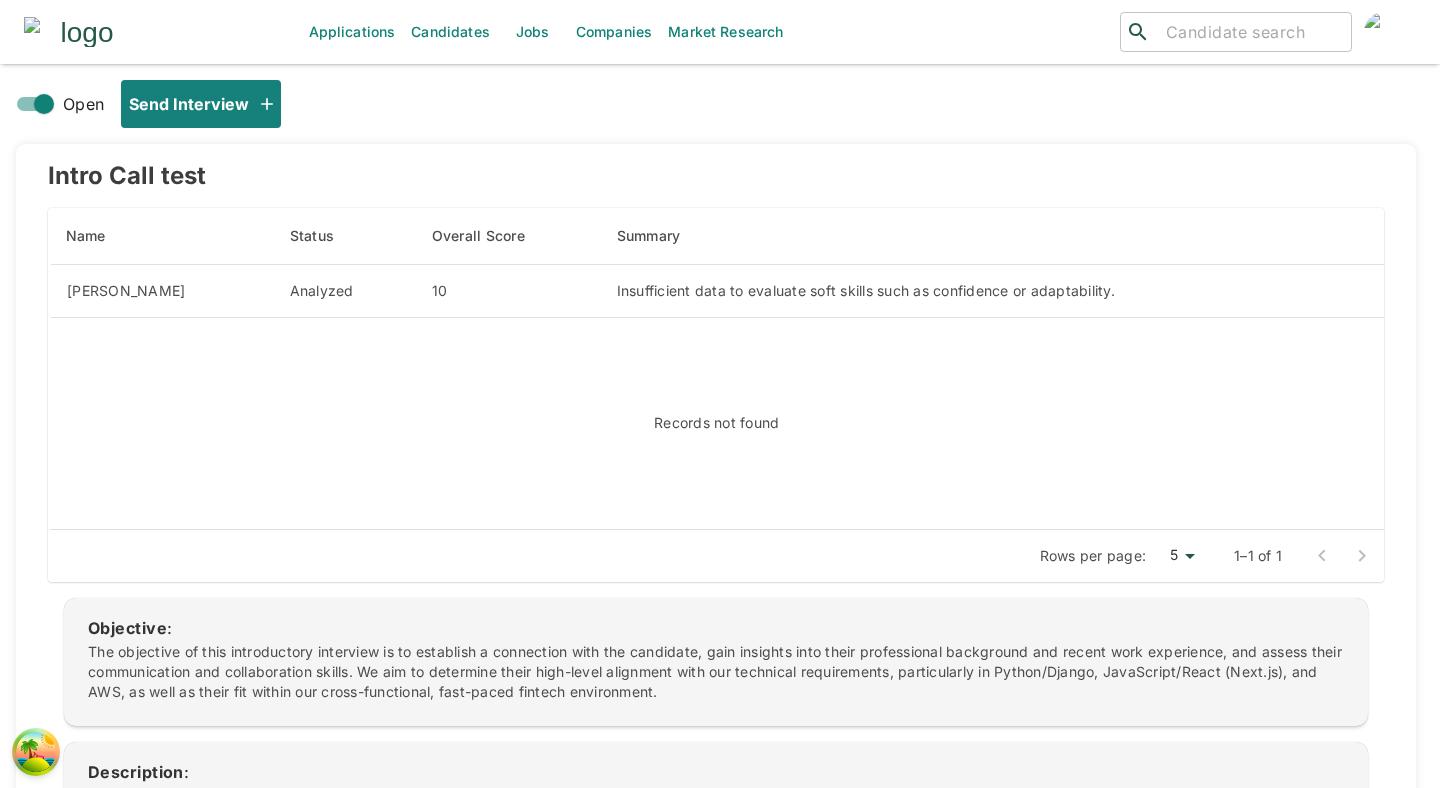 click on "Records not found" at bounding box center [717, 424] 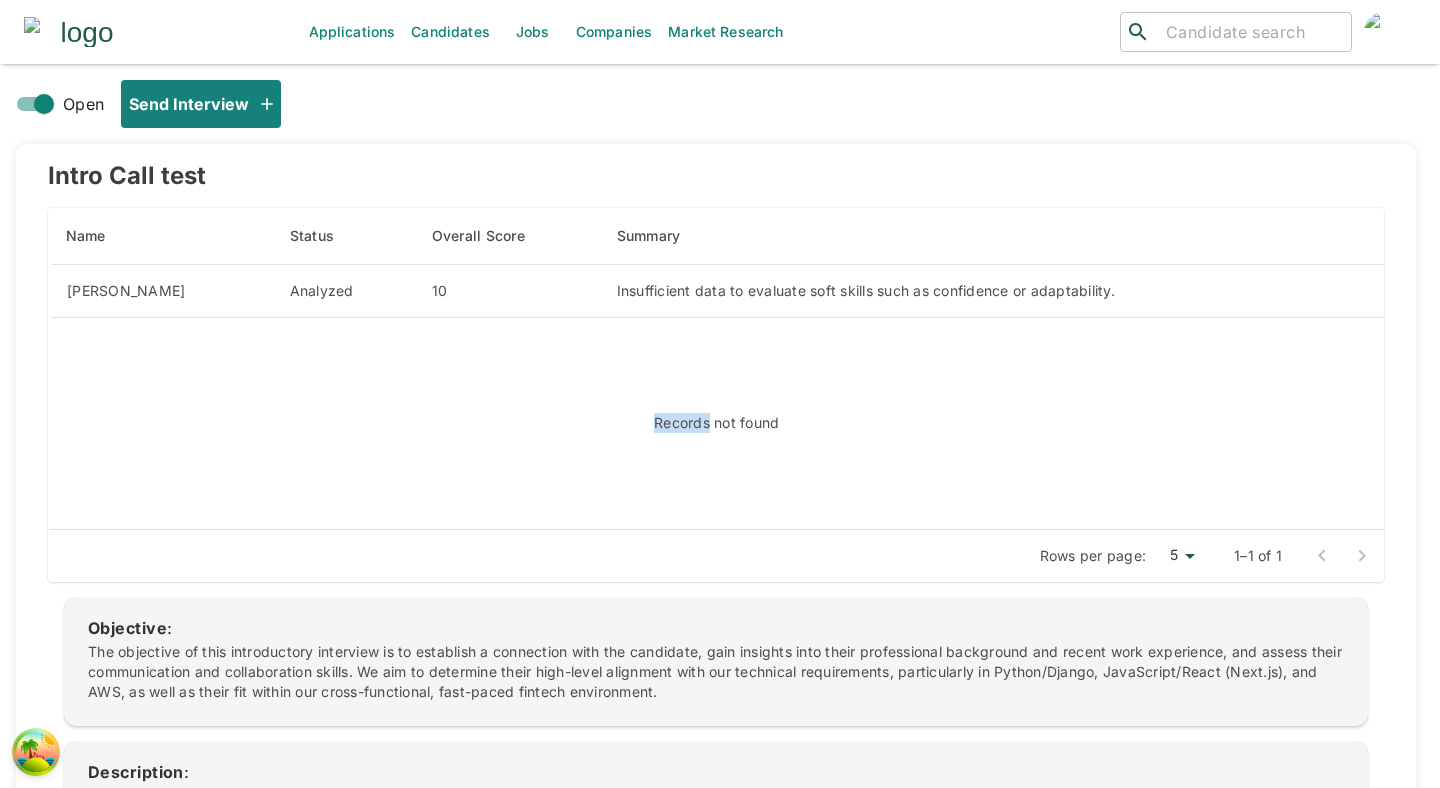 click on "Records not found" at bounding box center (717, 424) 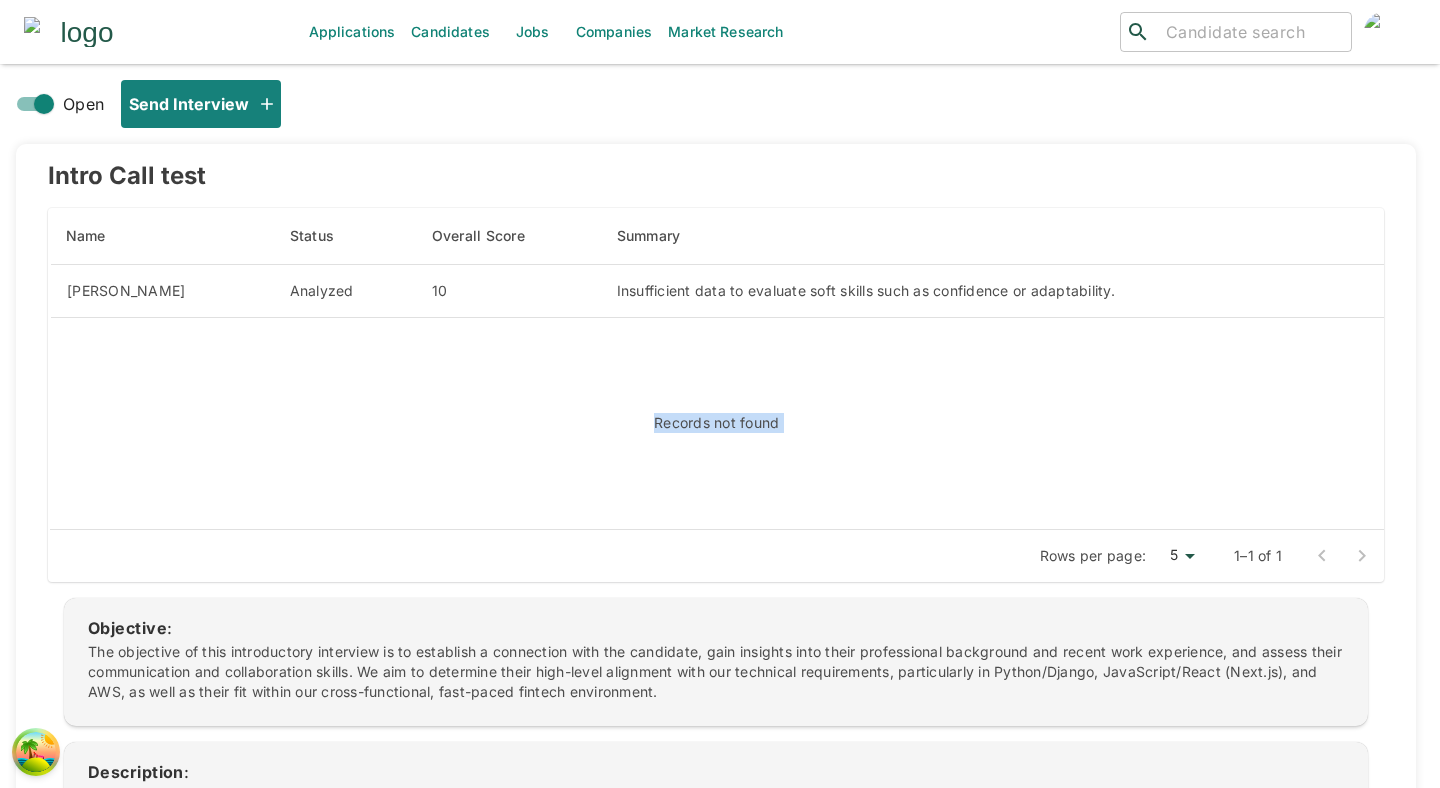 copy on "Records not found" 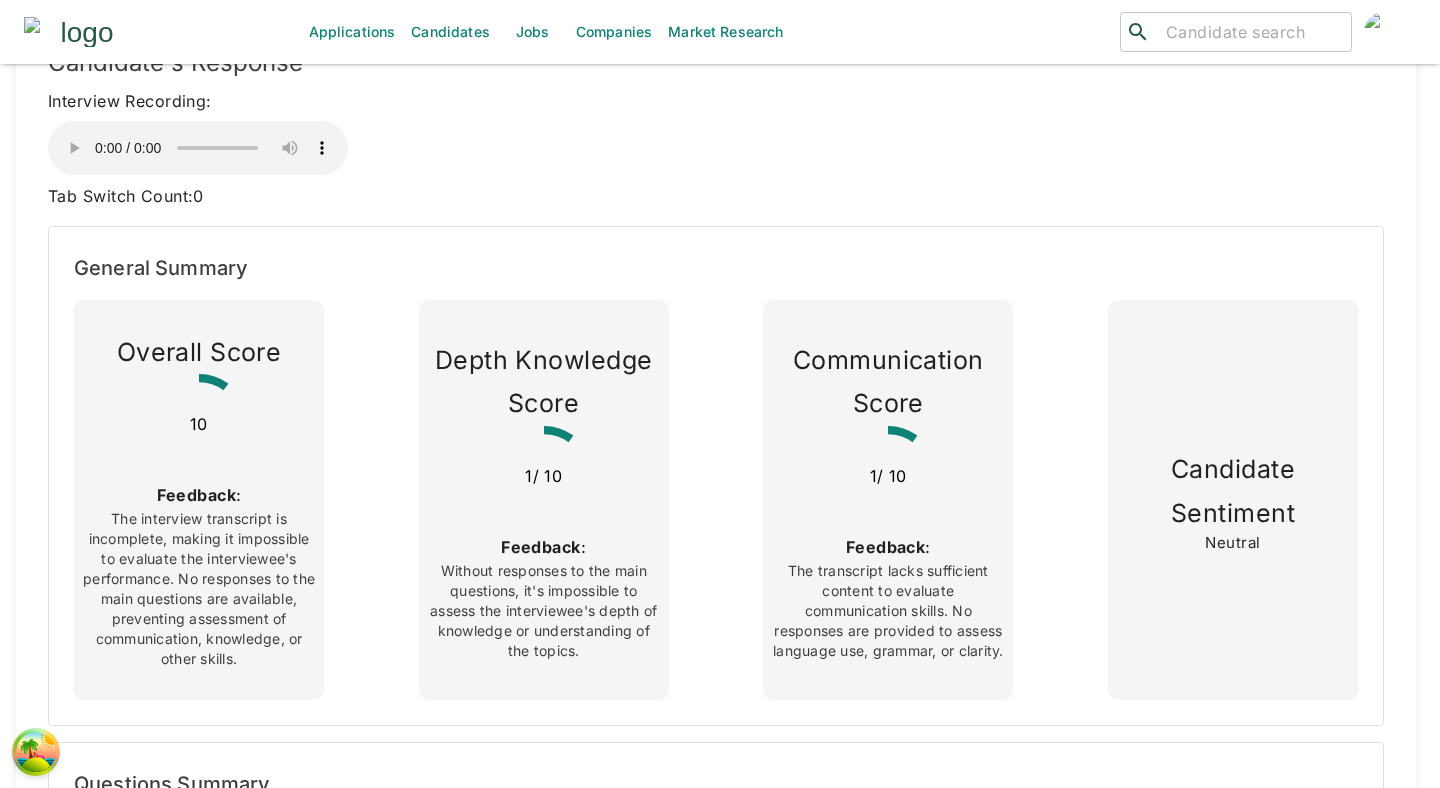 scroll, scrollTop: 0, scrollLeft: 0, axis: both 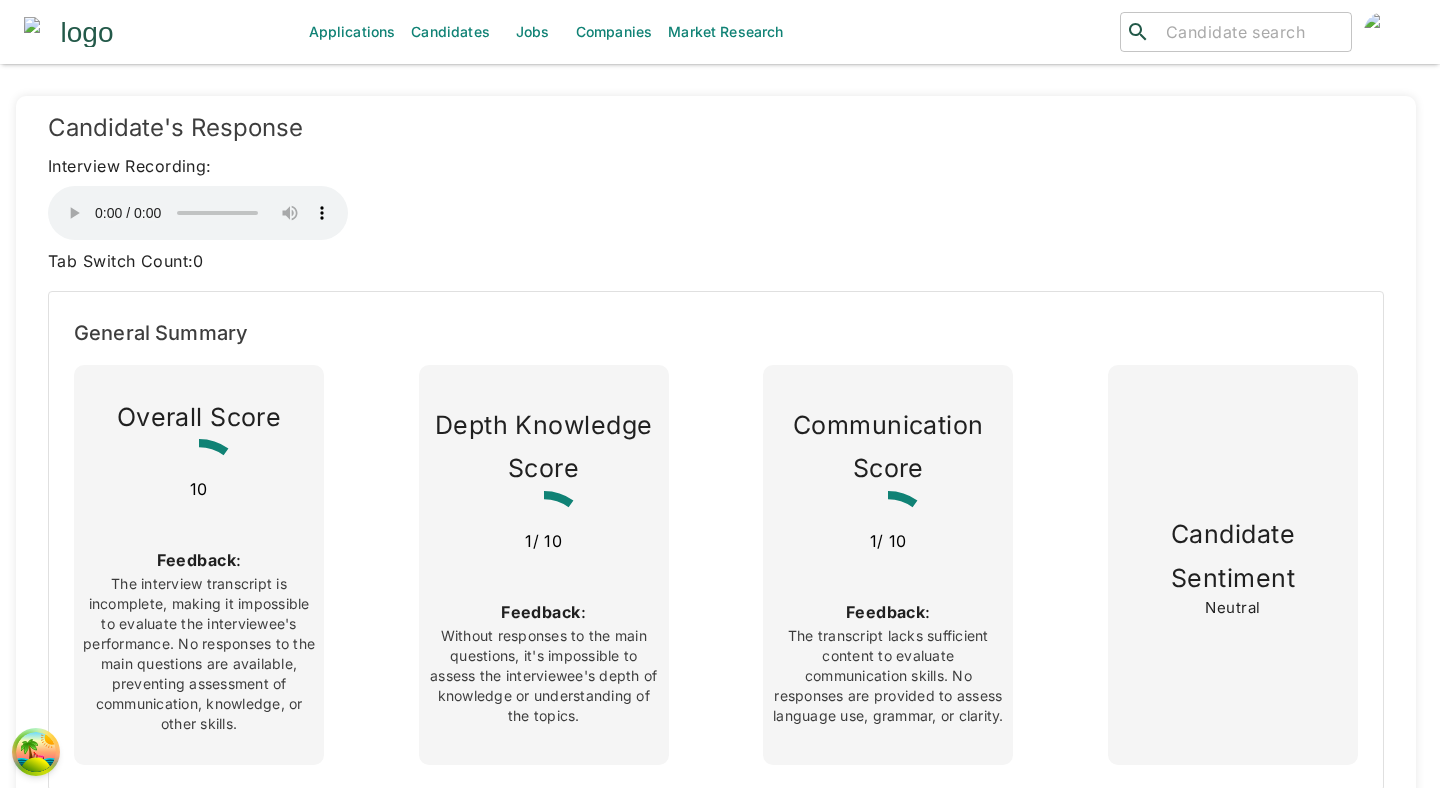 click on "General Summary" at bounding box center (716, 333) 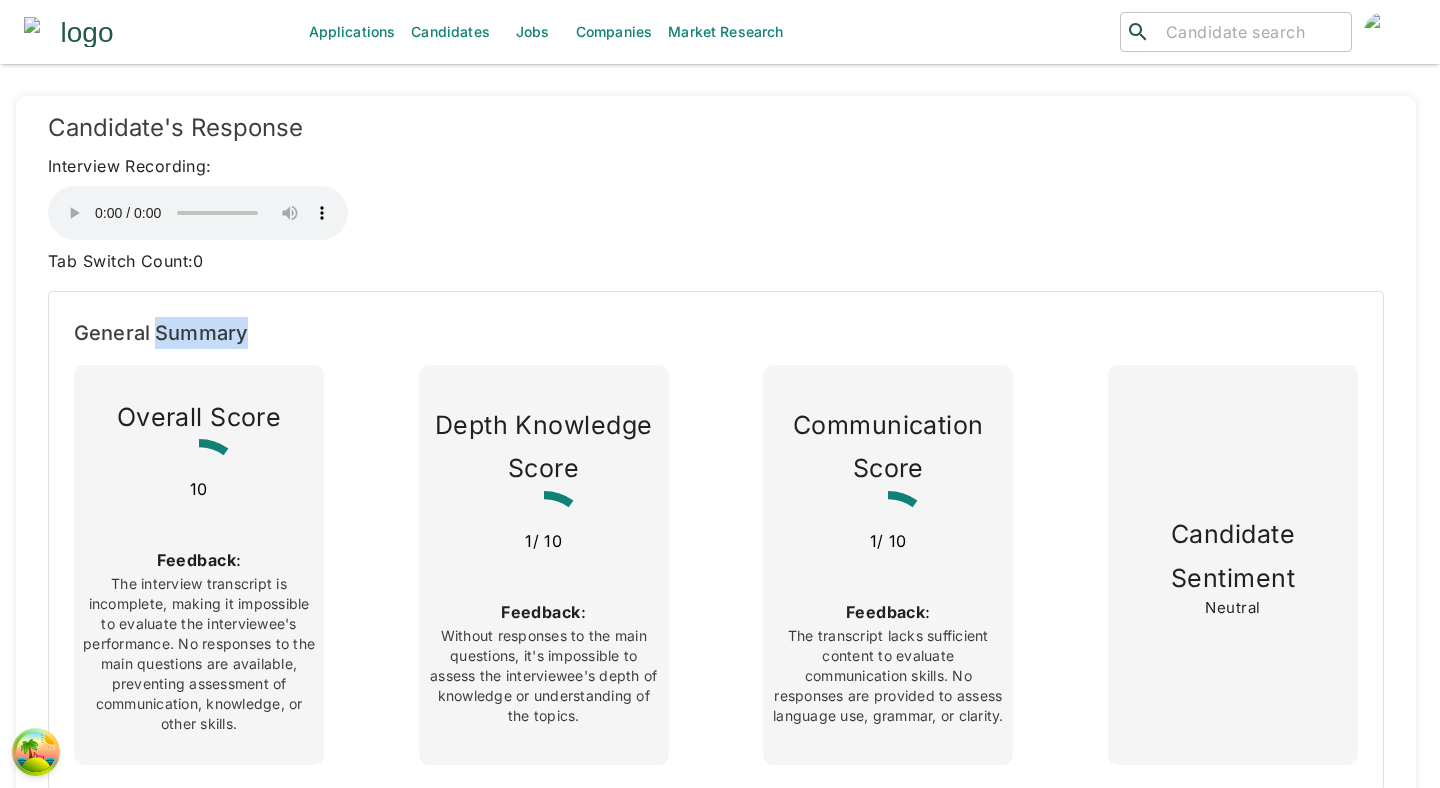 click on "General Summary" at bounding box center [716, 333] 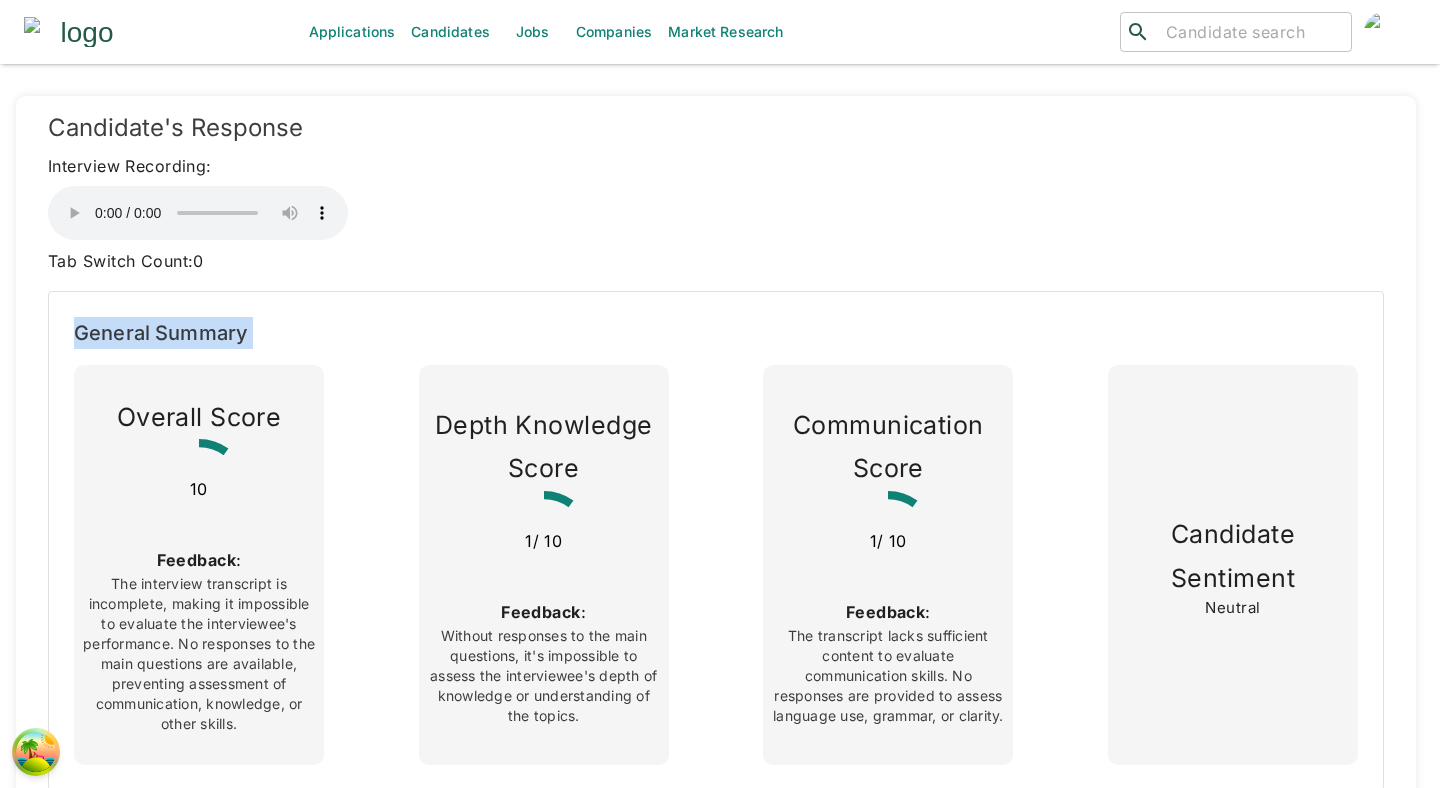 copy on "General Summary" 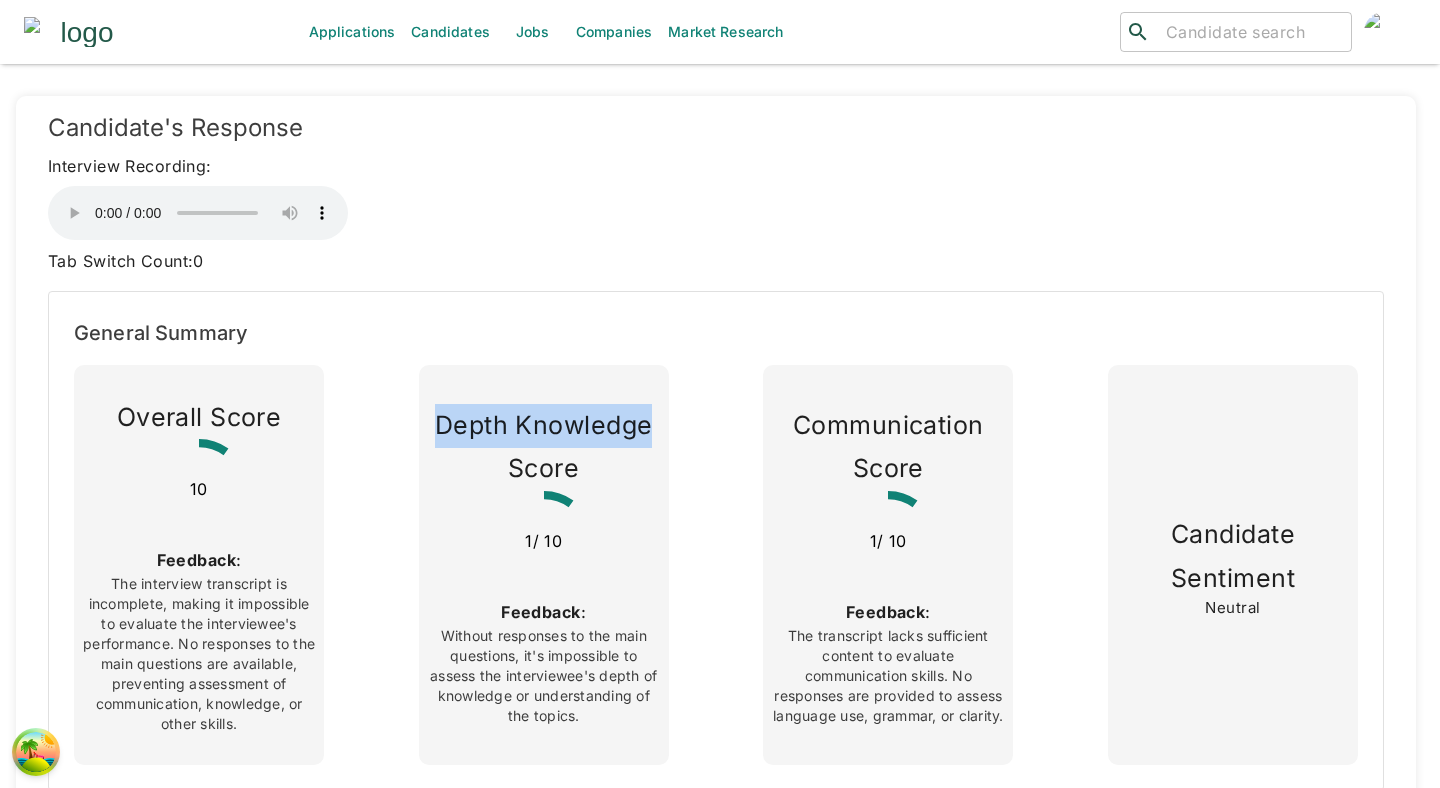 drag, startPoint x: 649, startPoint y: 434, endPoint x: 389, endPoint y: 433, distance: 260.00192 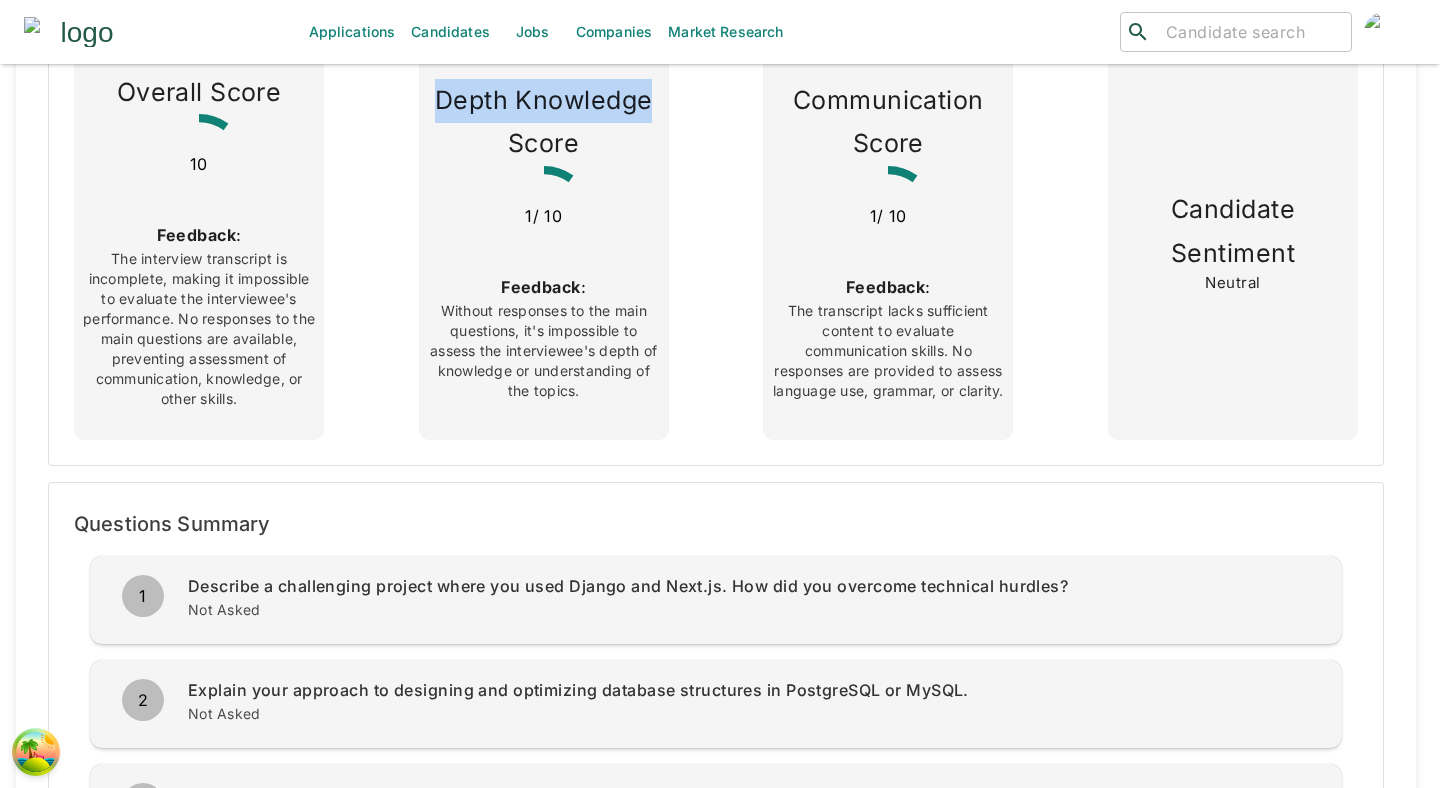 scroll, scrollTop: 0, scrollLeft: 0, axis: both 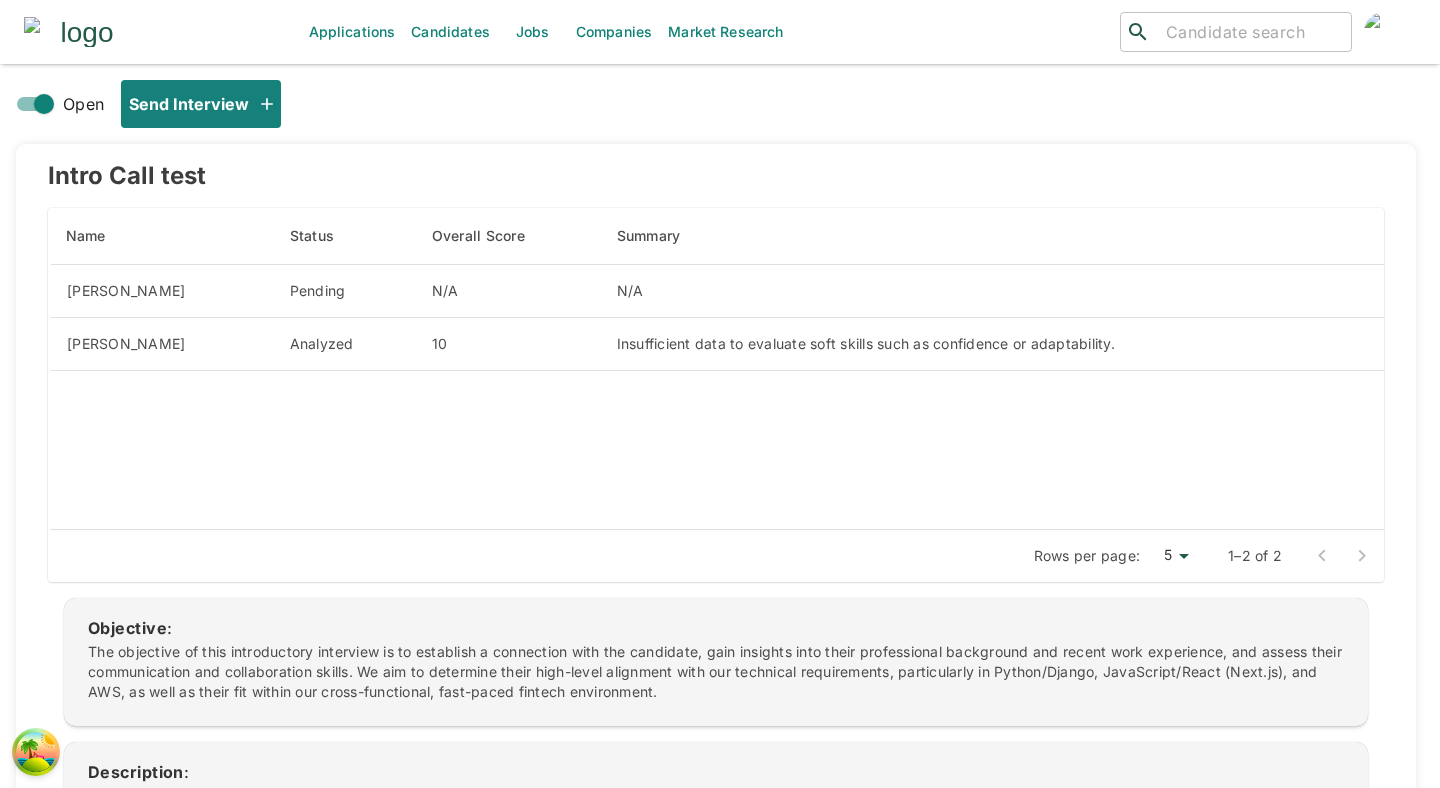 click on "Applications" at bounding box center (352, 32) 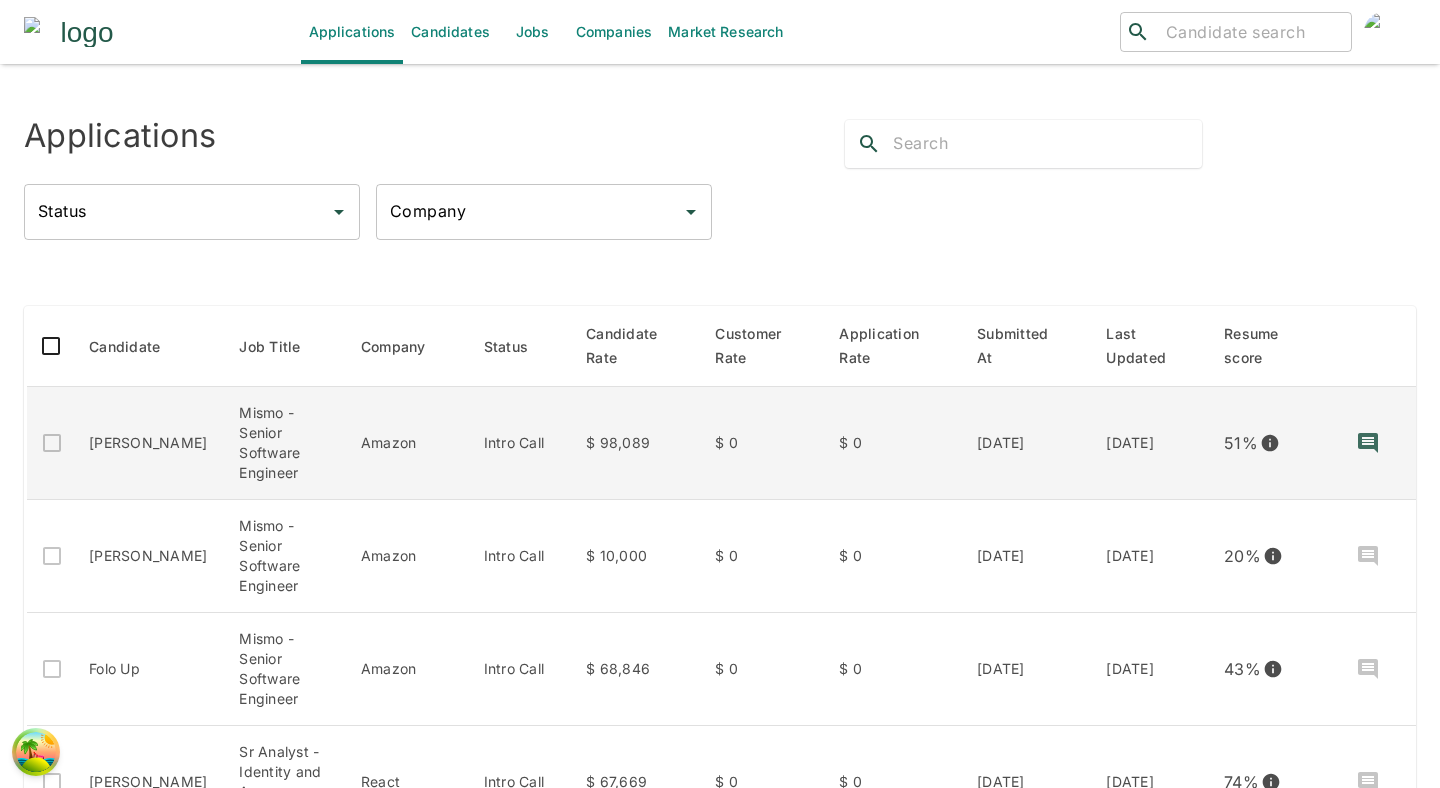 click on "Amazon" at bounding box center (406, 443) 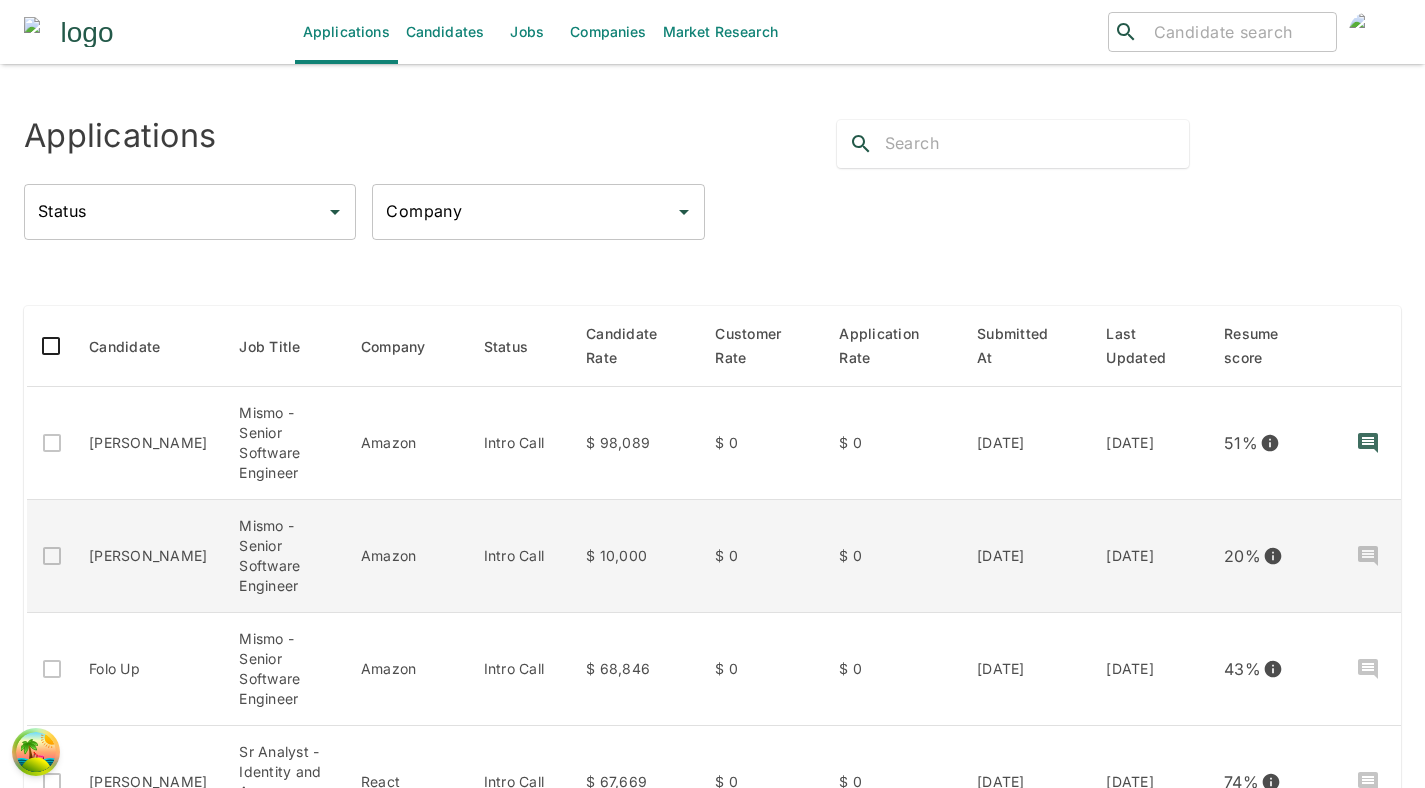 scroll, scrollTop: 0, scrollLeft: 94, axis: horizontal 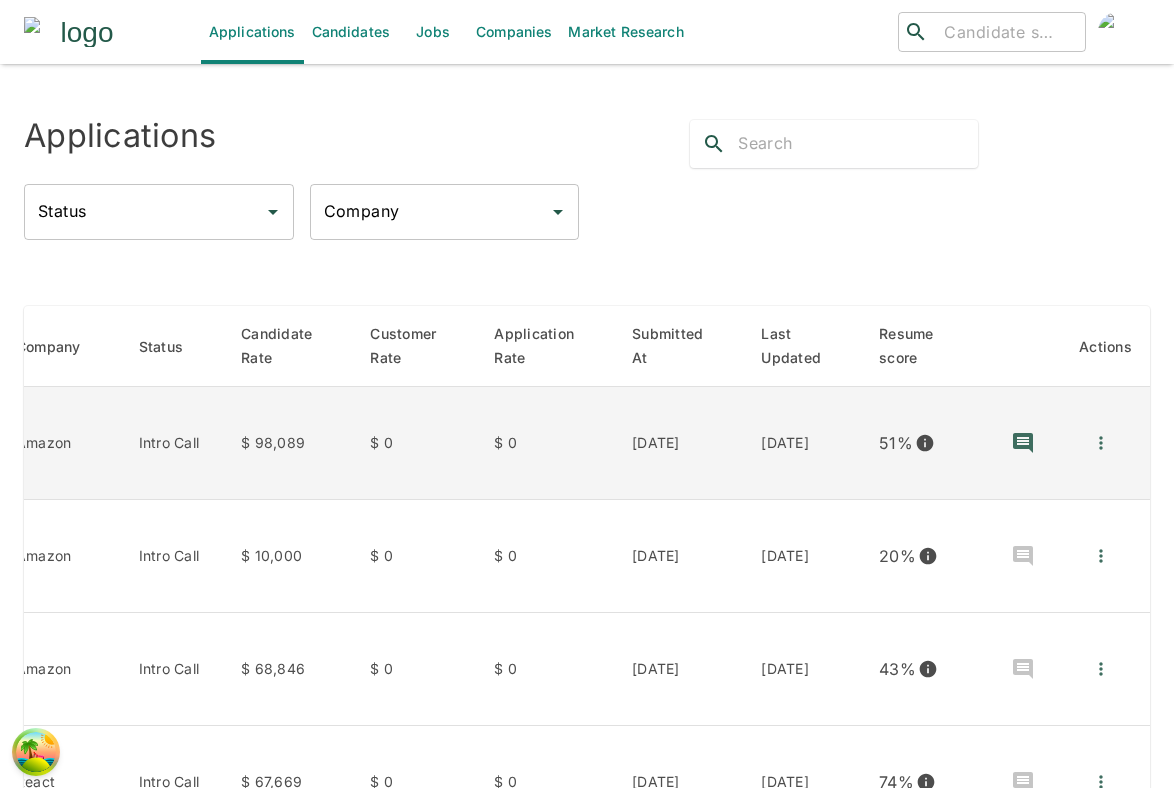 click 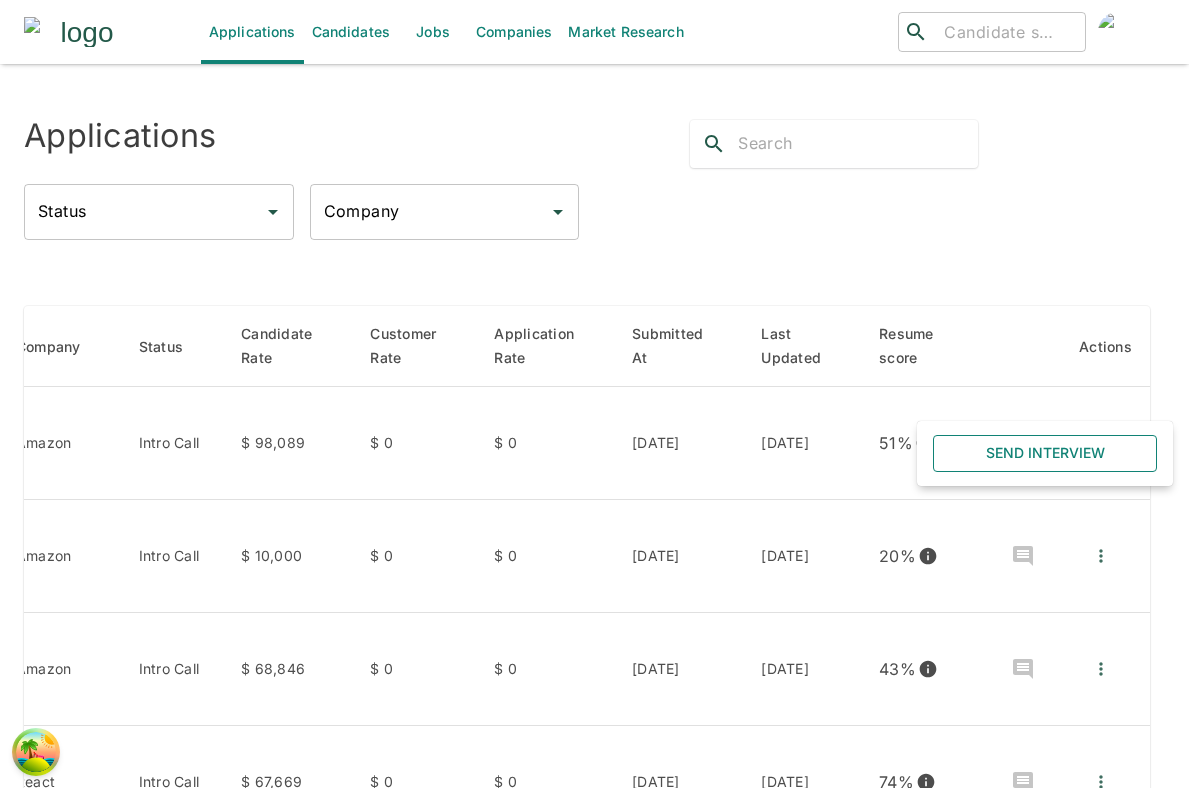 click on "Send Interview" at bounding box center (1045, 453) 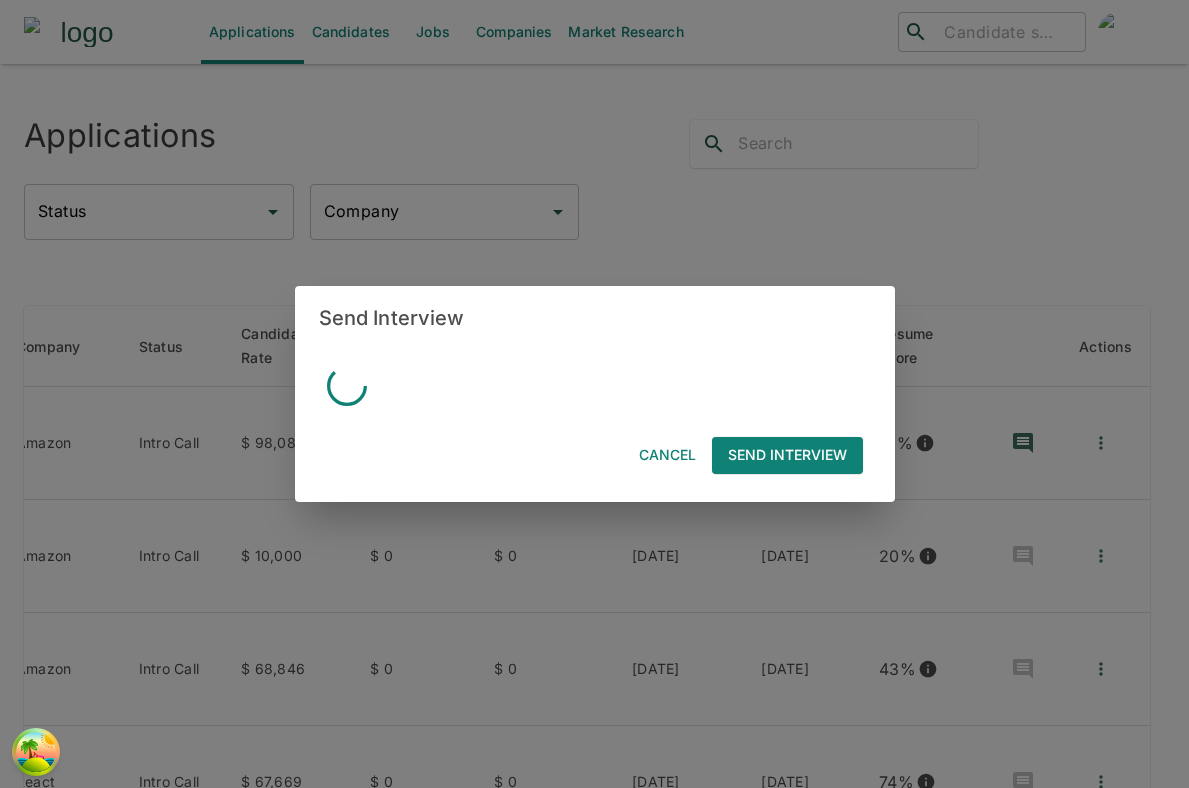 scroll, scrollTop: 0, scrollLeft: 330, axis: horizontal 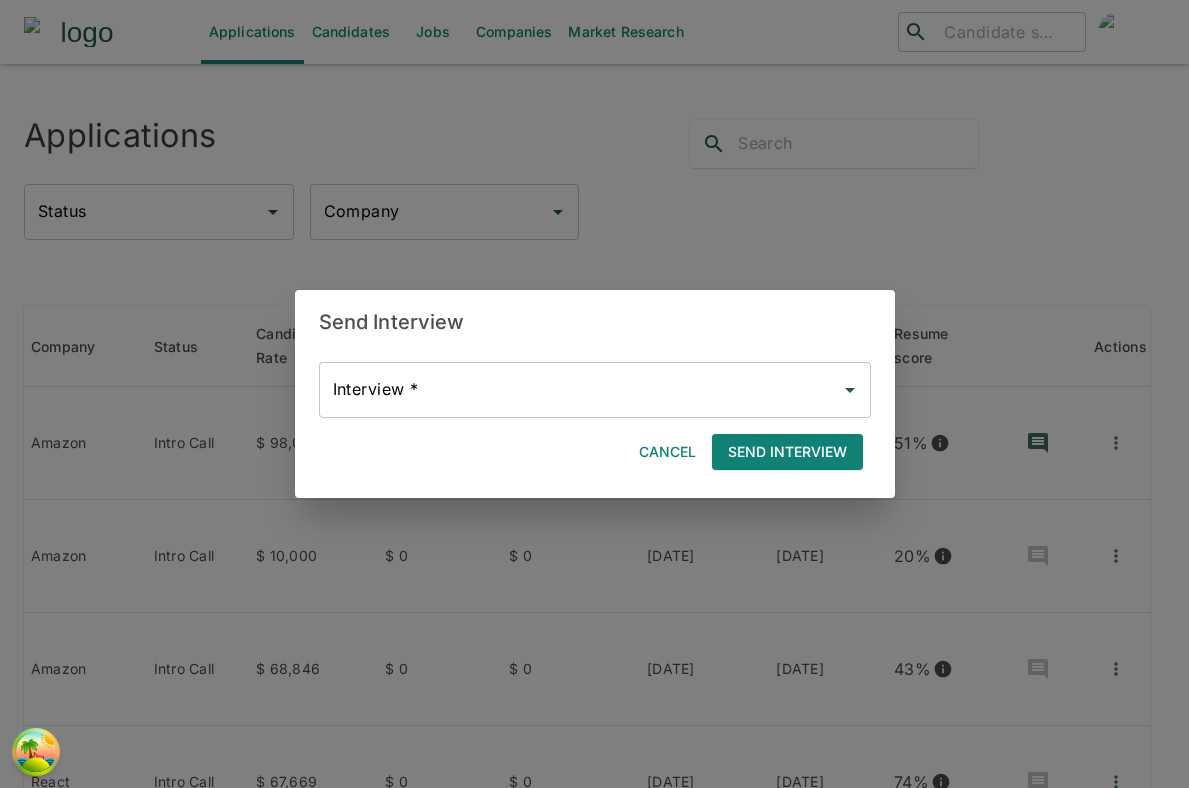 click on "Interview *" at bounding box center [580, 390] 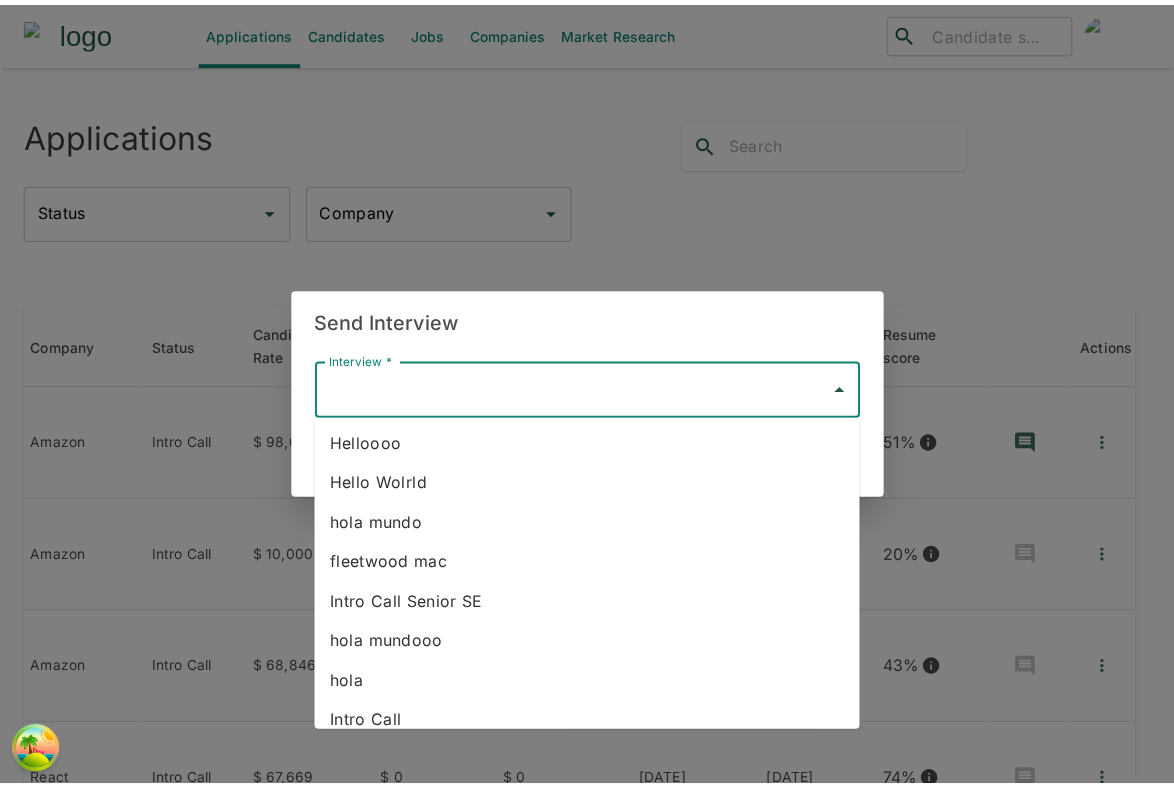 scroll, scrollTop: 261, scrollLeft: 0, axis: vertical 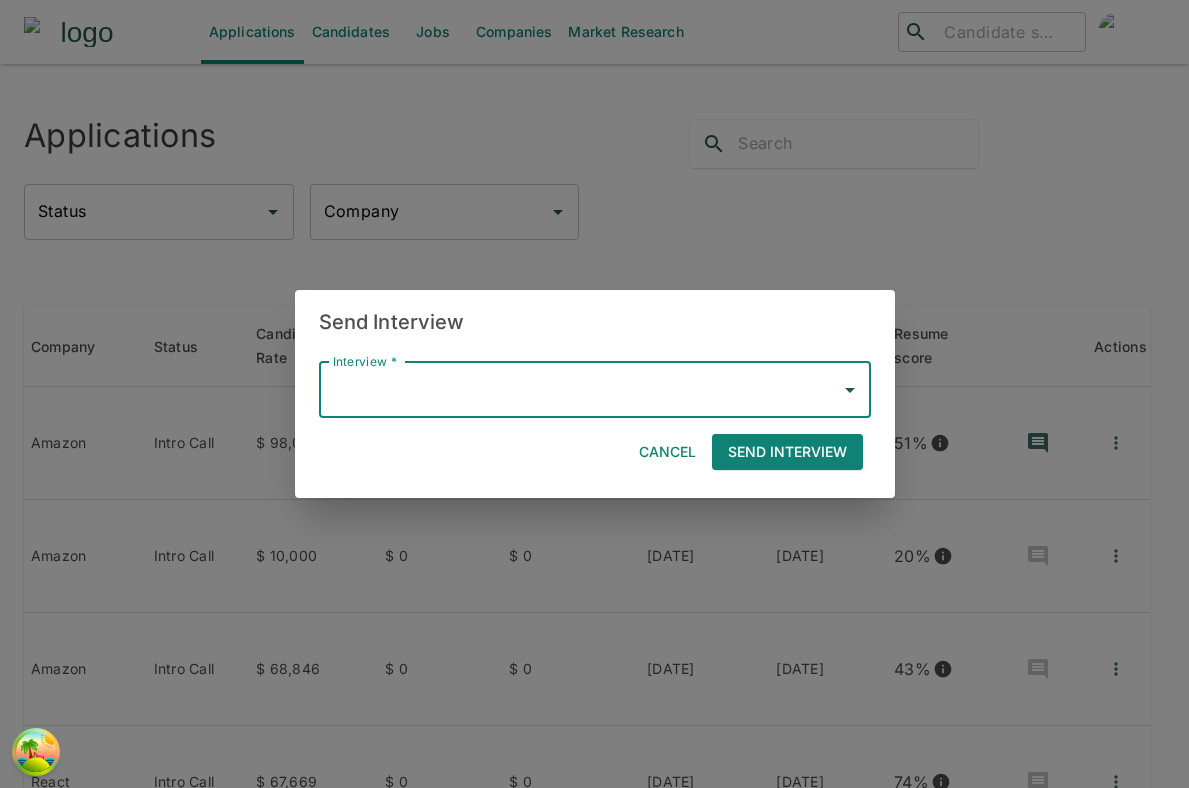click on "Send Interview Interview * Interview * Cancel Send Interview" at bounding box center [594, 394] 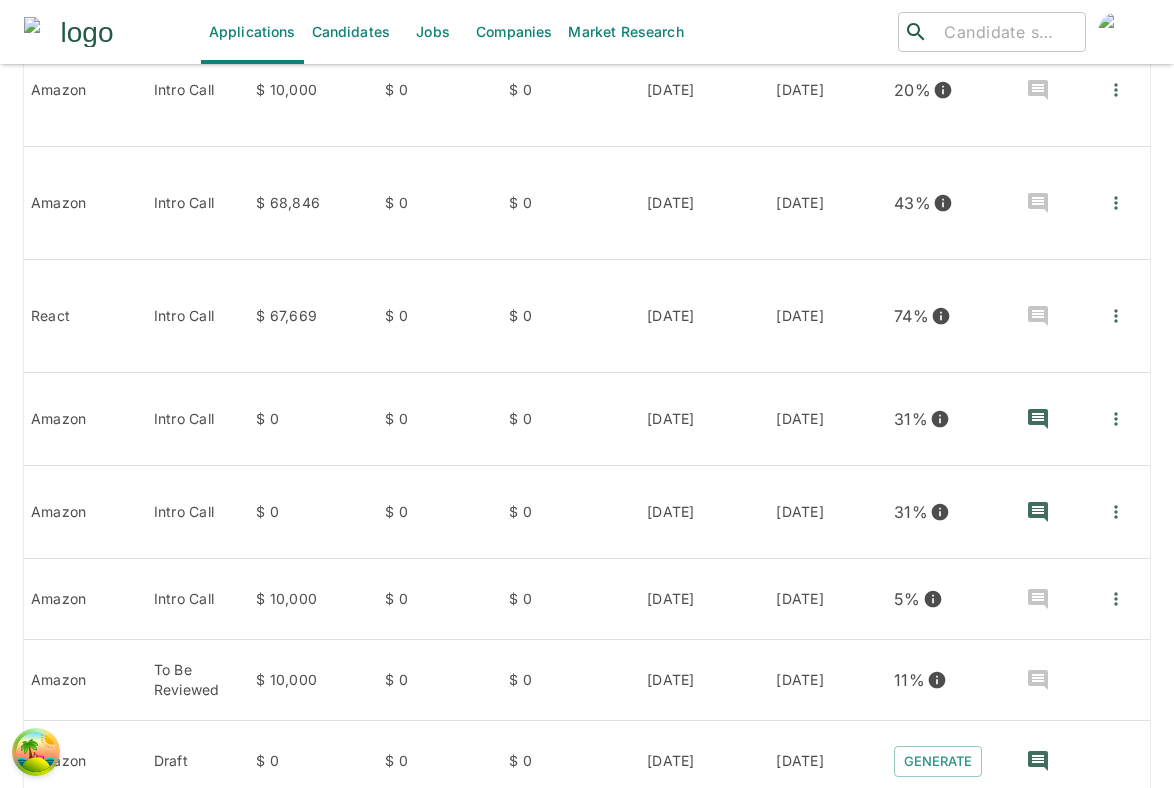 scroll, scrollTop: 656, scrollLeft: 0, axis: vertical 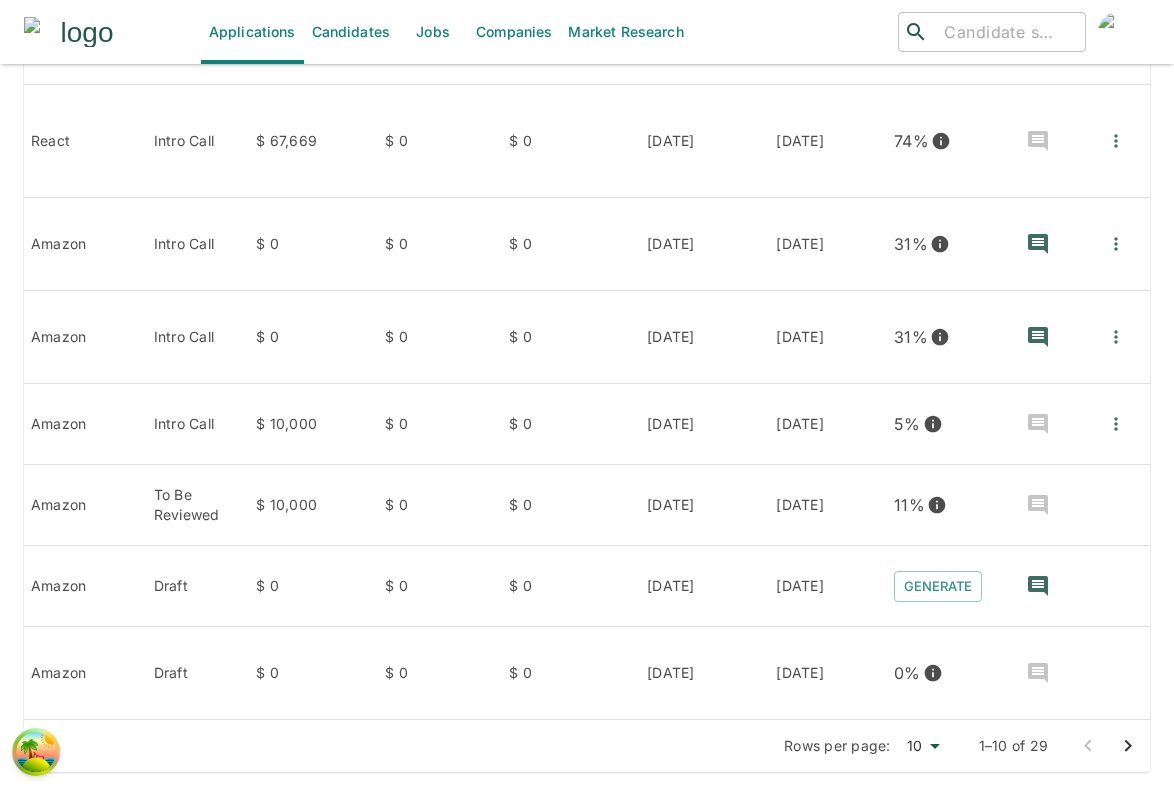 click 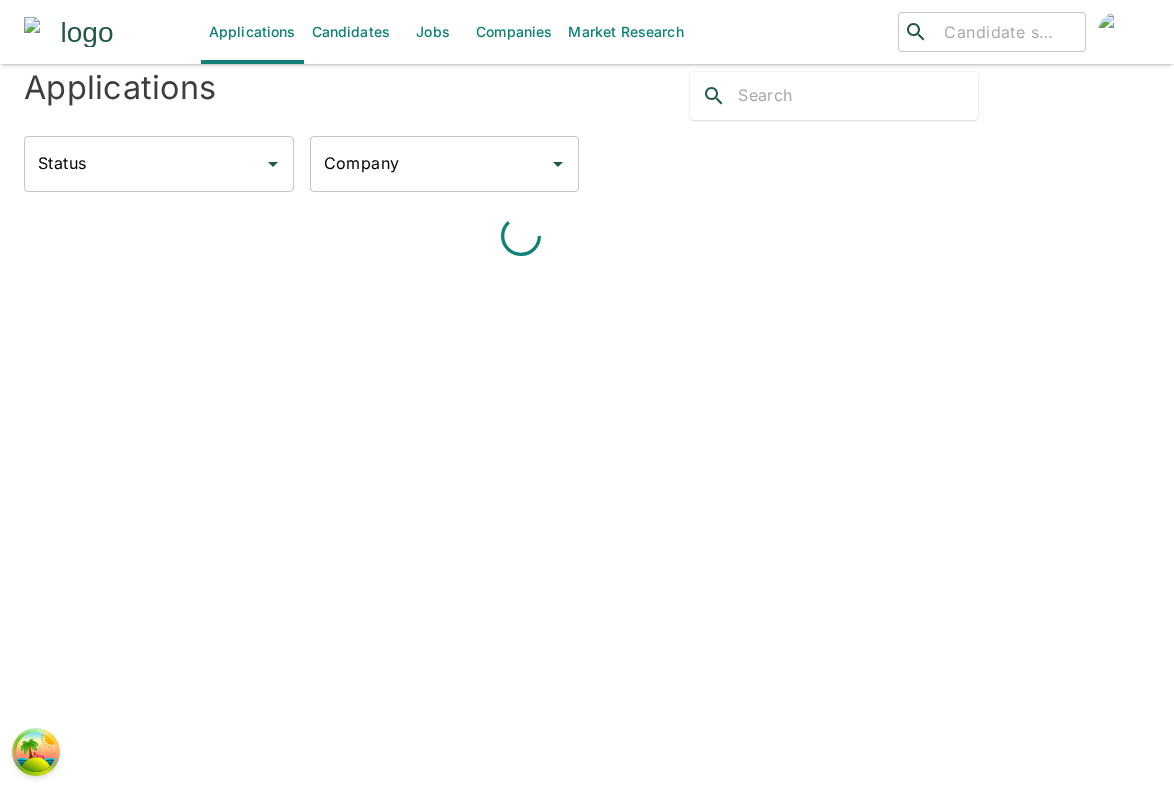 scroll, scrollTop: 656, scrollLeft: 0, axis: vertical 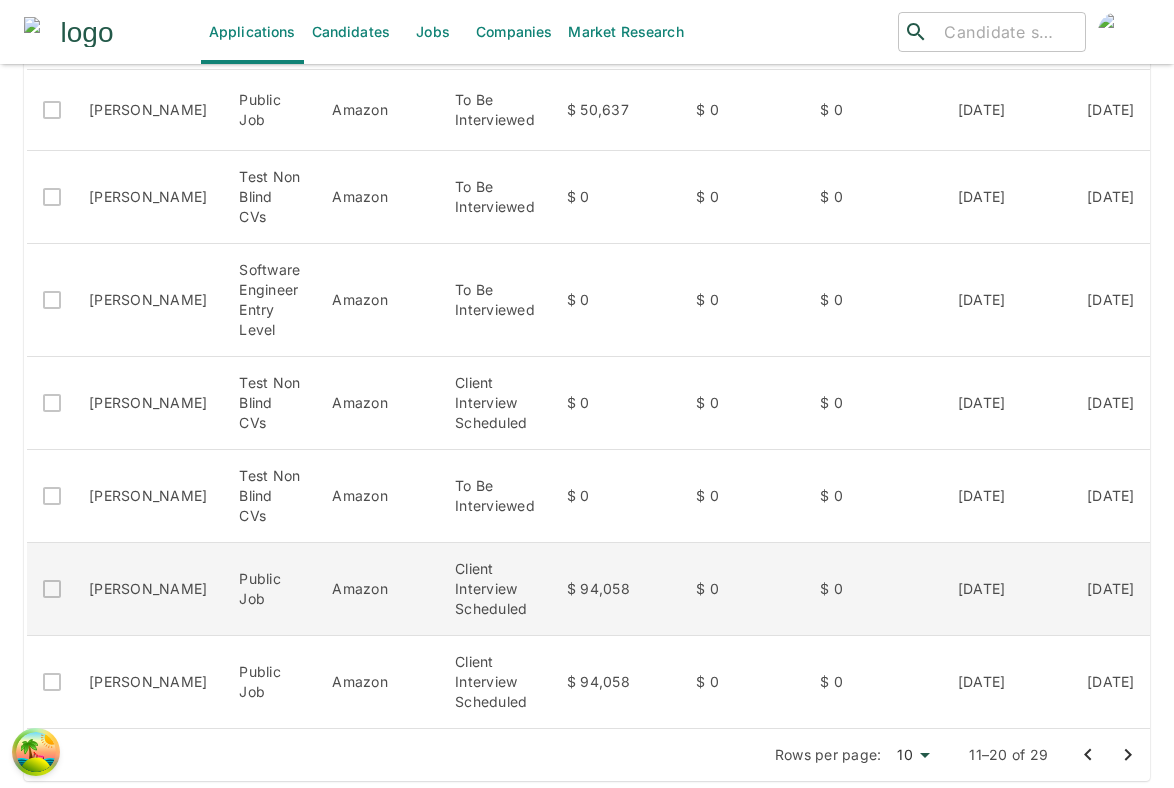 click on "04/25/2025" at bounding box center [1006, 589] 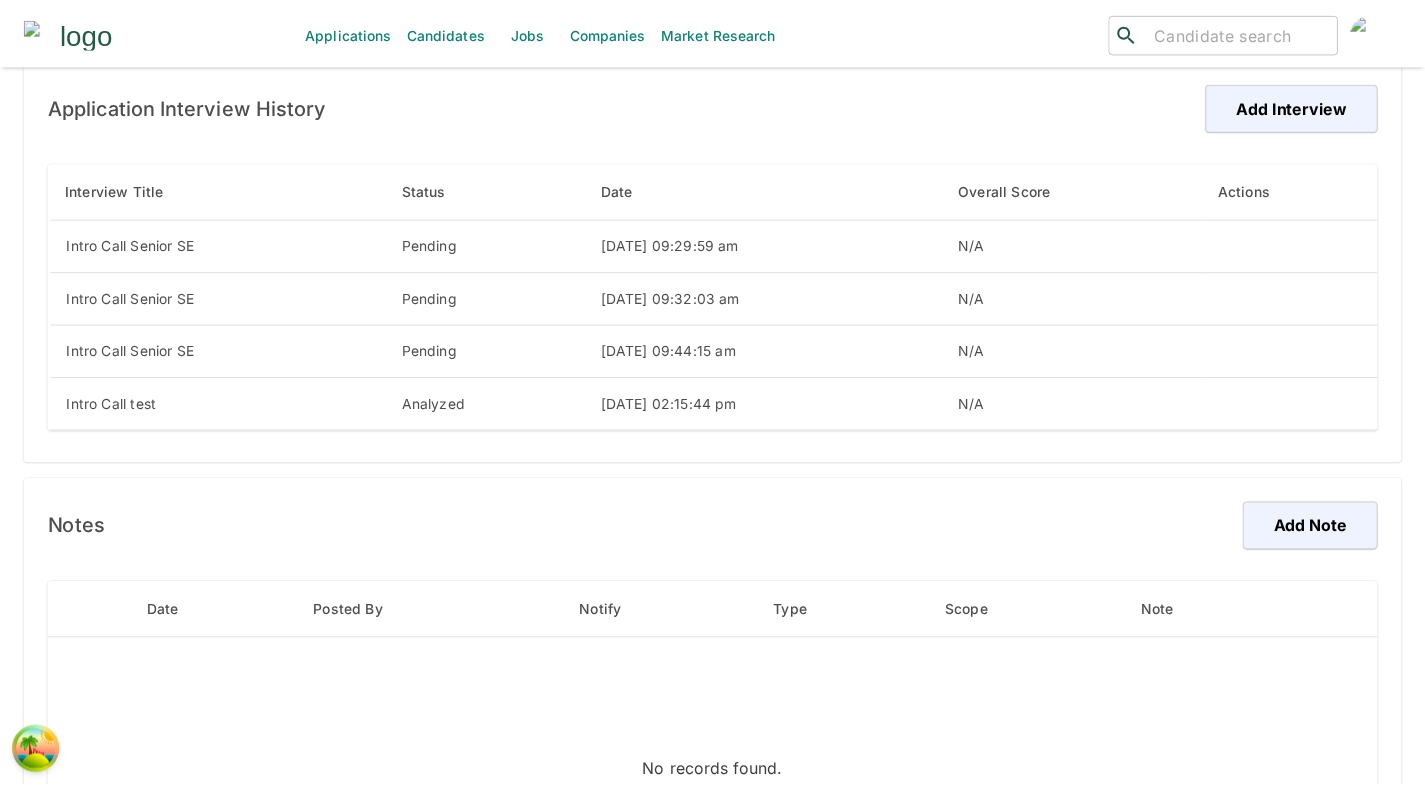 scroll, scrollTop: 647, scrollLeft: 0, axis: vertical 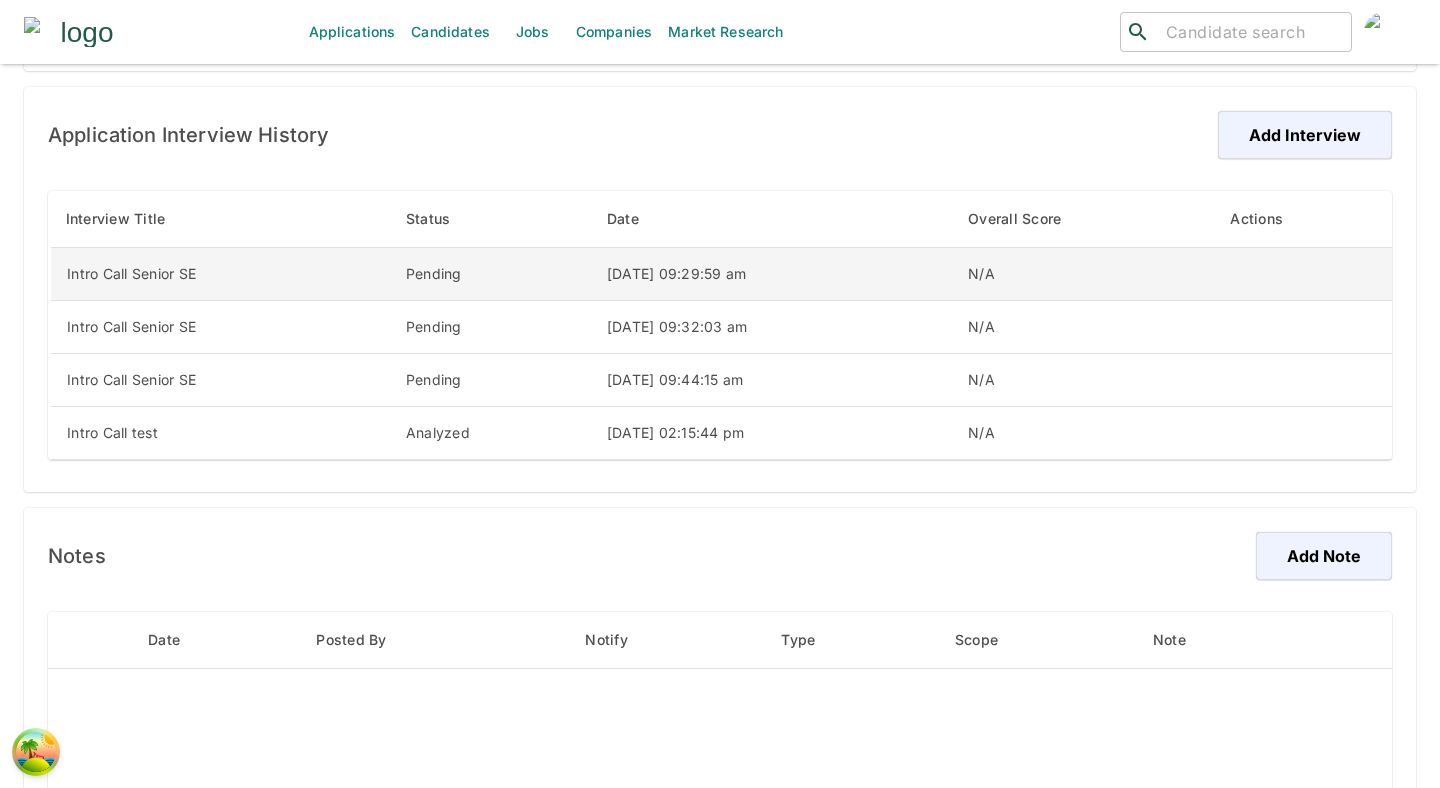 click at bounding box center (1303, 273) 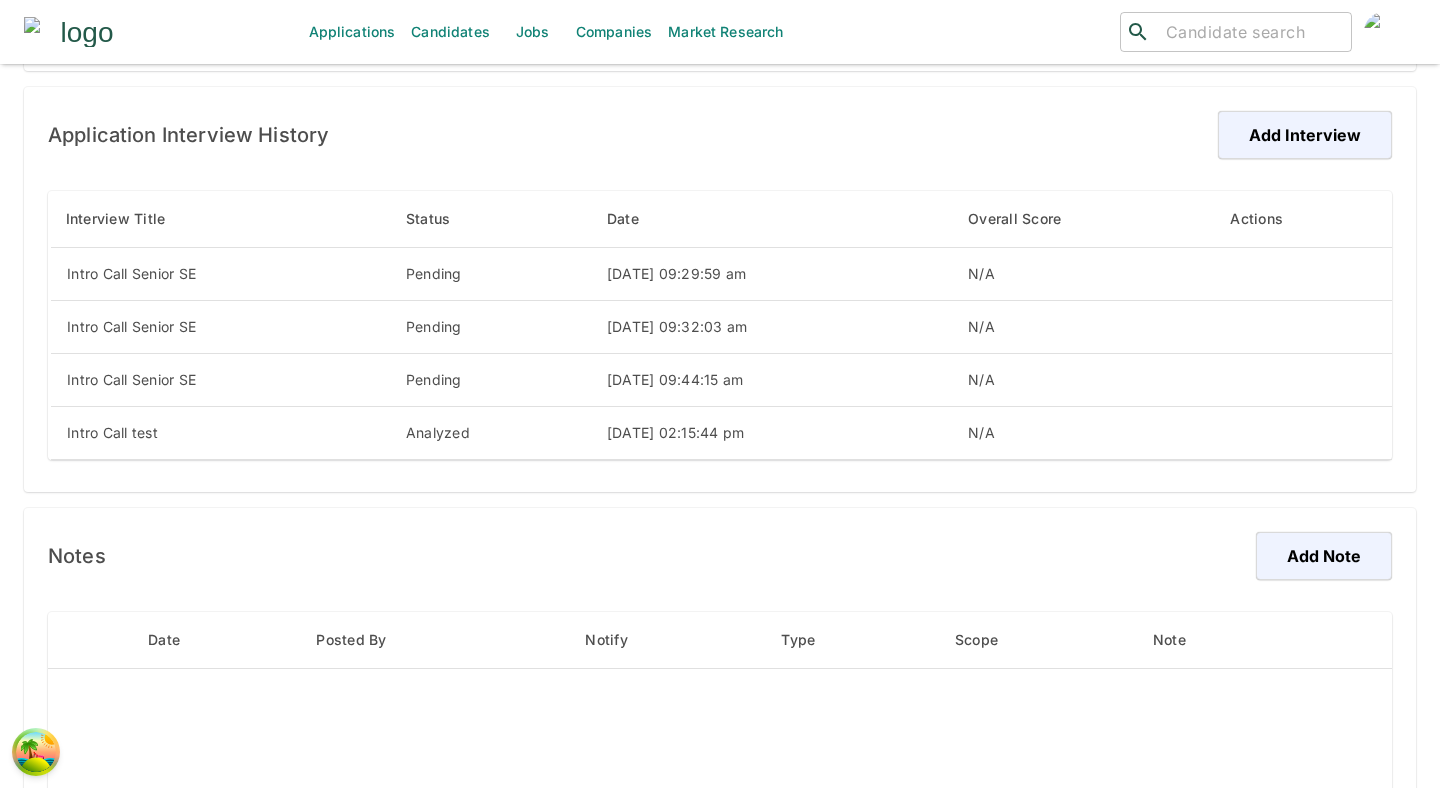 click on "Overall Score" at bounding box center (1083, 219) 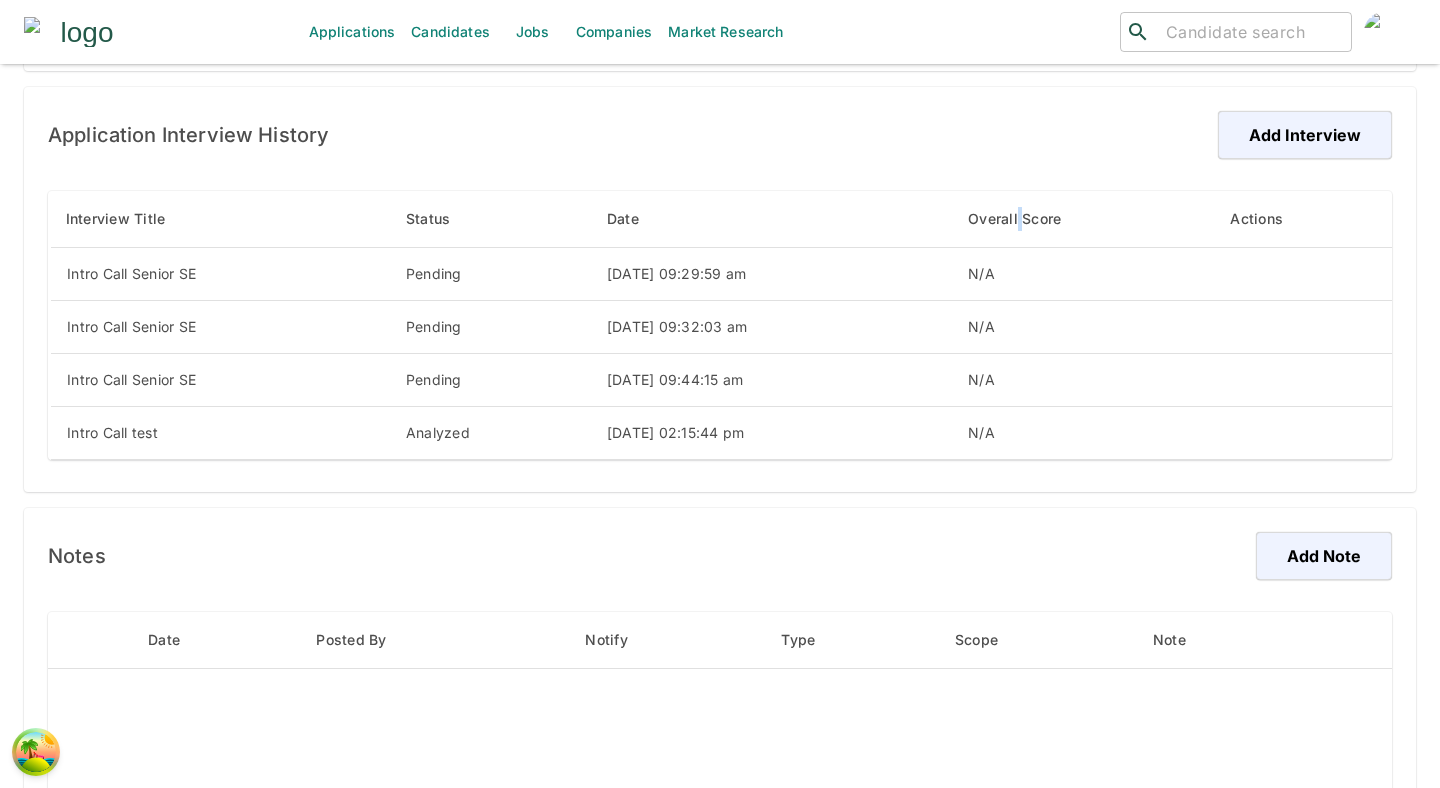 click on "Overall Score" at bounding box center [1083, 219] 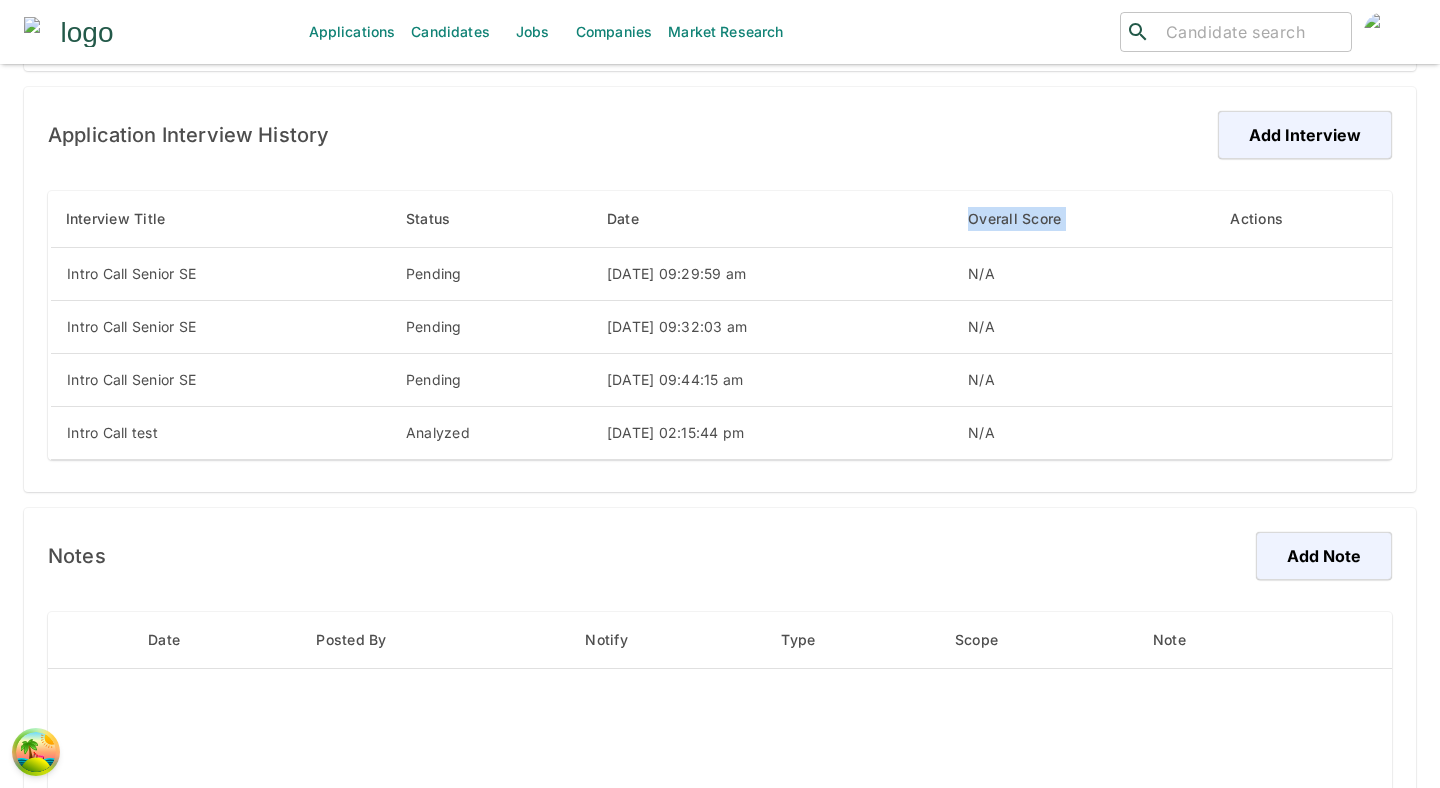 copy on "Overall Score" 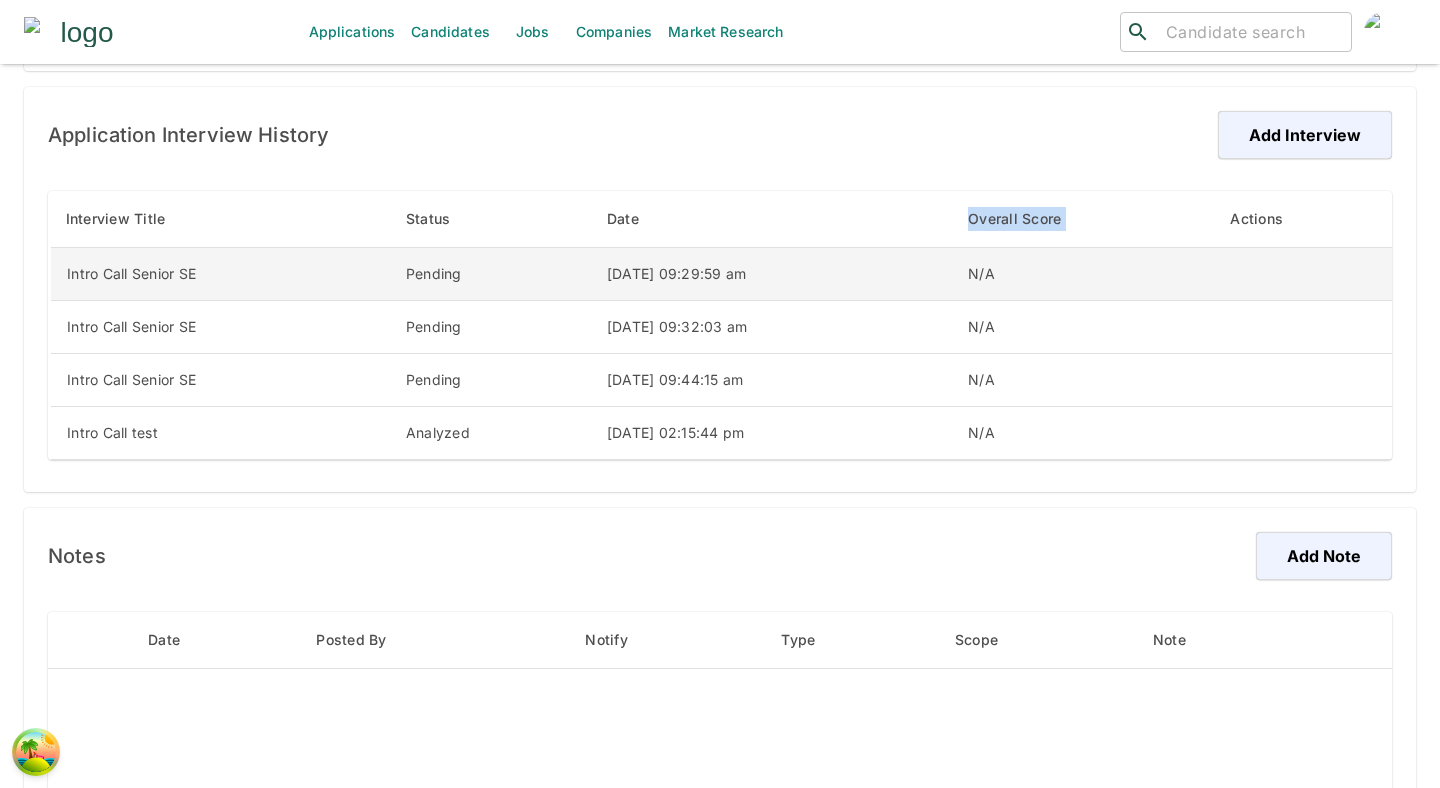 click on "[DATE] 09:29:59 am" at bounding box center [771, 273] 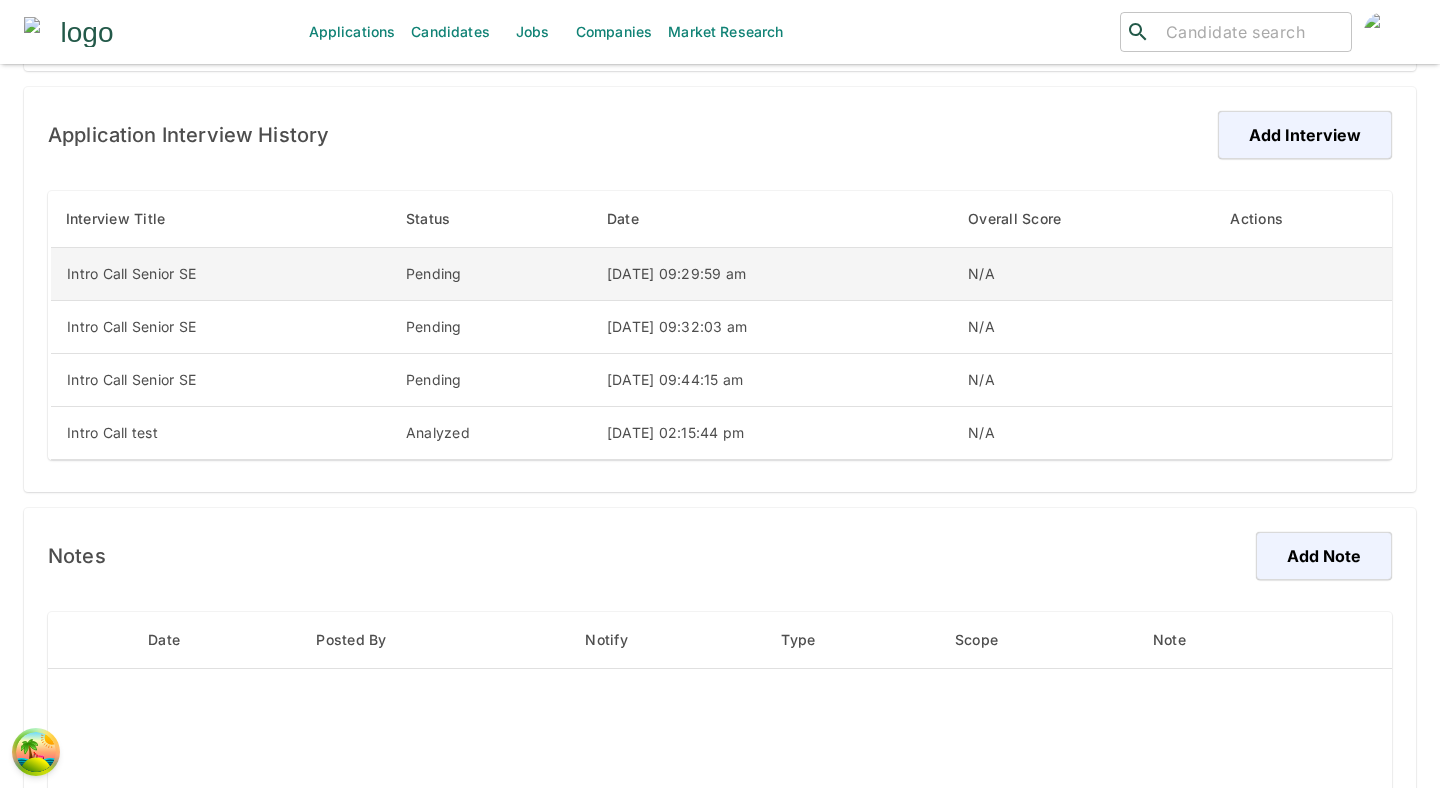 click on "[DATE] 09:29:59 am" at bounding box center [771, 273] 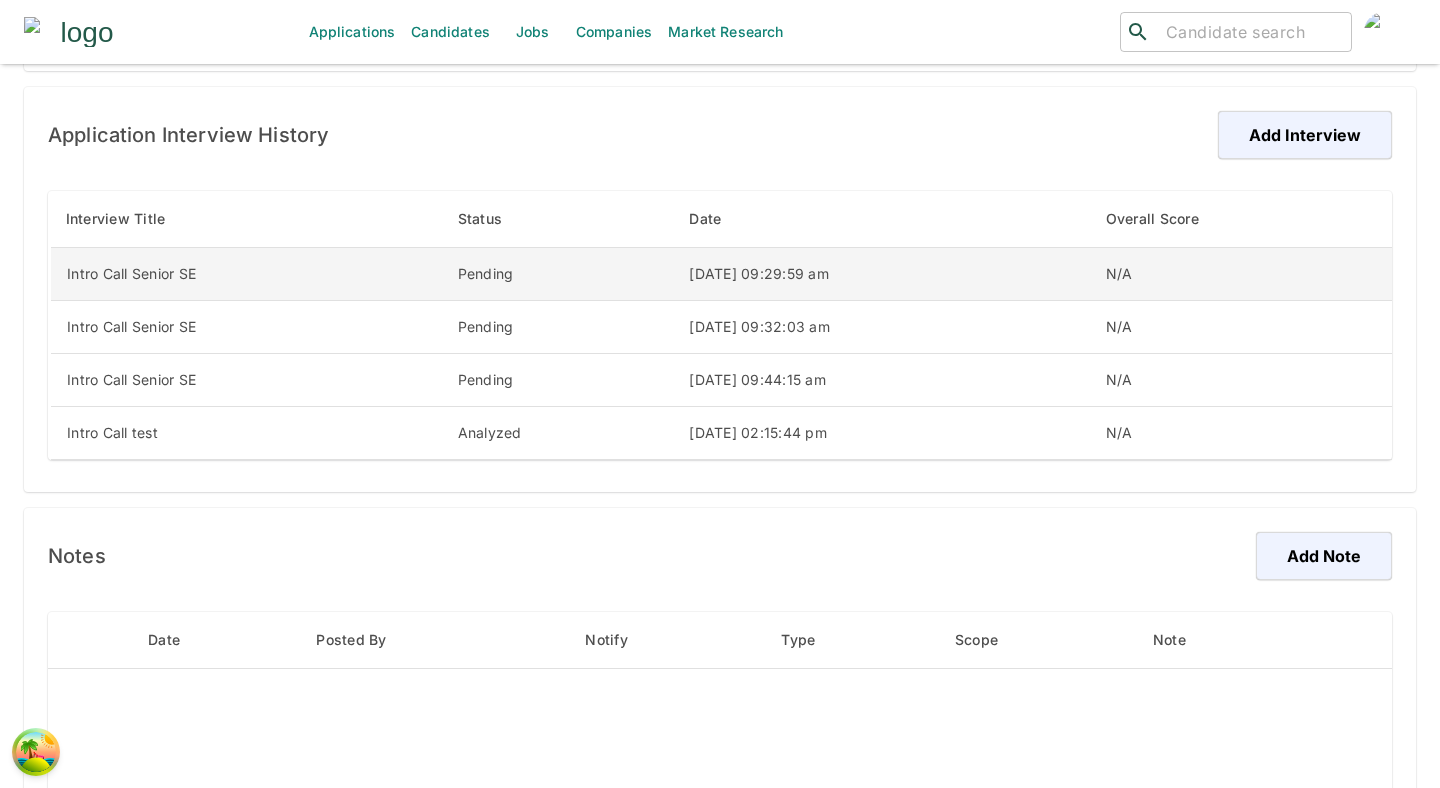 click on "[DATE] 09:29:59 am" at bounding box center [881, 273] 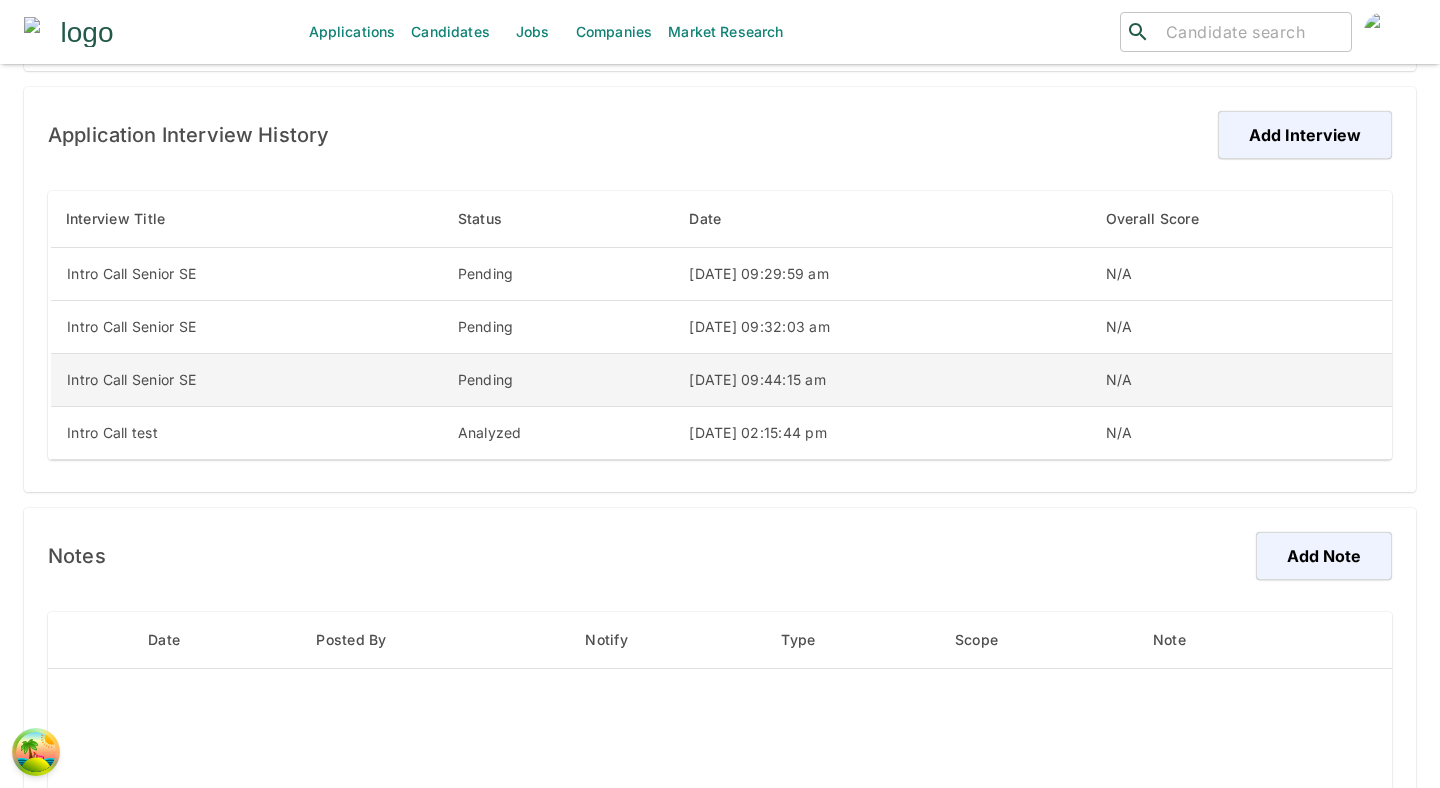 click on "[DATE] 09:44:15 am" at bounding box center (881, 379) 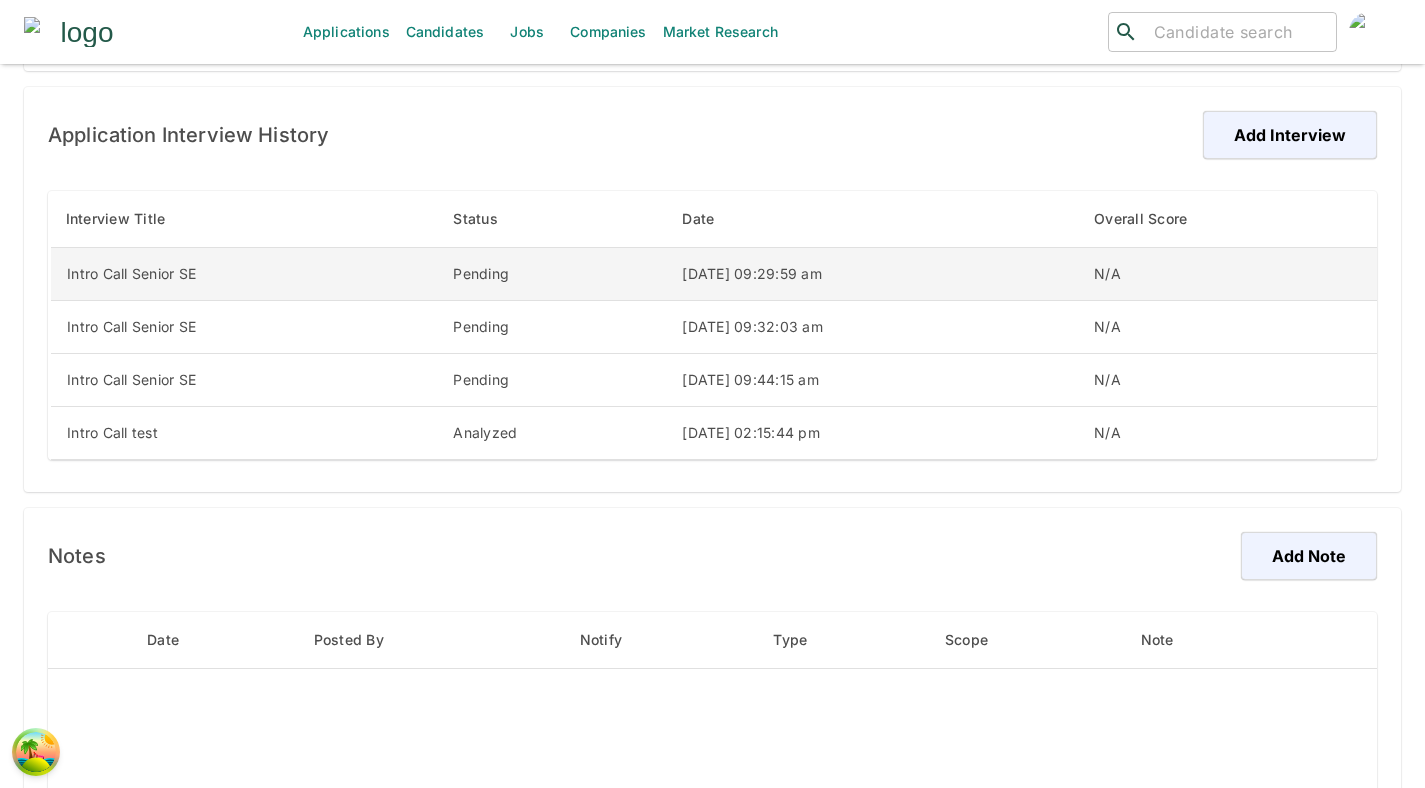 click on "[DATE] 09:29:59 am" at bounding box center [872, 273] 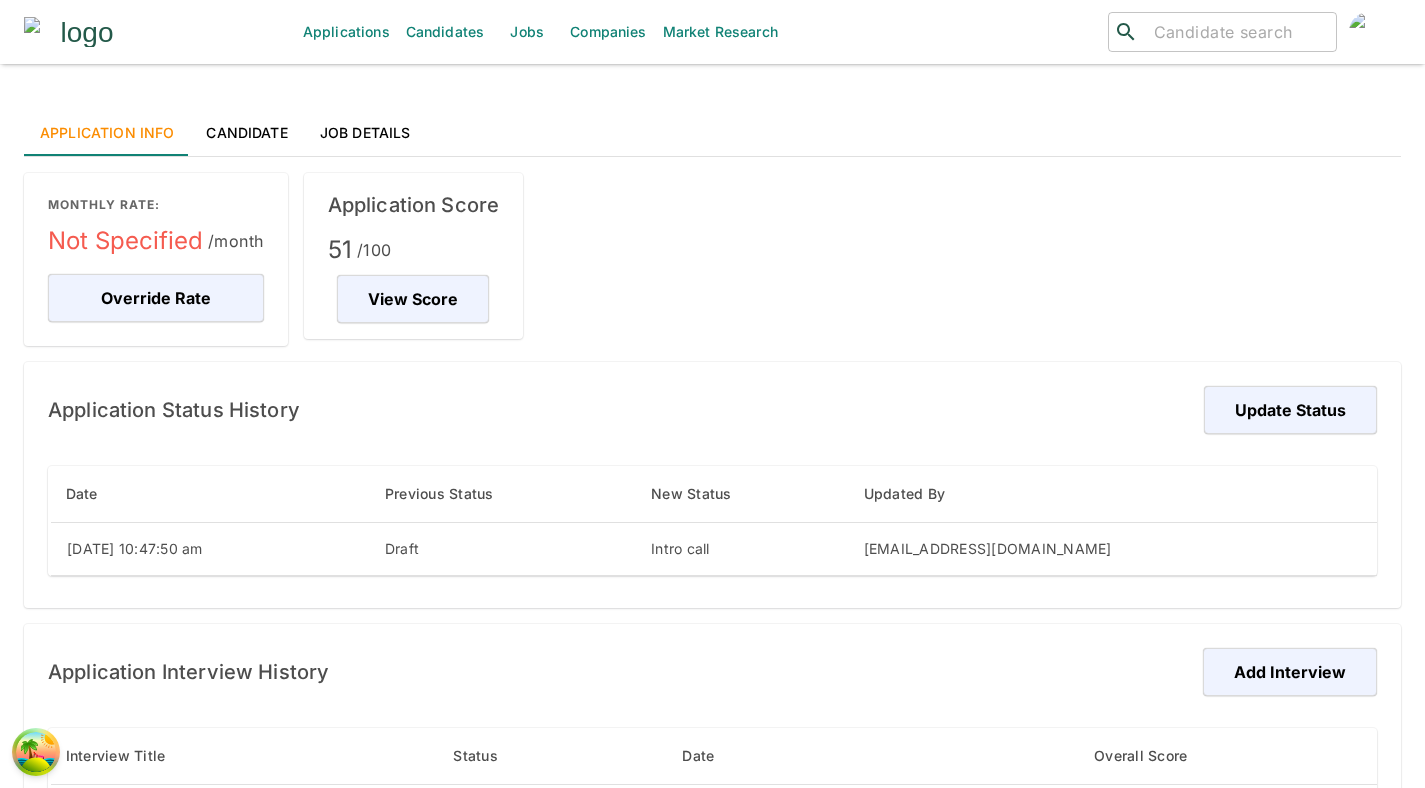 scroll, scrollTop: 0, scrollLeft: 0, axis: both 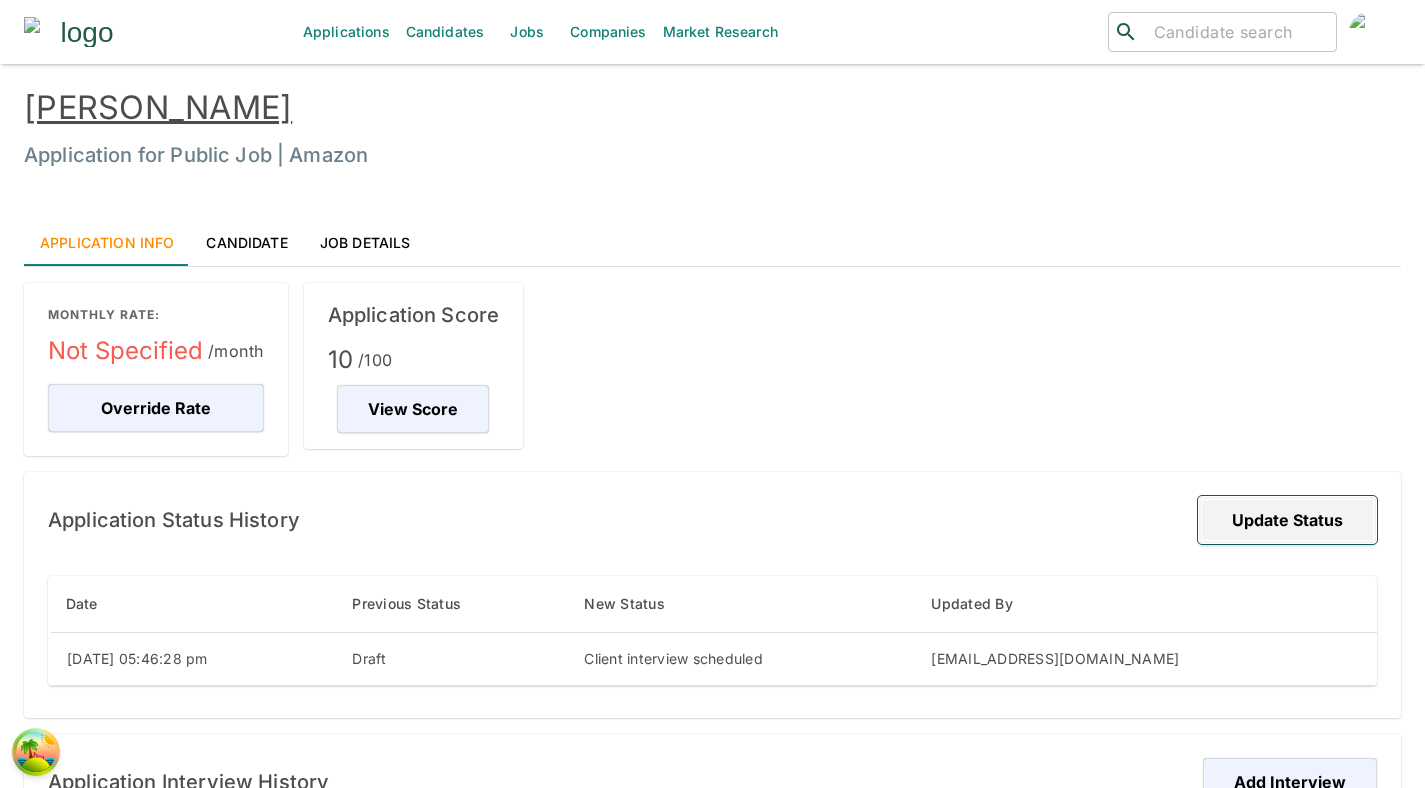 click on "Update Status" at bounding box center (1287, 520) 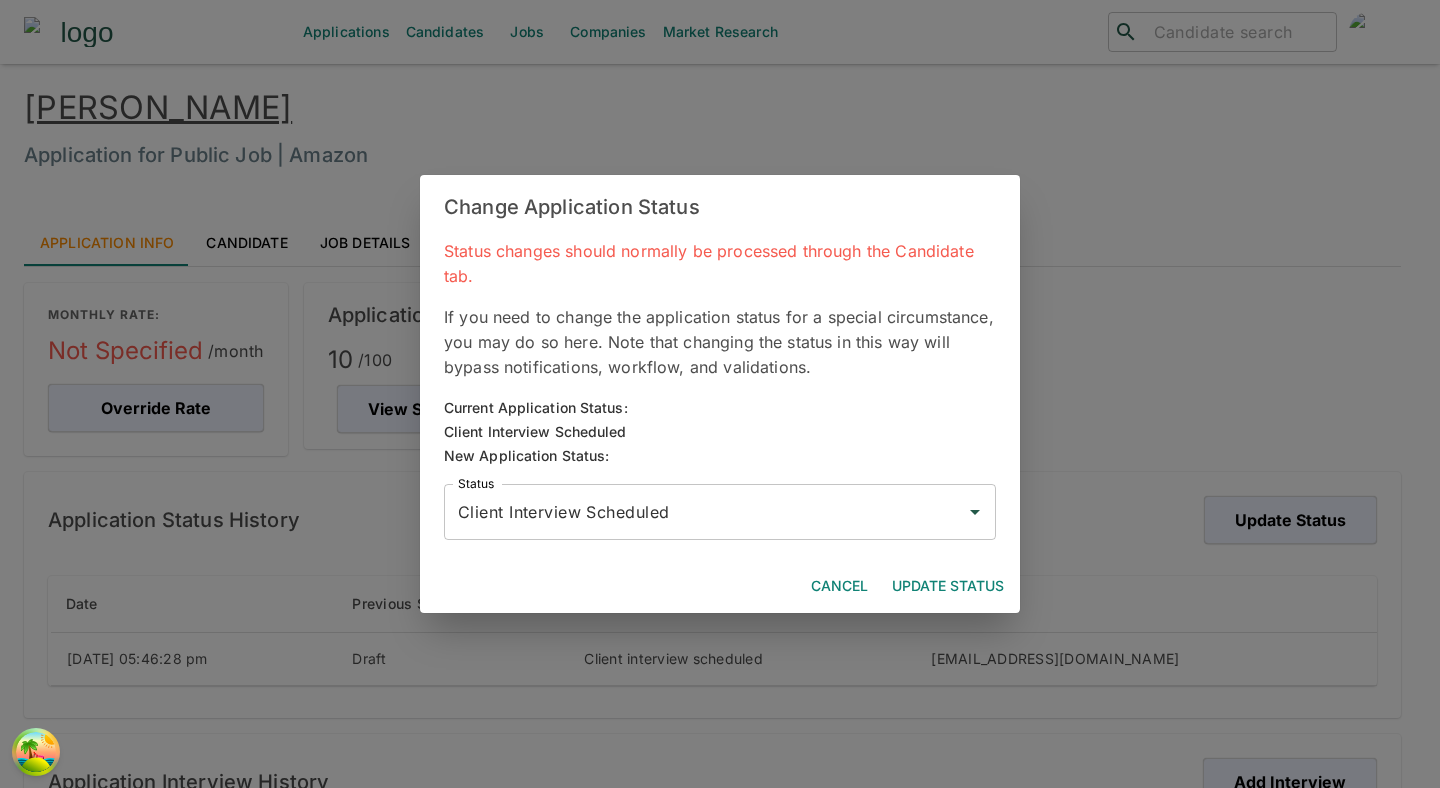 click on "Client Interview Scheduled" at bounding box center (705, 512) 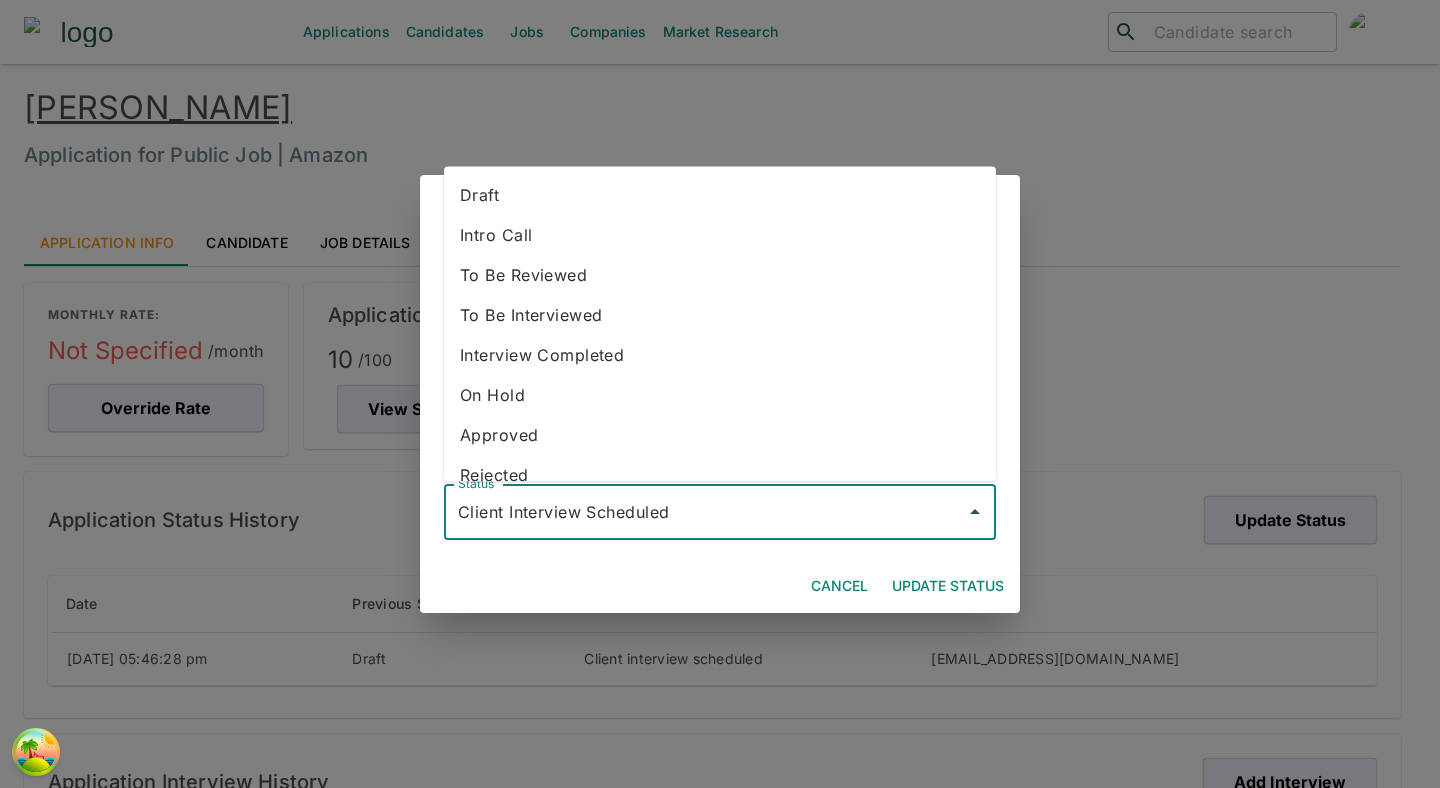 click on "Intro Call" at bounding box center (720, 234) 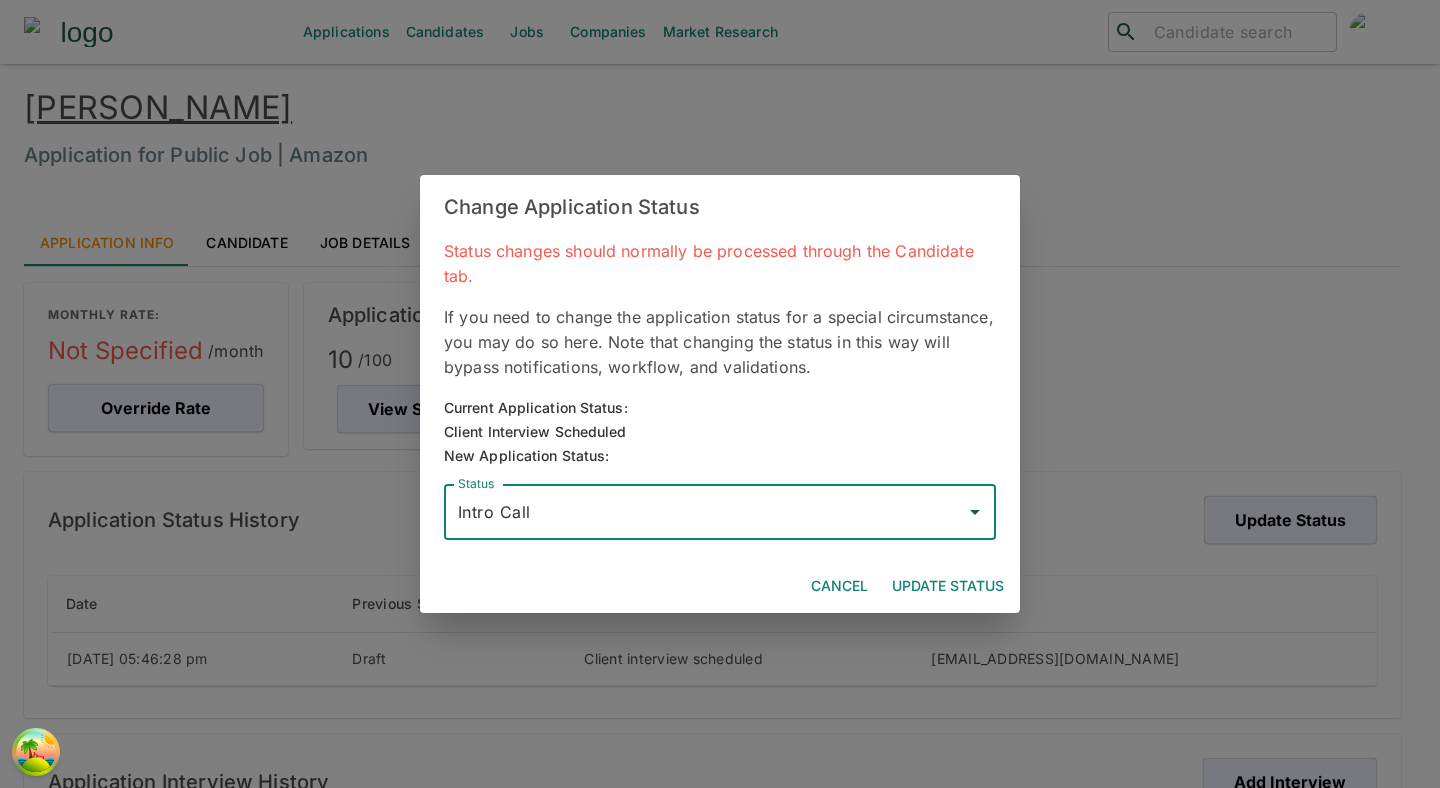 click on "Update Status" at bounding box center [948, 586] 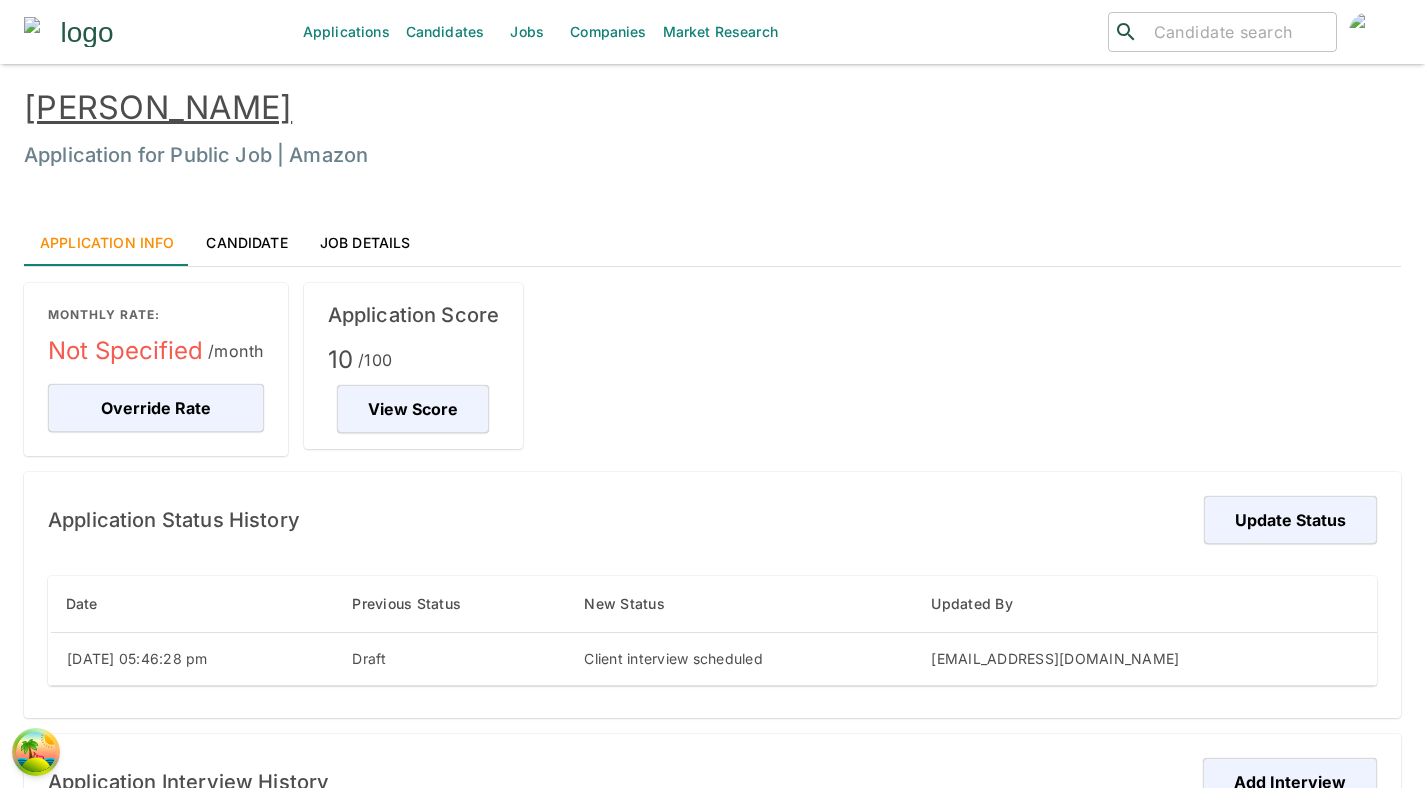 click on "Applications" at bounding box center (346, 32) 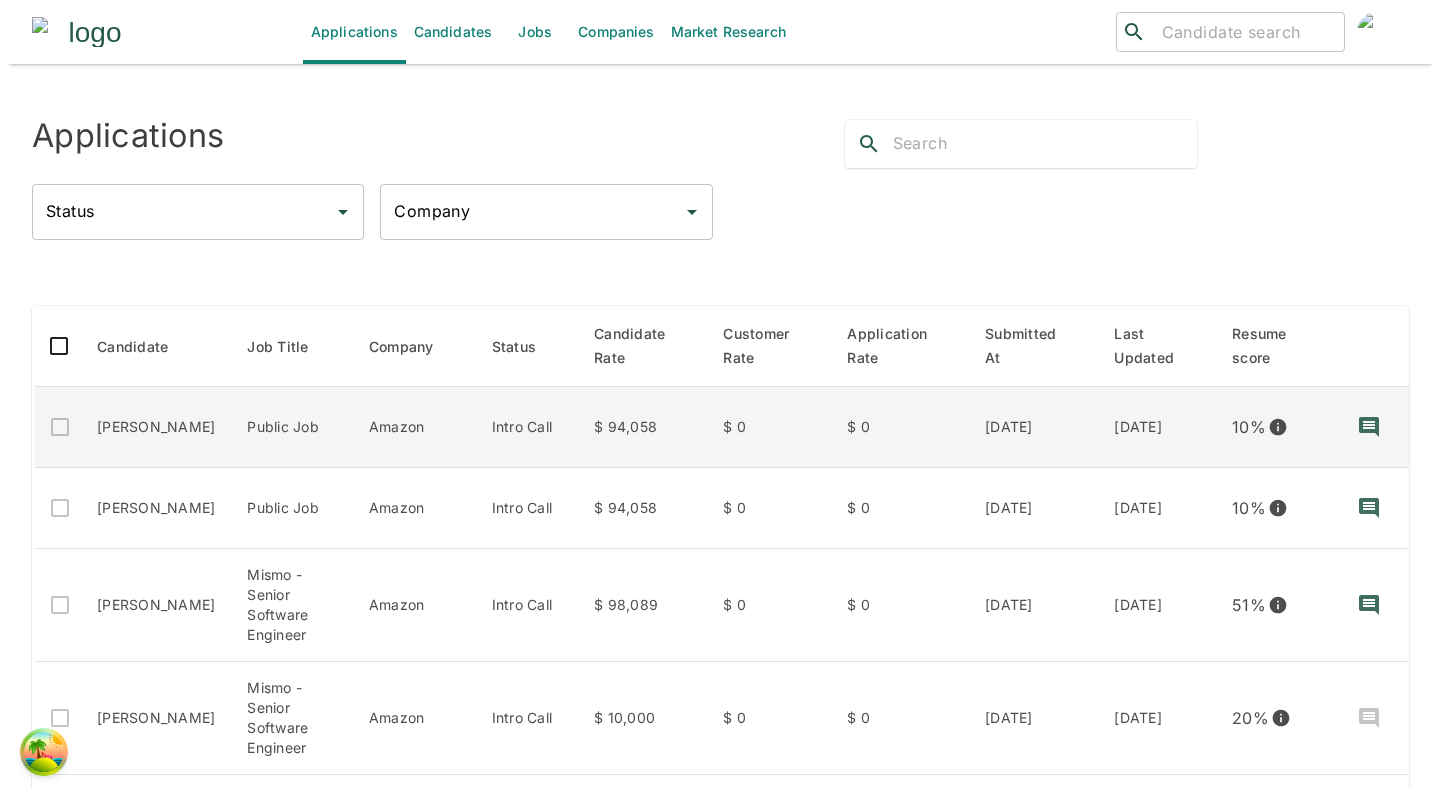 scroll, scrollTop: 0, scrollLeft: 87, axis: horizontal 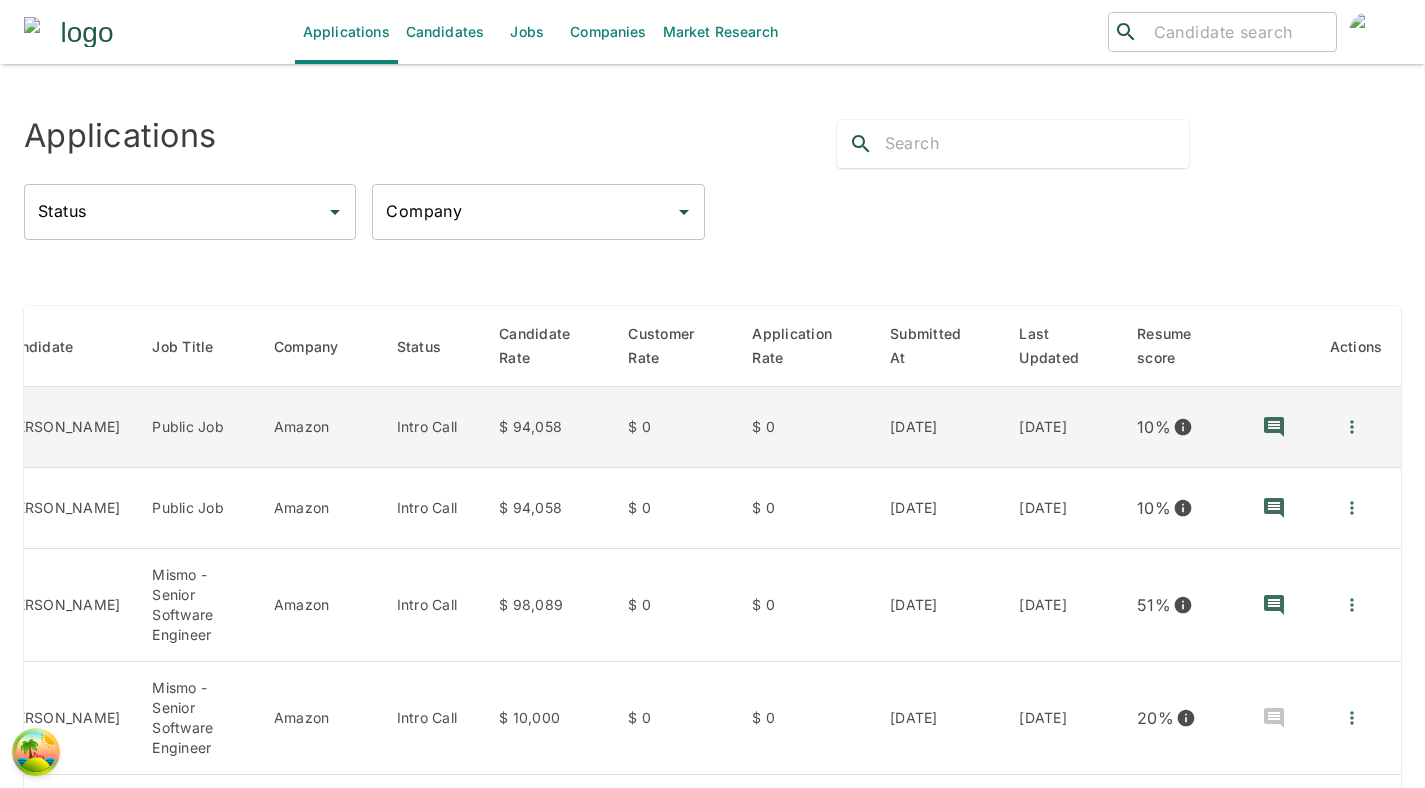 click 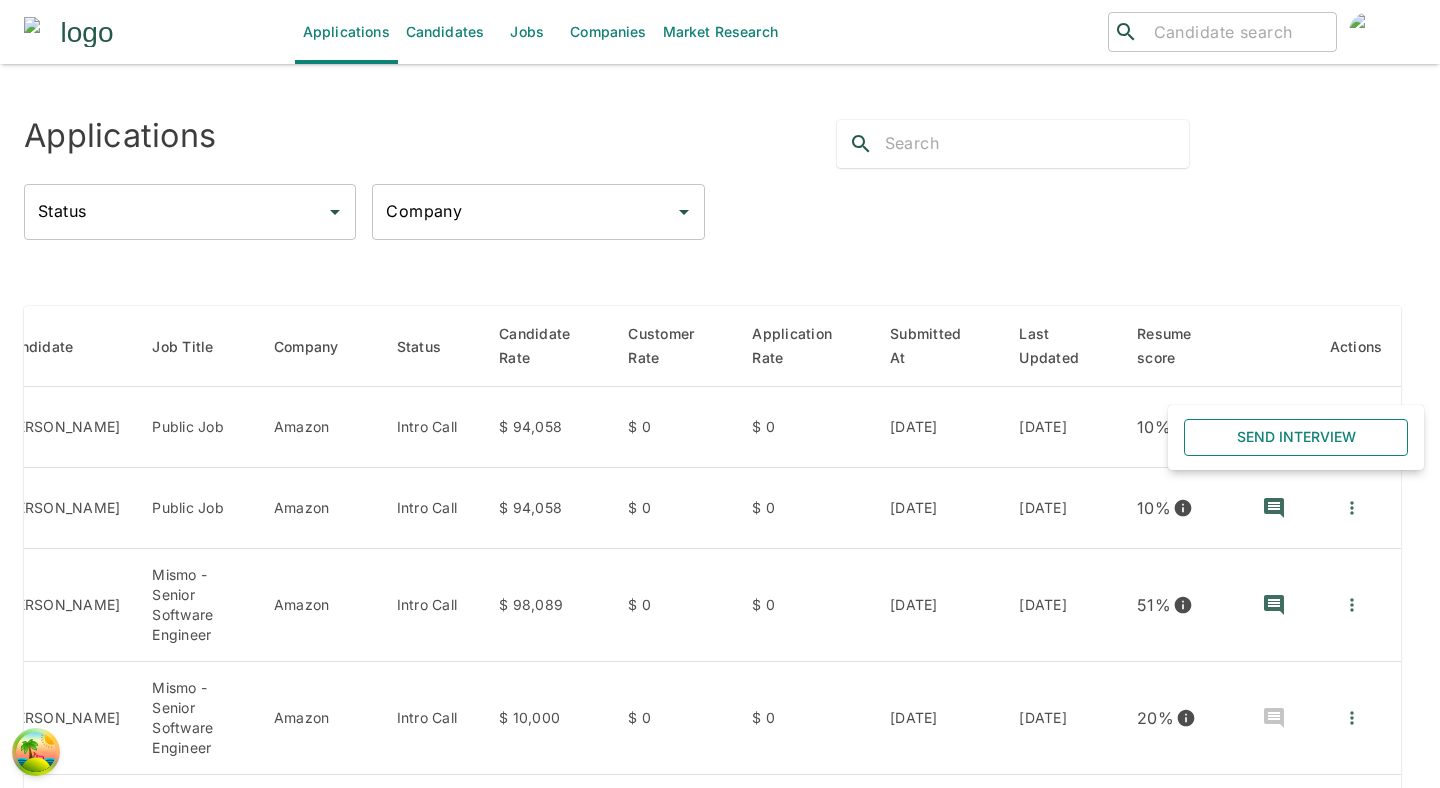 click on "Send Interview" at bounding box center [1296, 437] 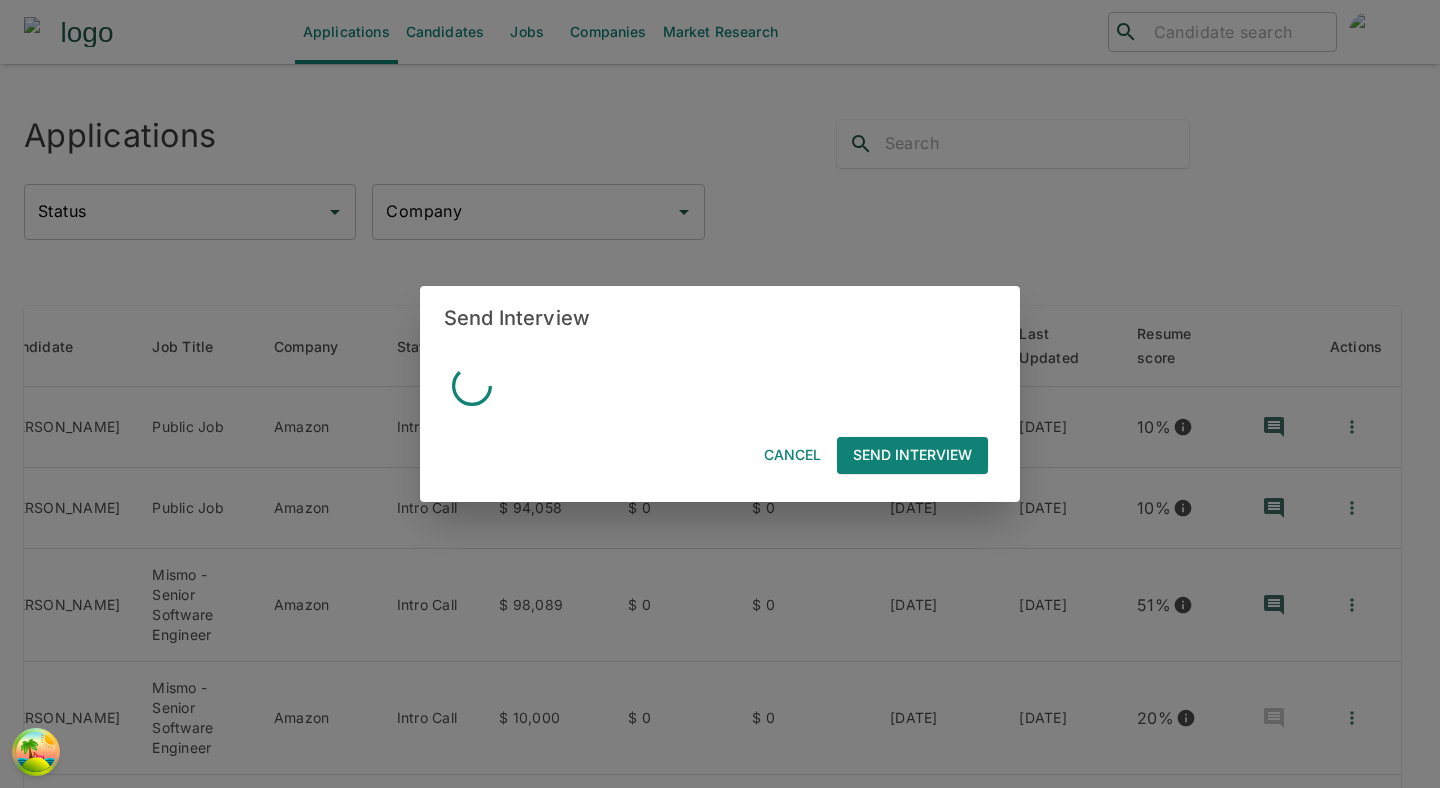 scroll, scrollTop: 0, scrollLeft: 72, axis: horizontal 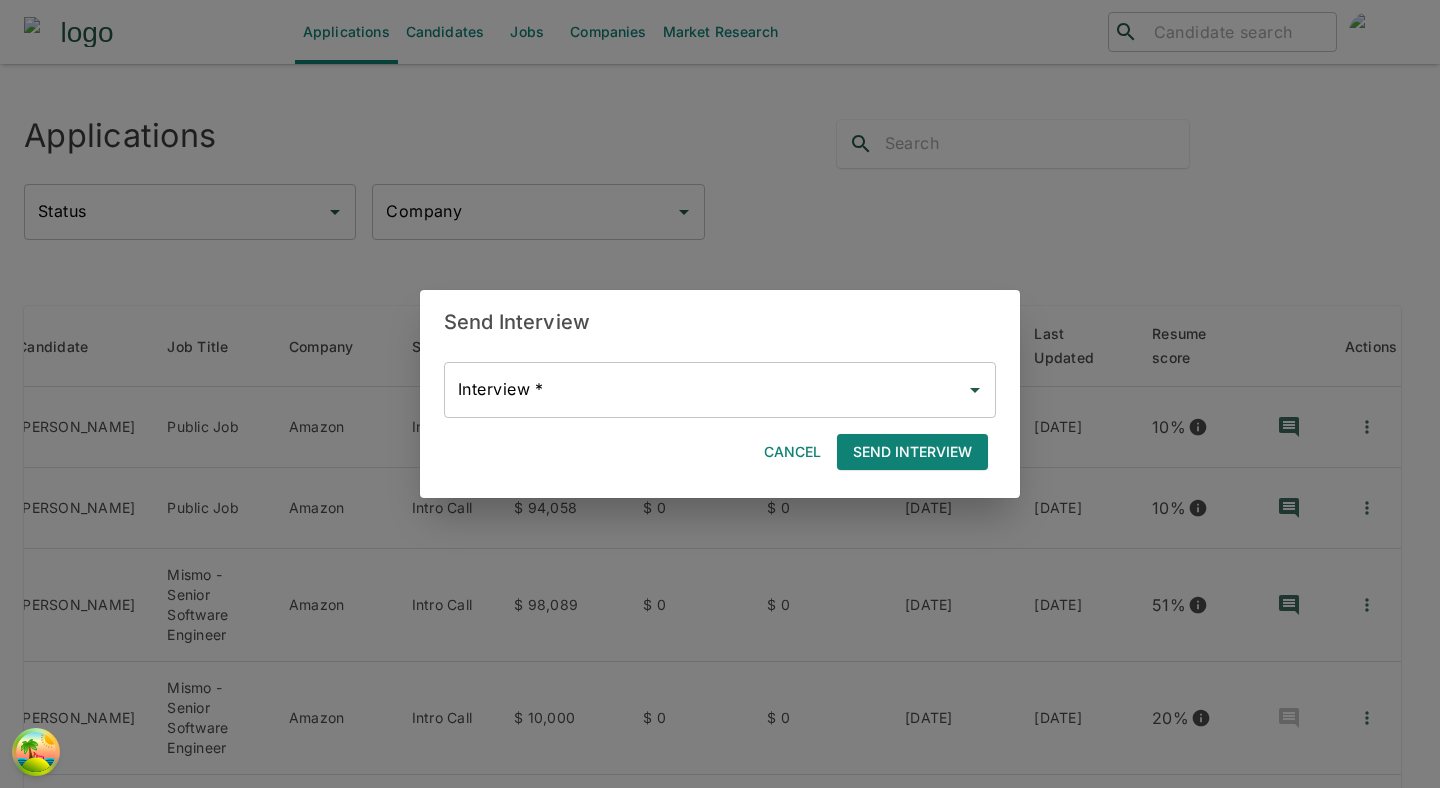 click on "Interview *" at bounding box center [705, 390] 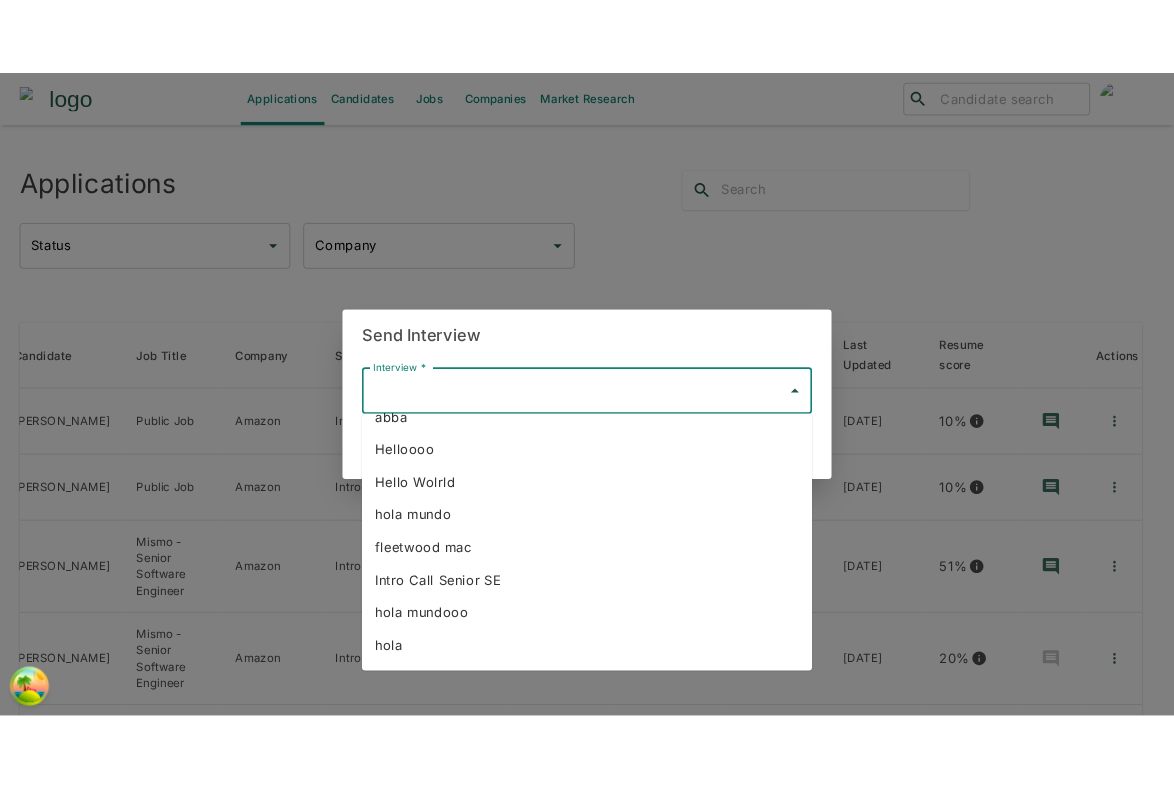 scroll, scrollTop: 261, scrollLeft: 0, axis: vertical 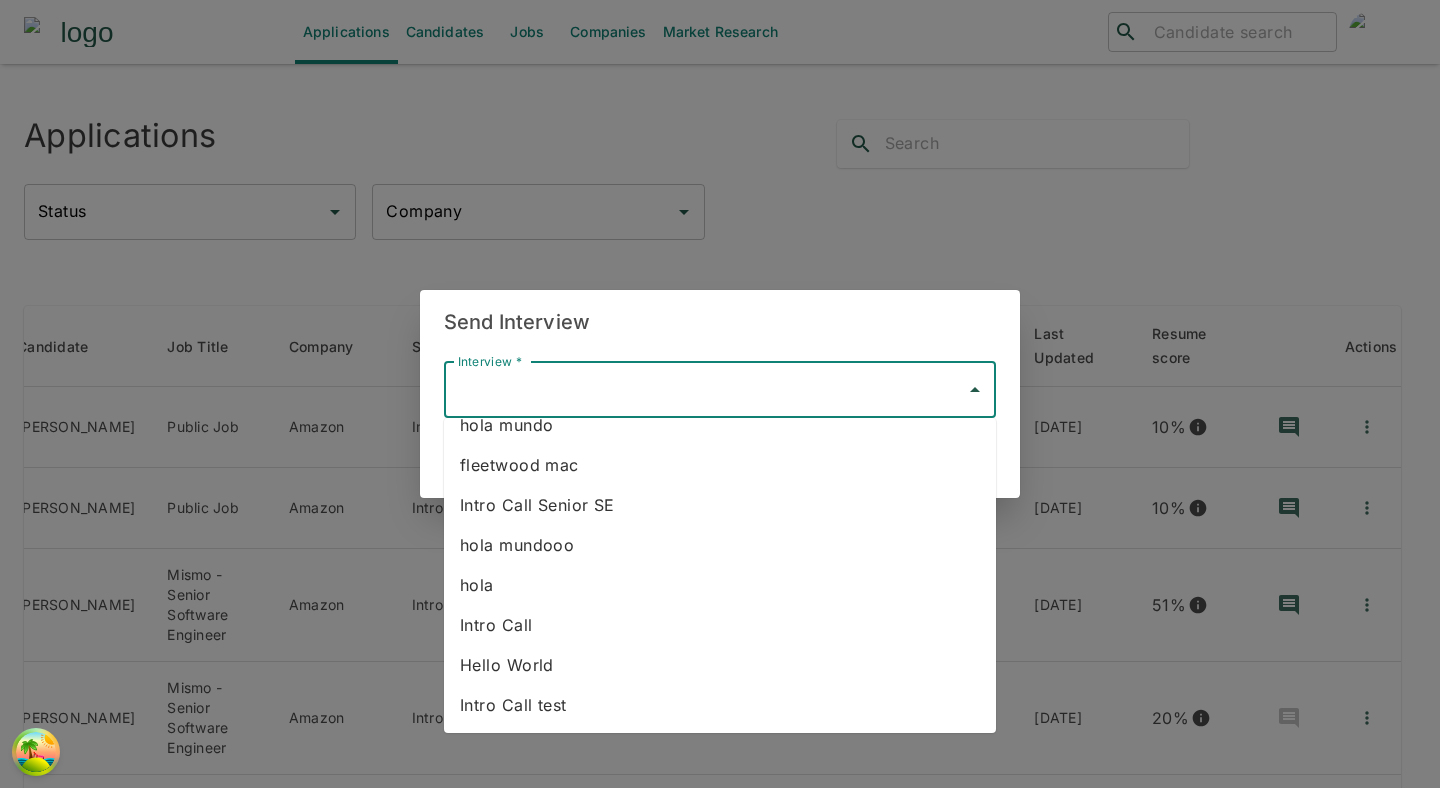 click on "Send Interview Interview * Interview * Cancel Send Interview" at bounding box center [720, 394] 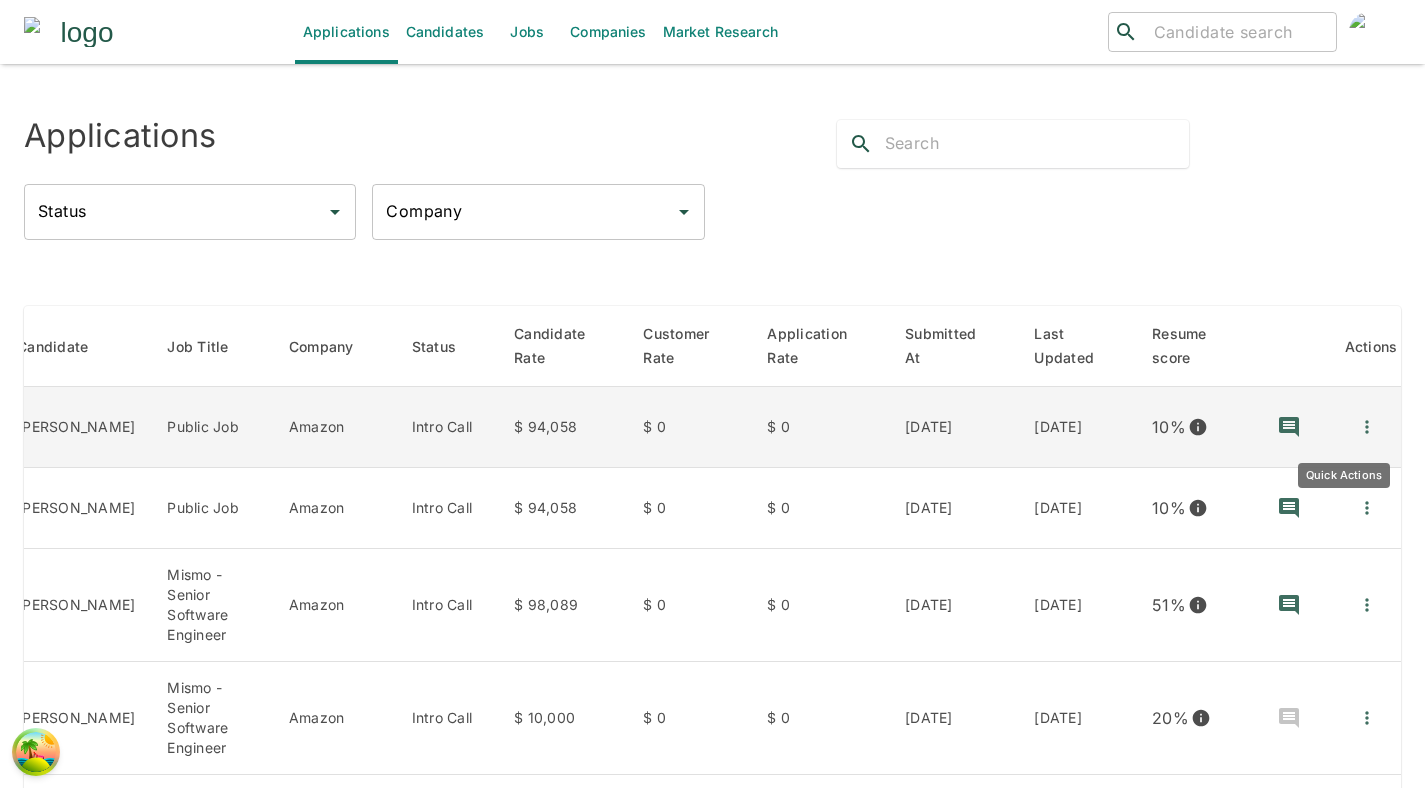 click at bounding box center (1367, 427) 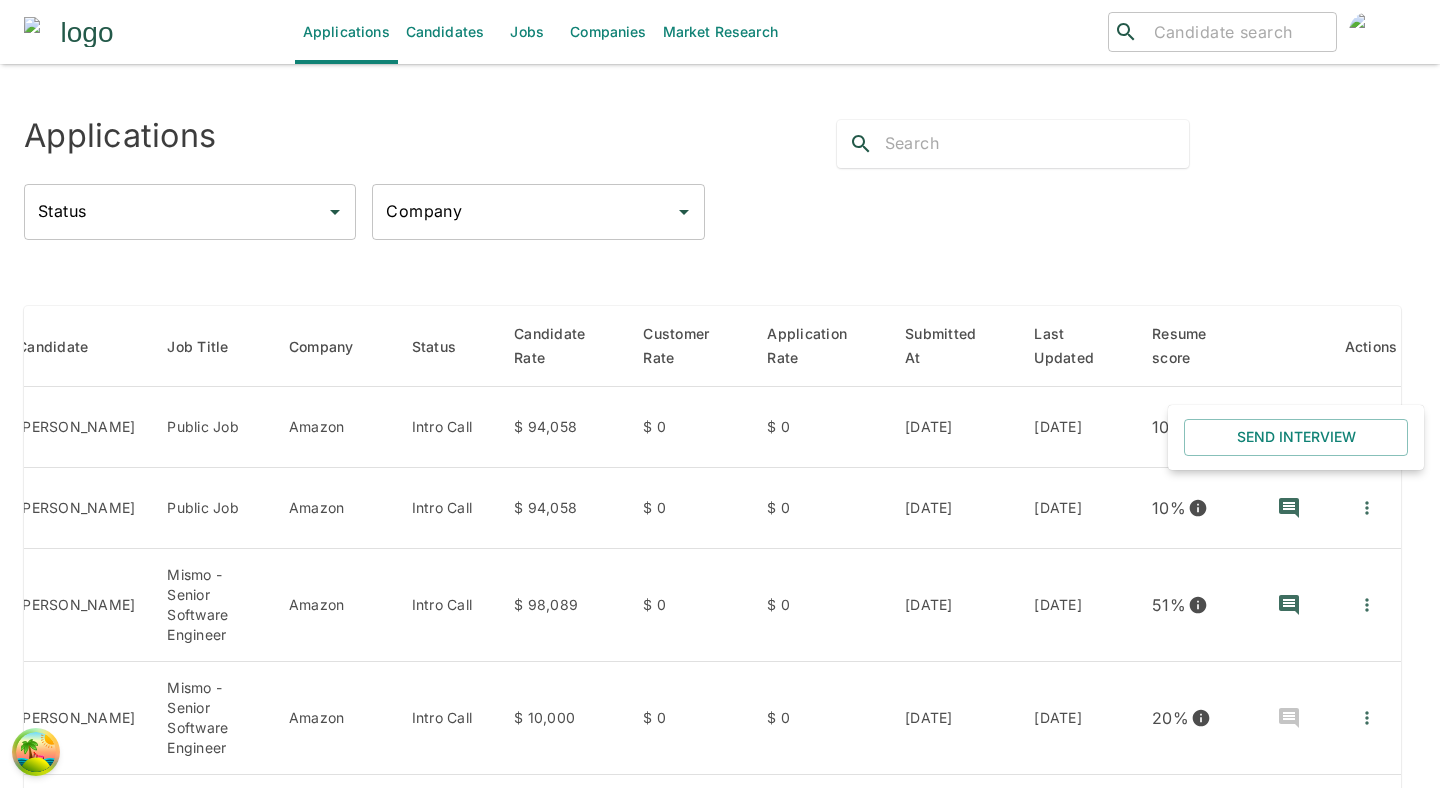 click at bounding box center (720, 394) 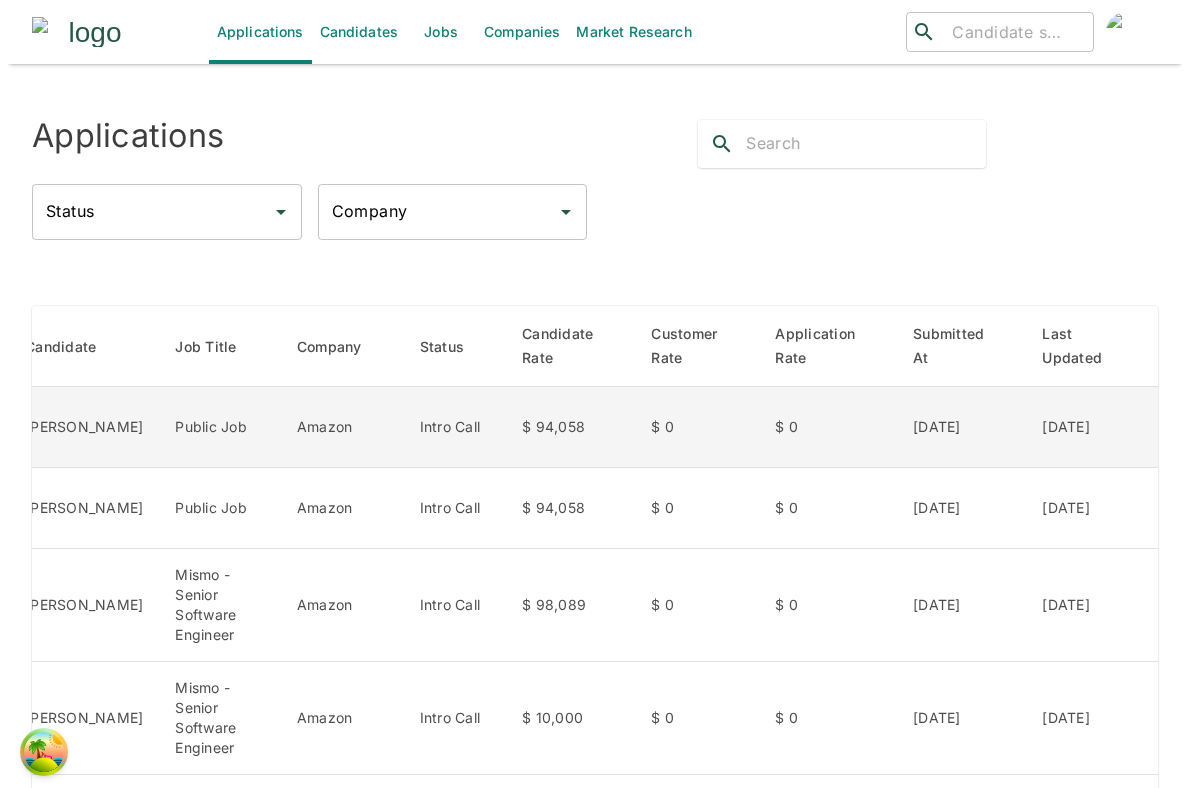 scroll, scrollTop: 0, scrollLeft: 338, axis: horizontal 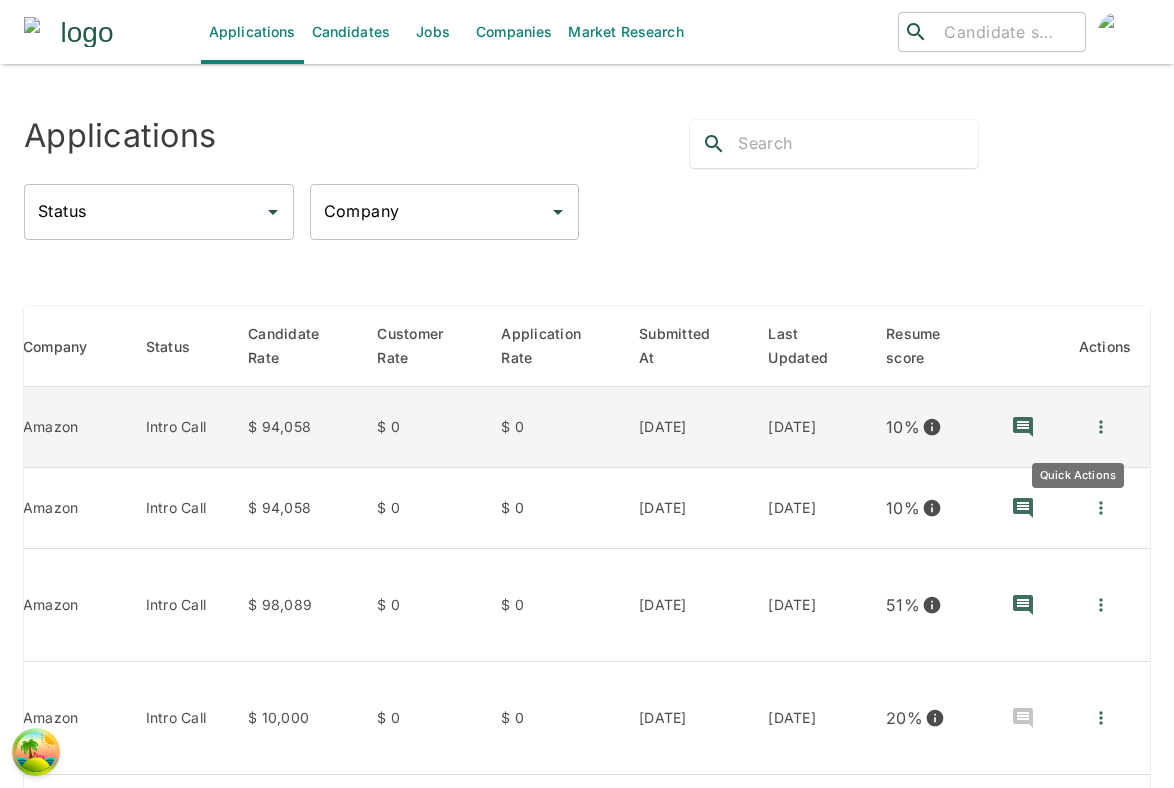click 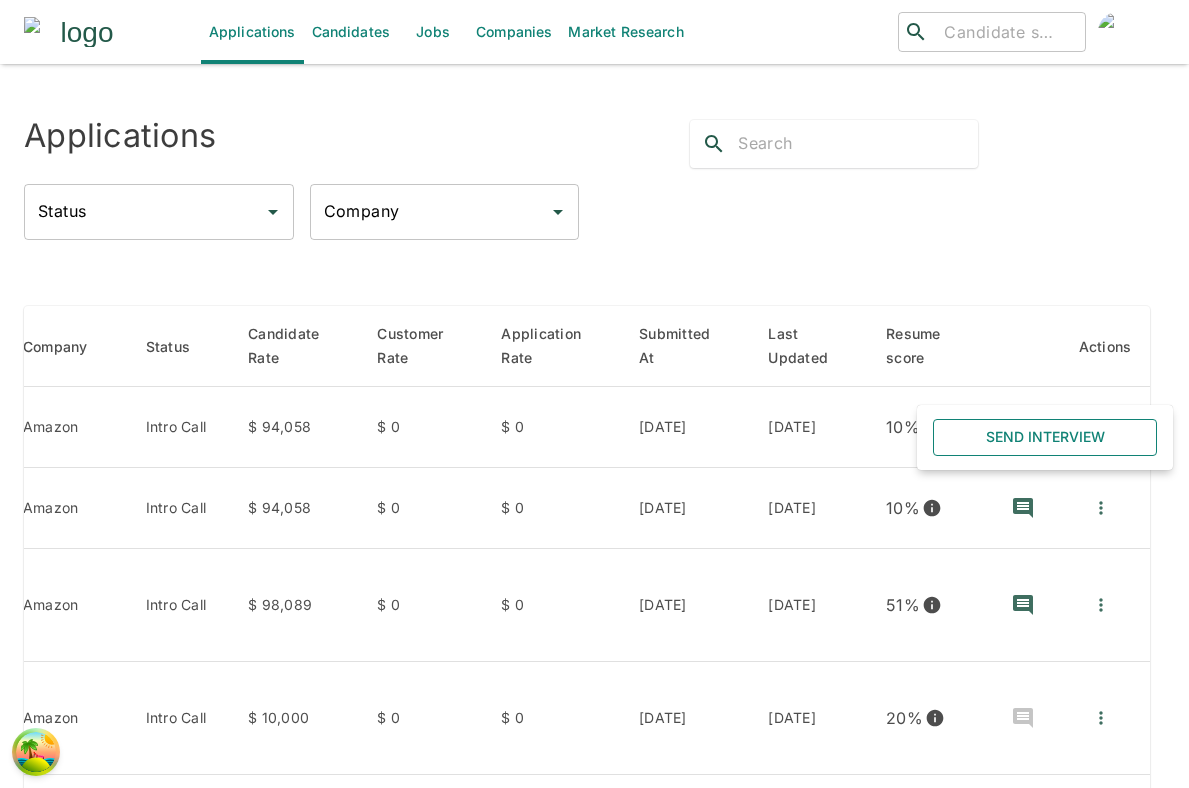 click on "Send Interview" at bounding box center [1045, 437] 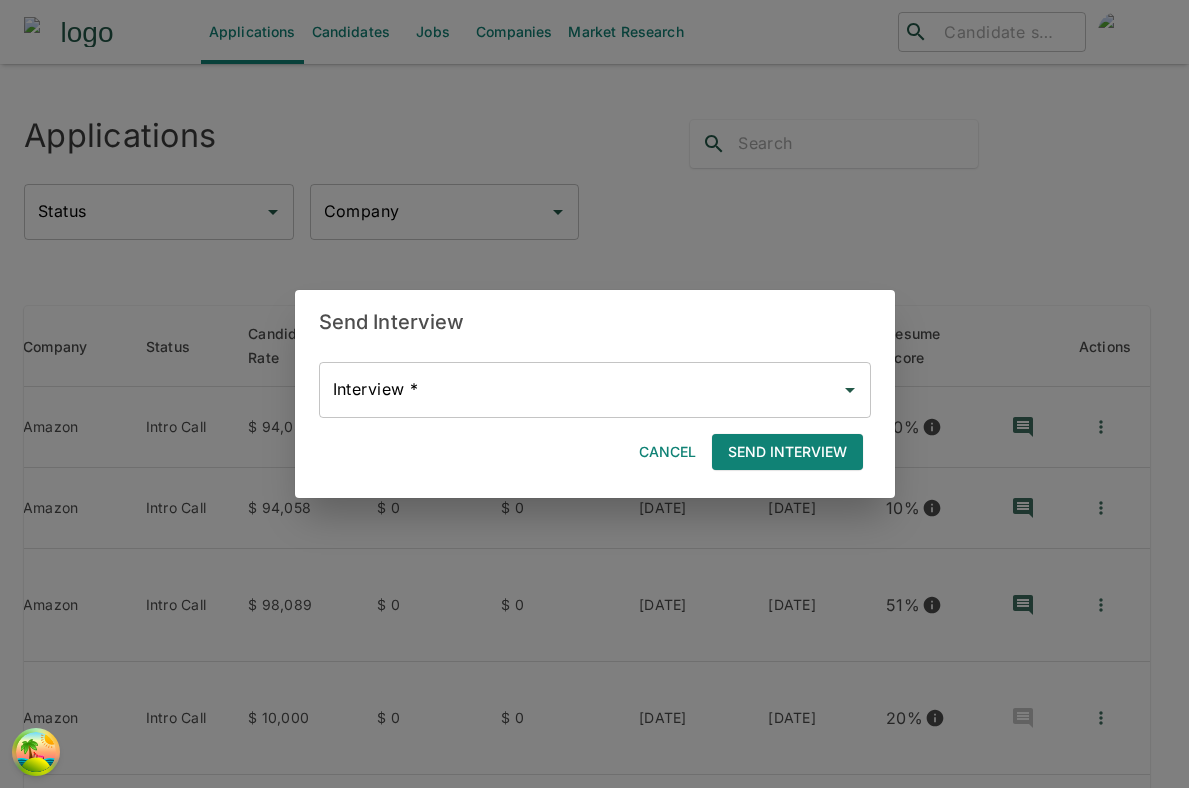 scroll, scrollTop: 0, scrollLeft: 323, axis: horizontal 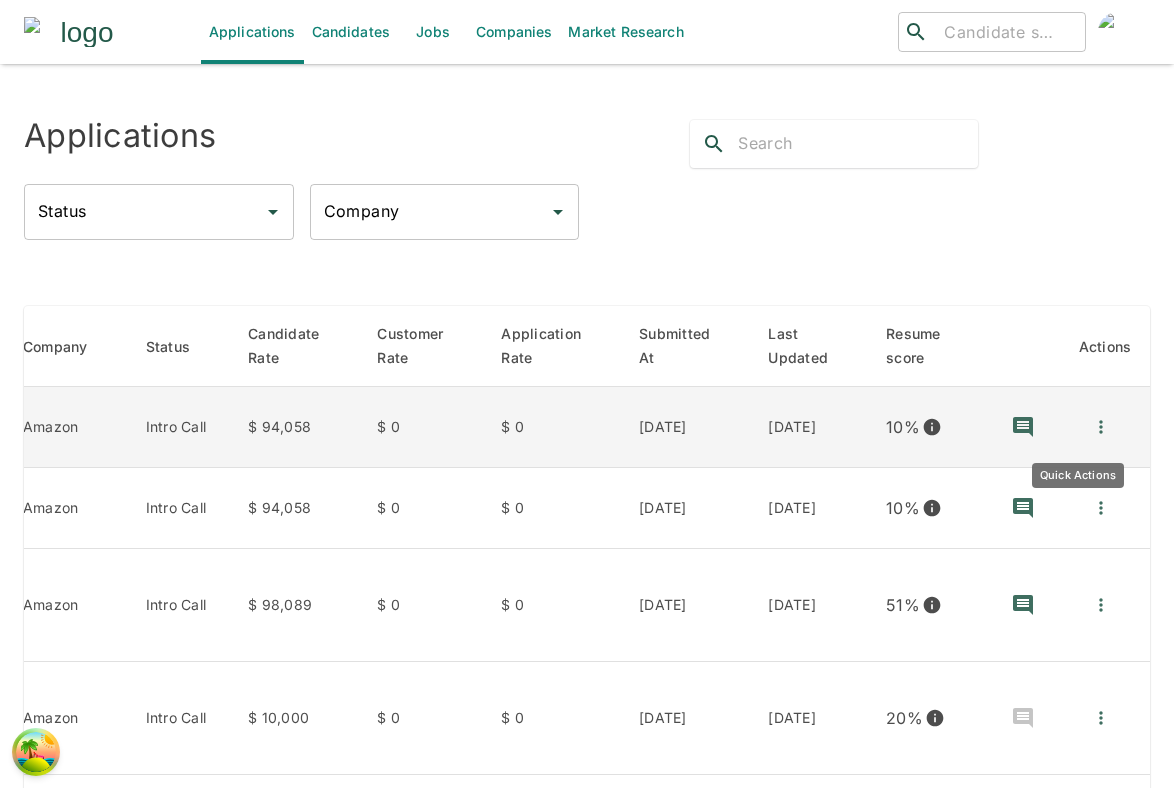 click 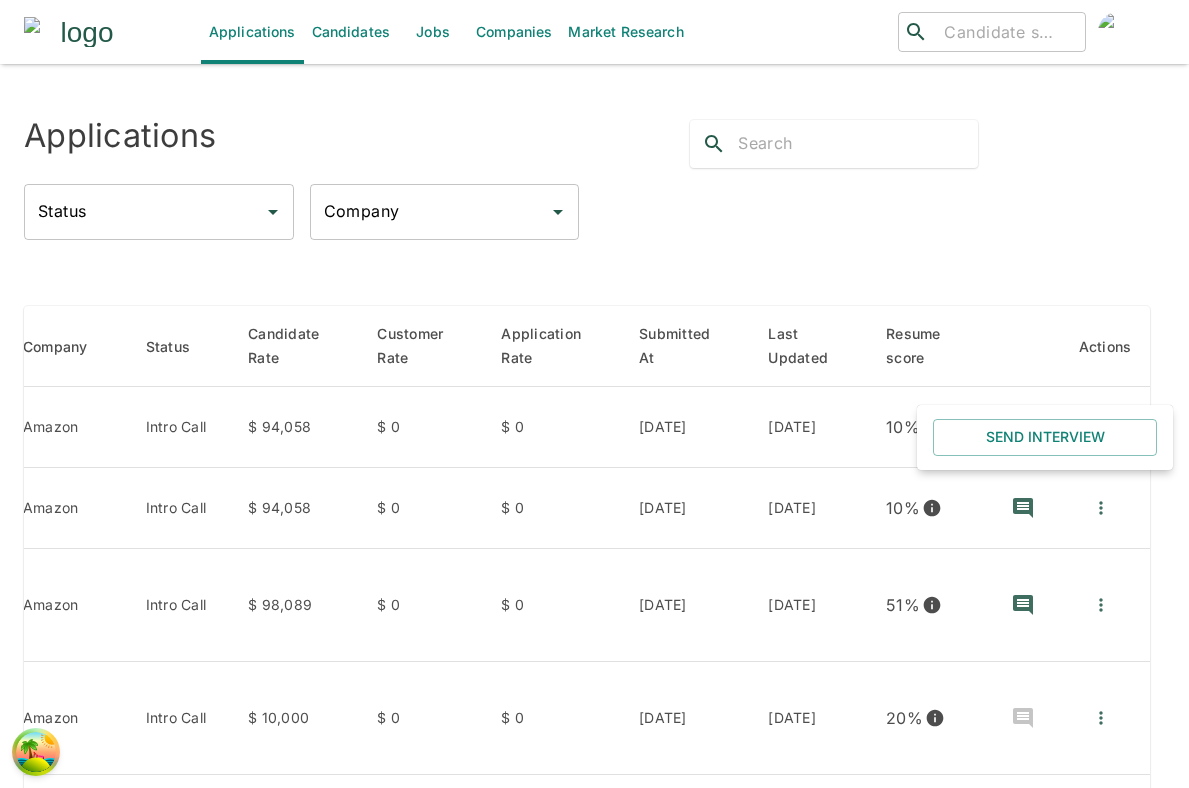 click at bounding box center (594, 394) 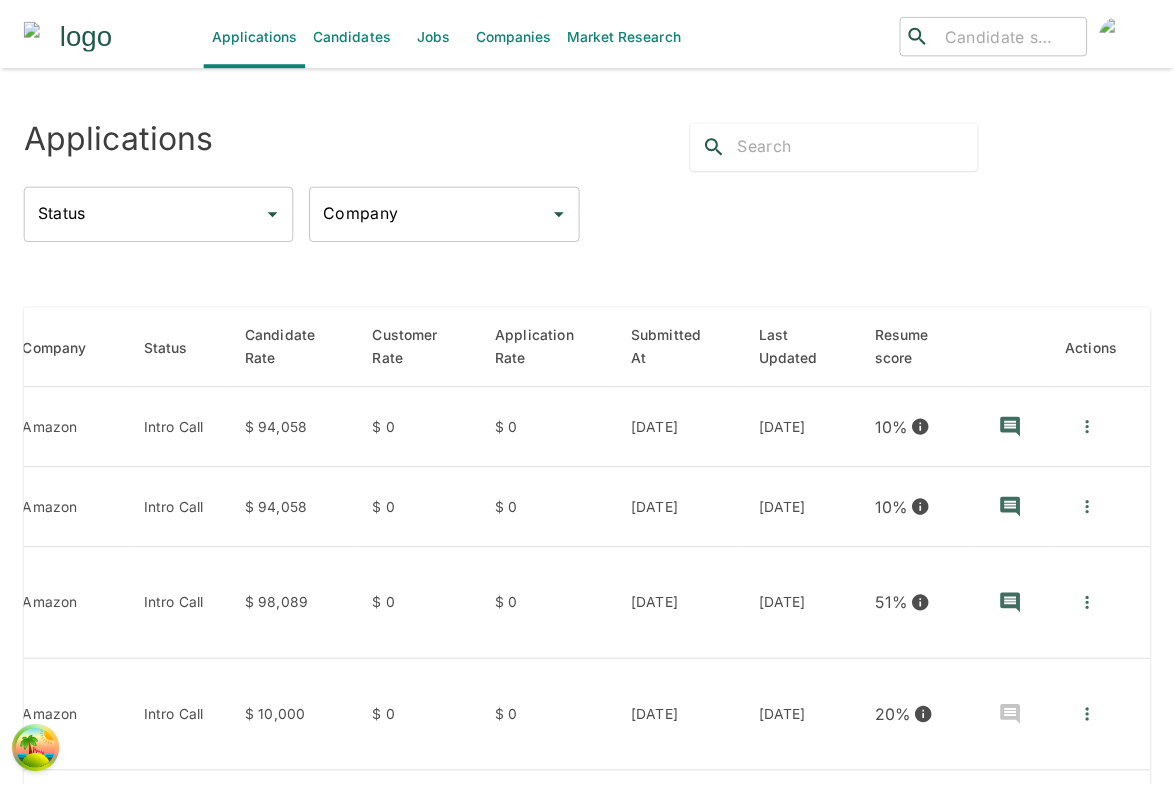 scroll, scrollTop: 0, scrollLeft: 323, axis: horizontal 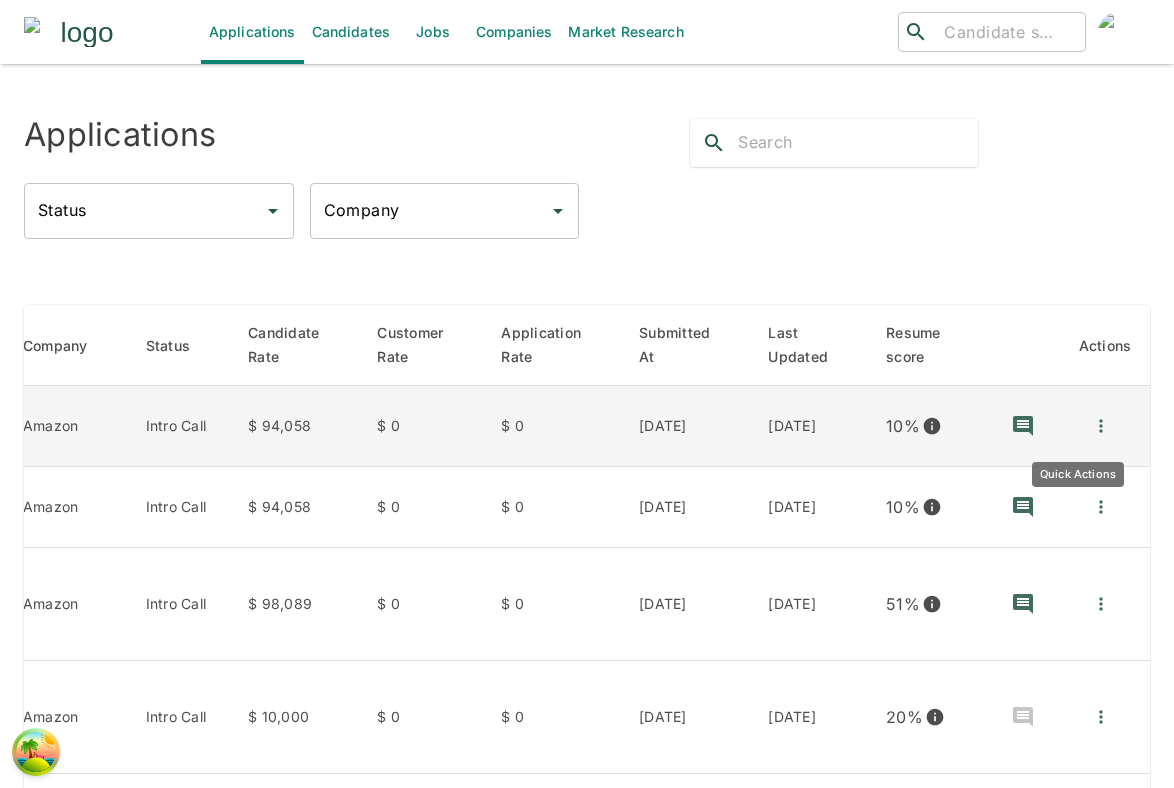 click 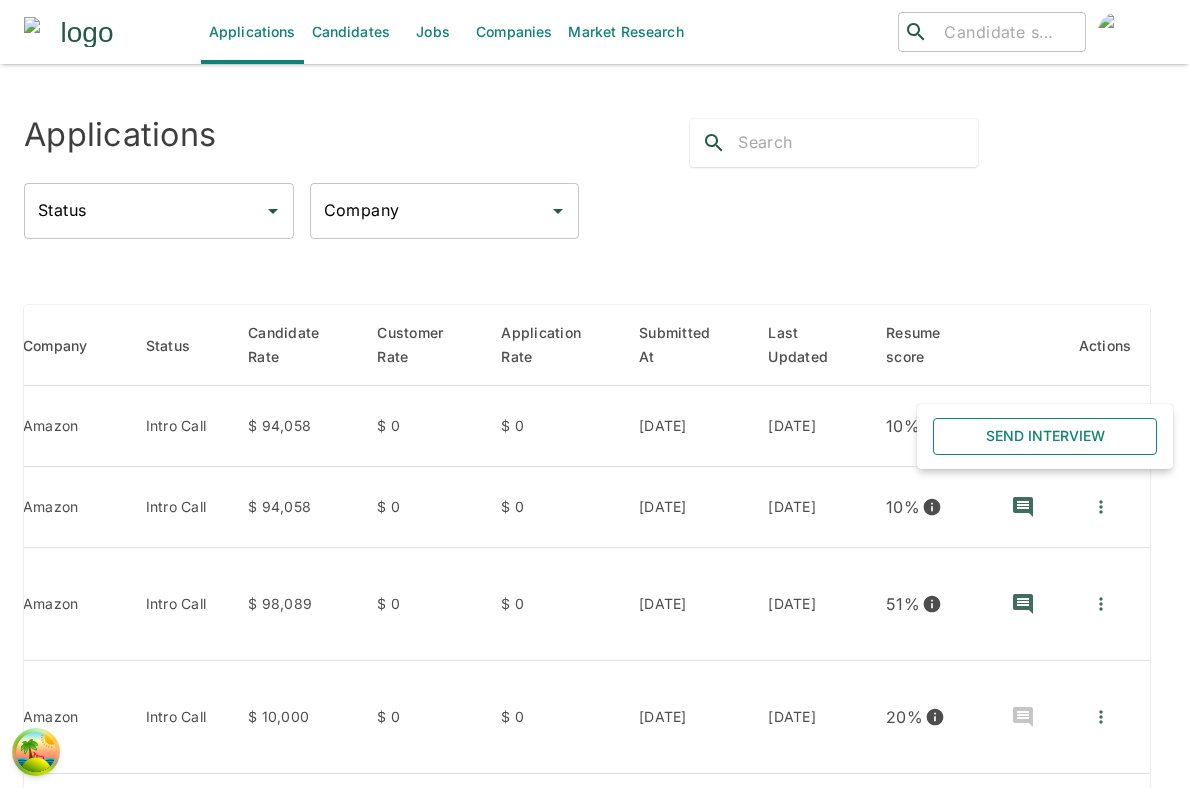 click on "Send Interview" at bounding box center (1045, 436) 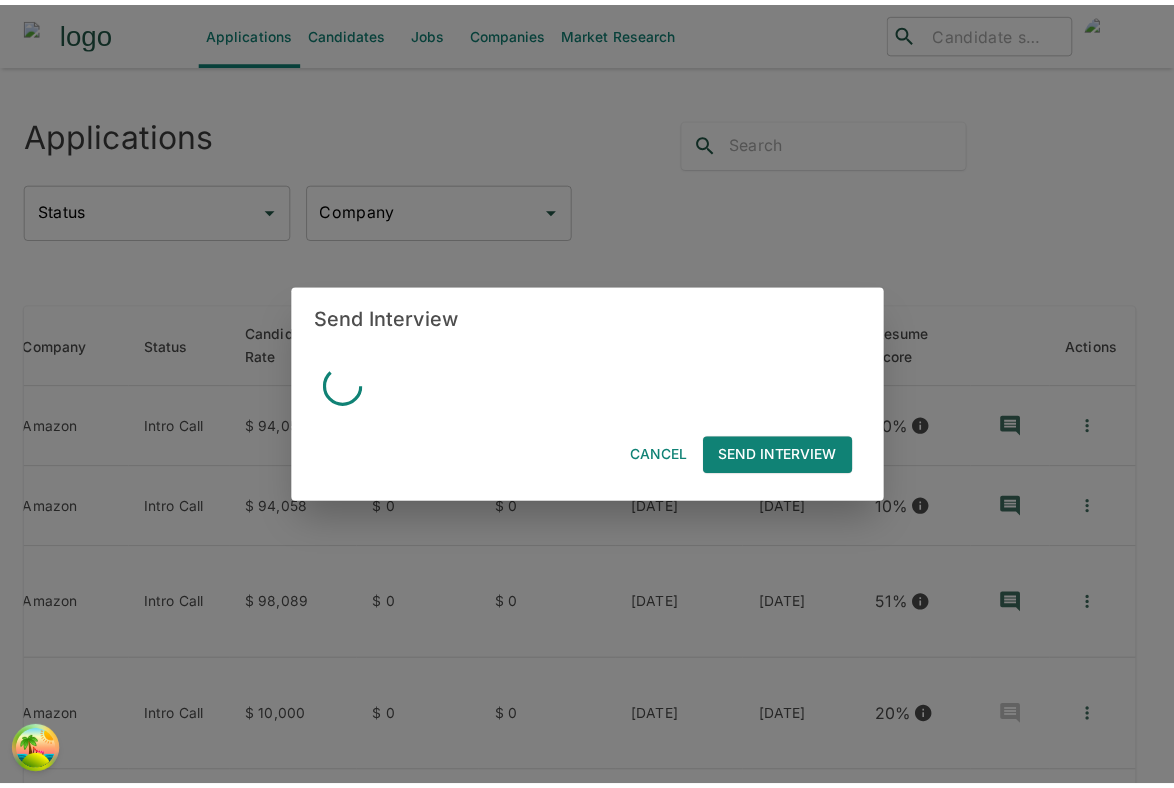 scroll, scrollTop: 0, scrollLeft: 323, axis: horizontal 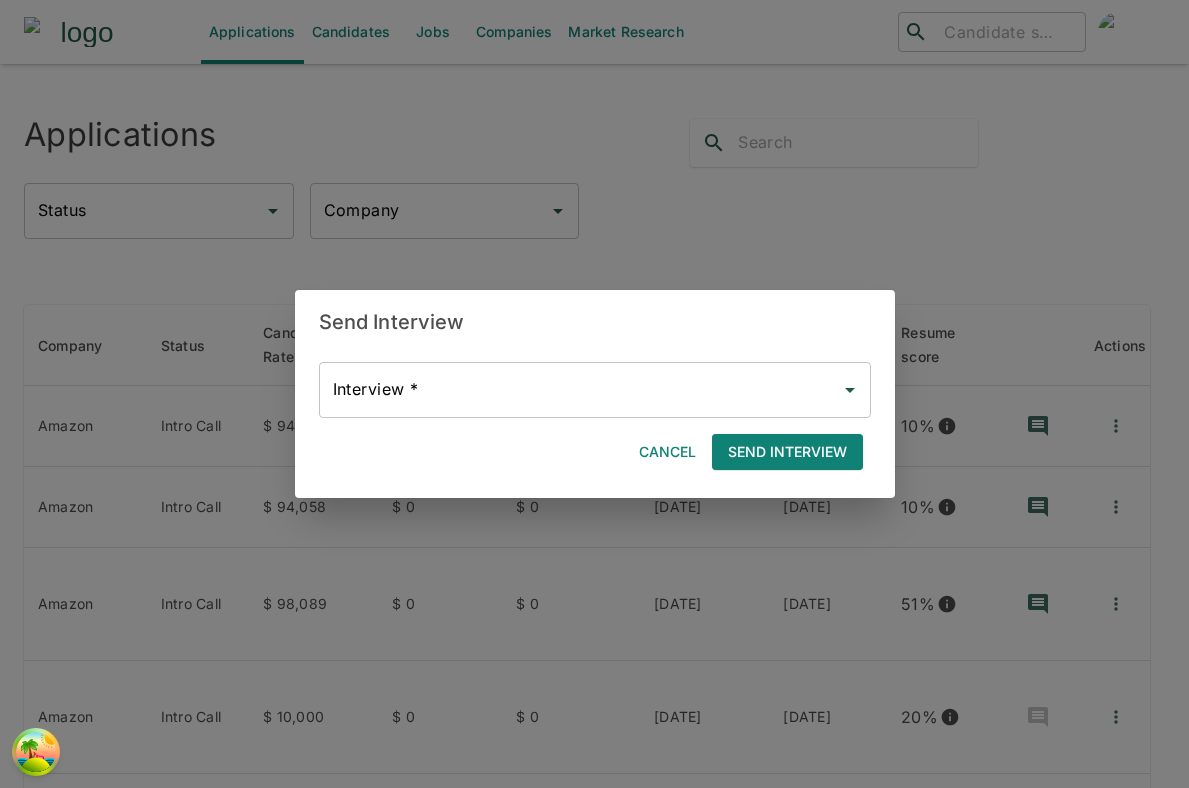 click on "Interview *" at bounding box center (595, 390) 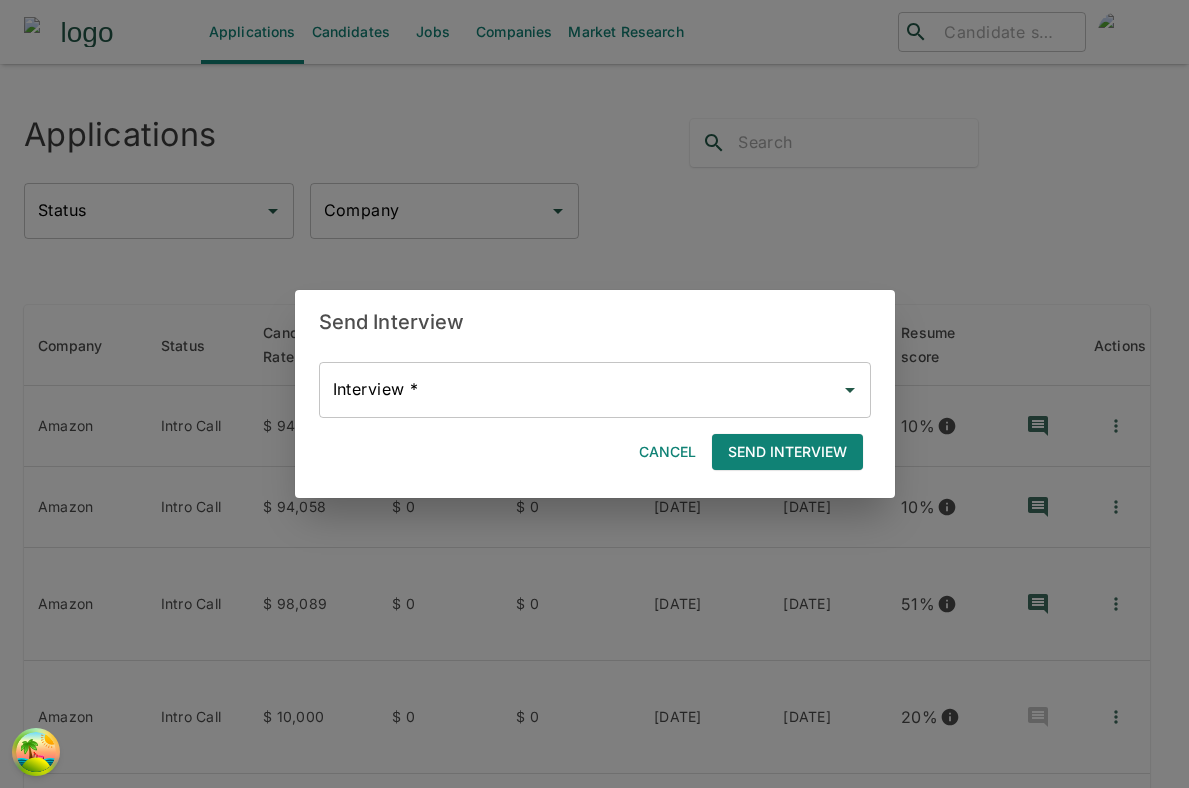 click on "Send Interview Interview * Interview * Cancel Send Interview" at bounding box center (594, 394) 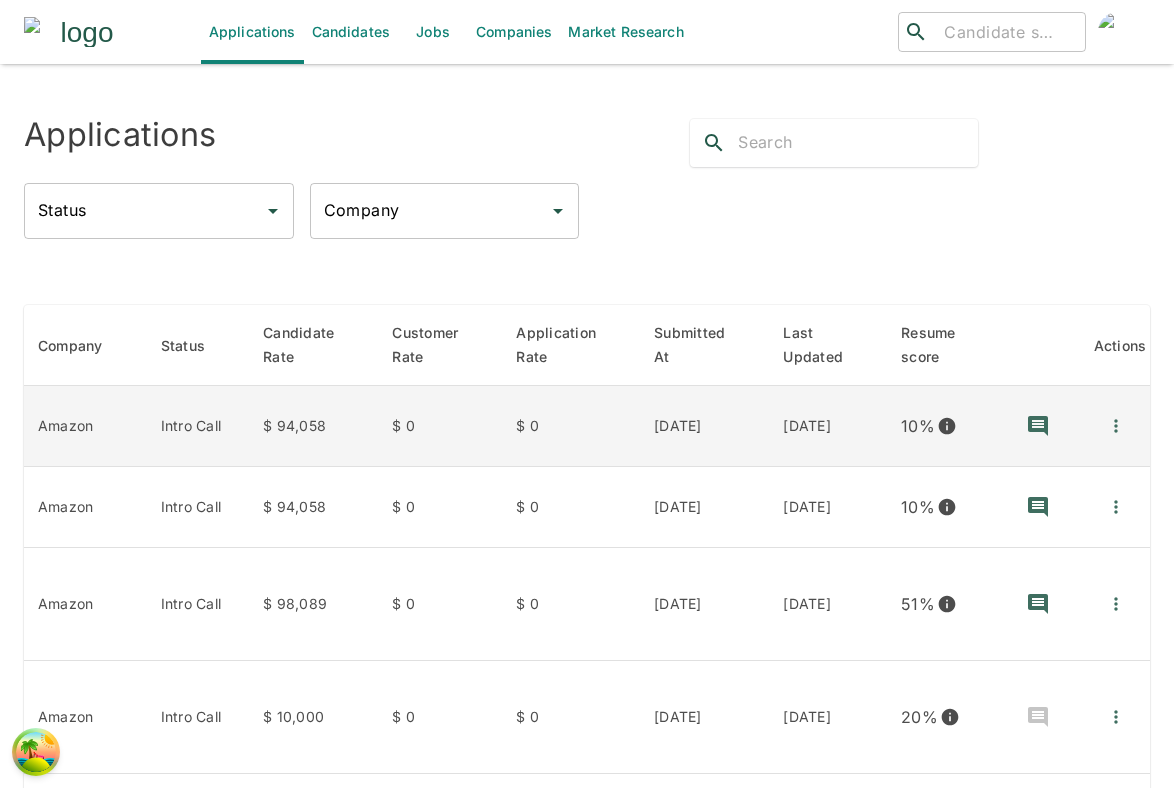 click 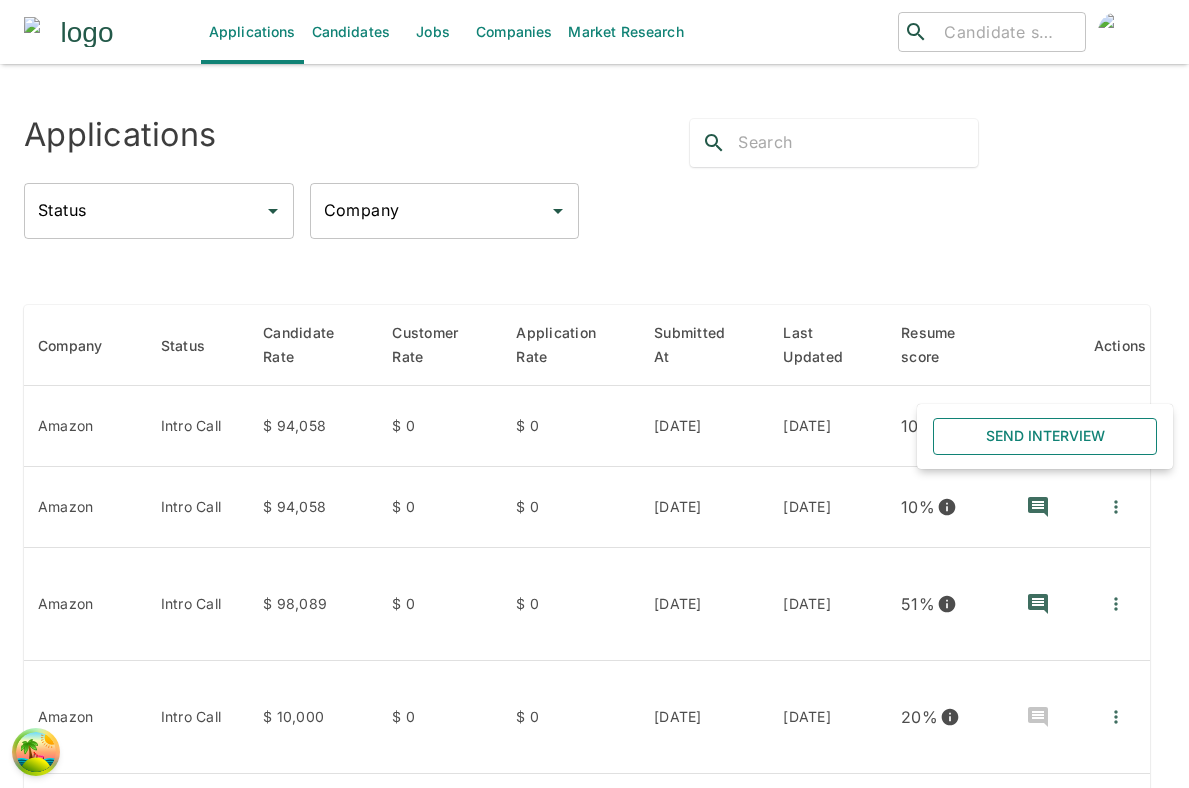 click on "Send Interview" at bounding box center [1045, 436] 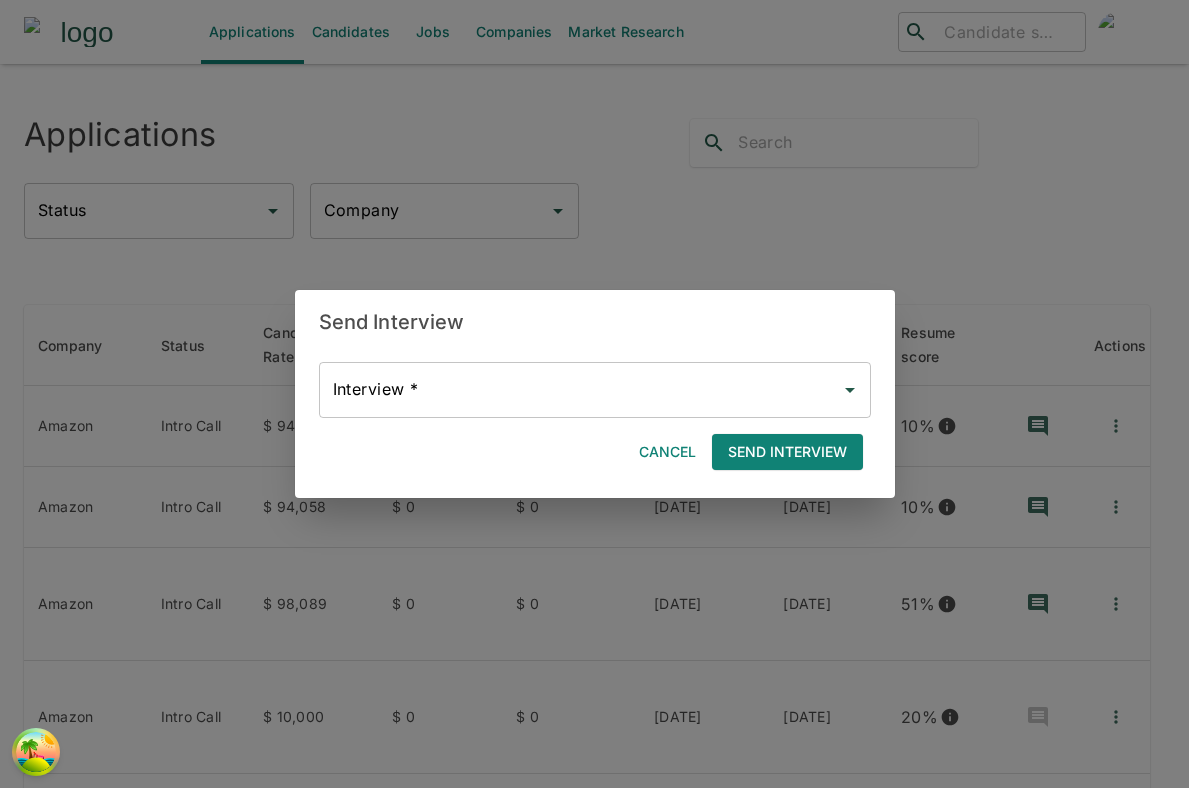 click on "Send Interview Interview * Interview * Cancel Send Interview" at bounding box center (594, 394) 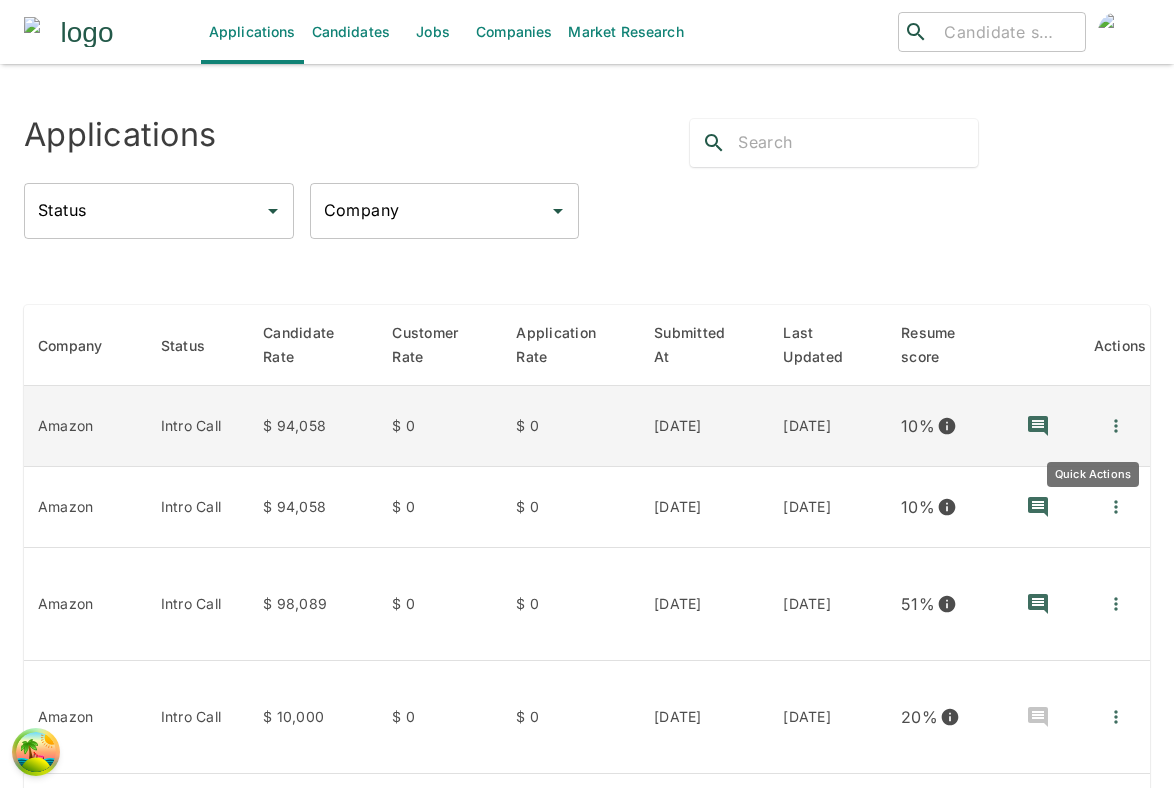 click 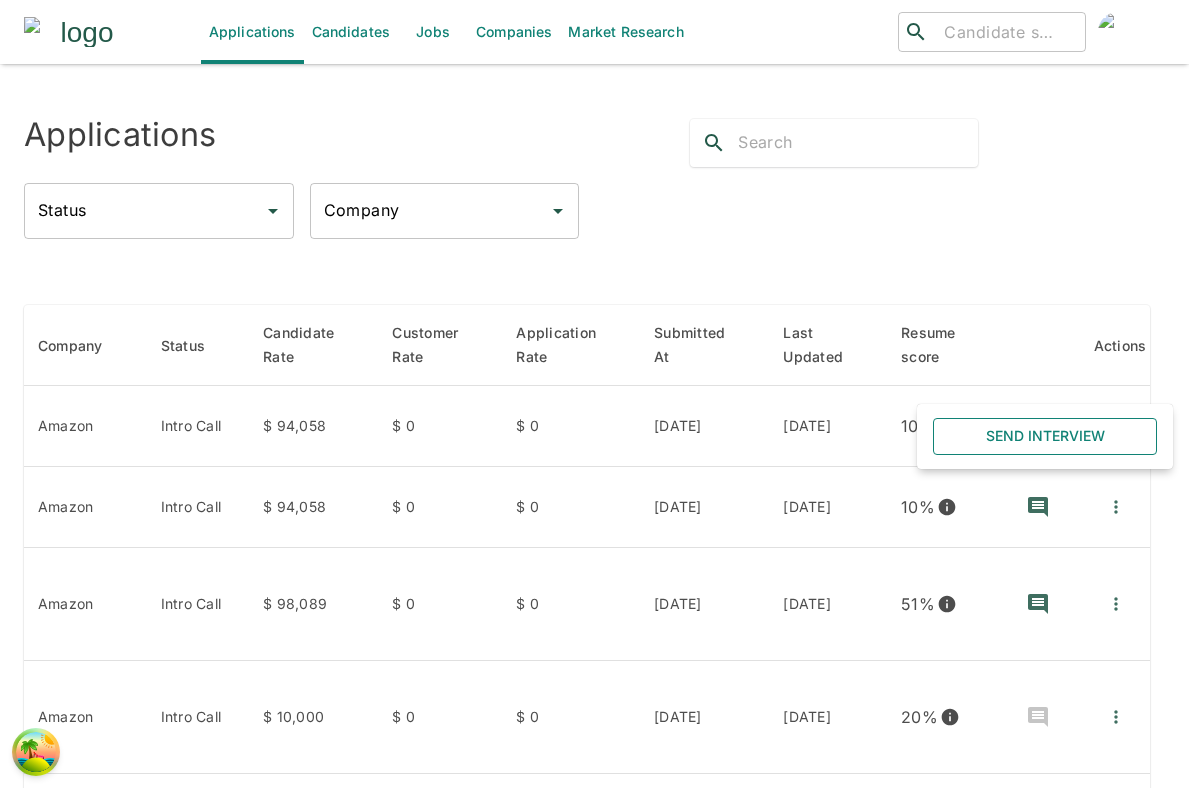 click on "Send Interview" at bounding box center [1045, 436] 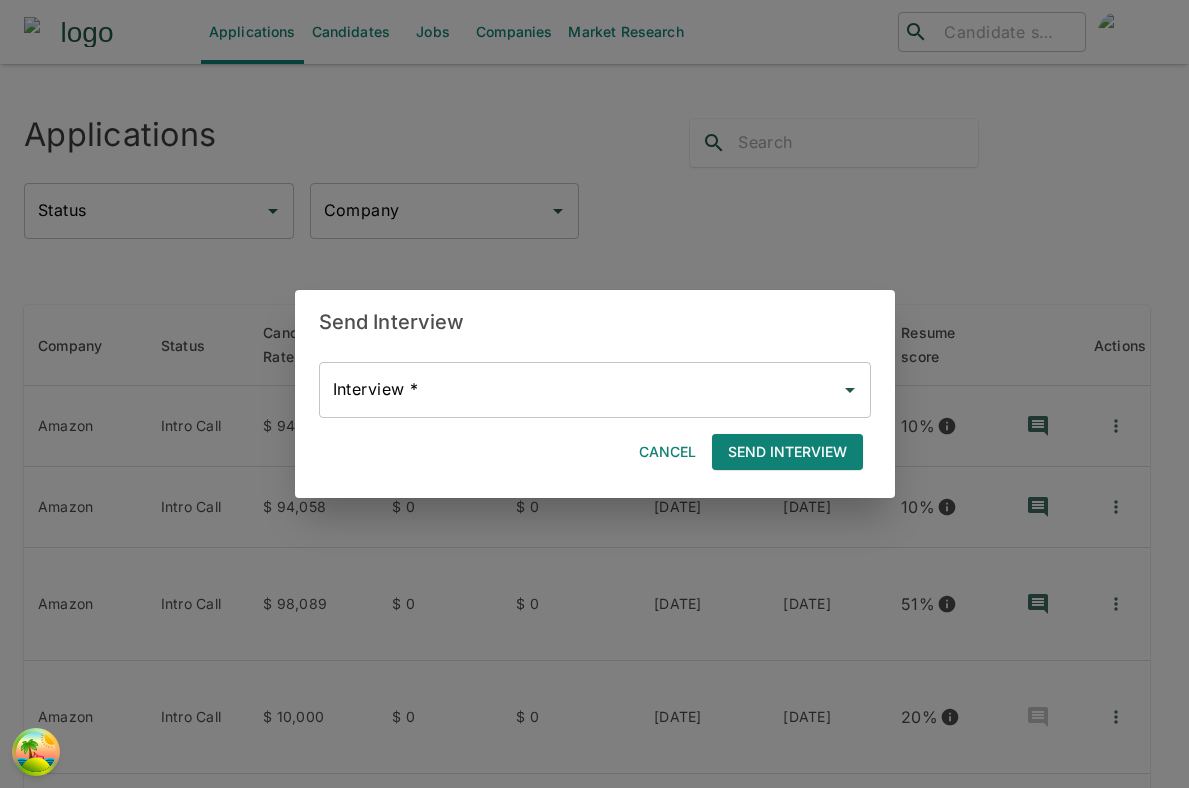 click on "Interview *" at bounding box center [580, 390] 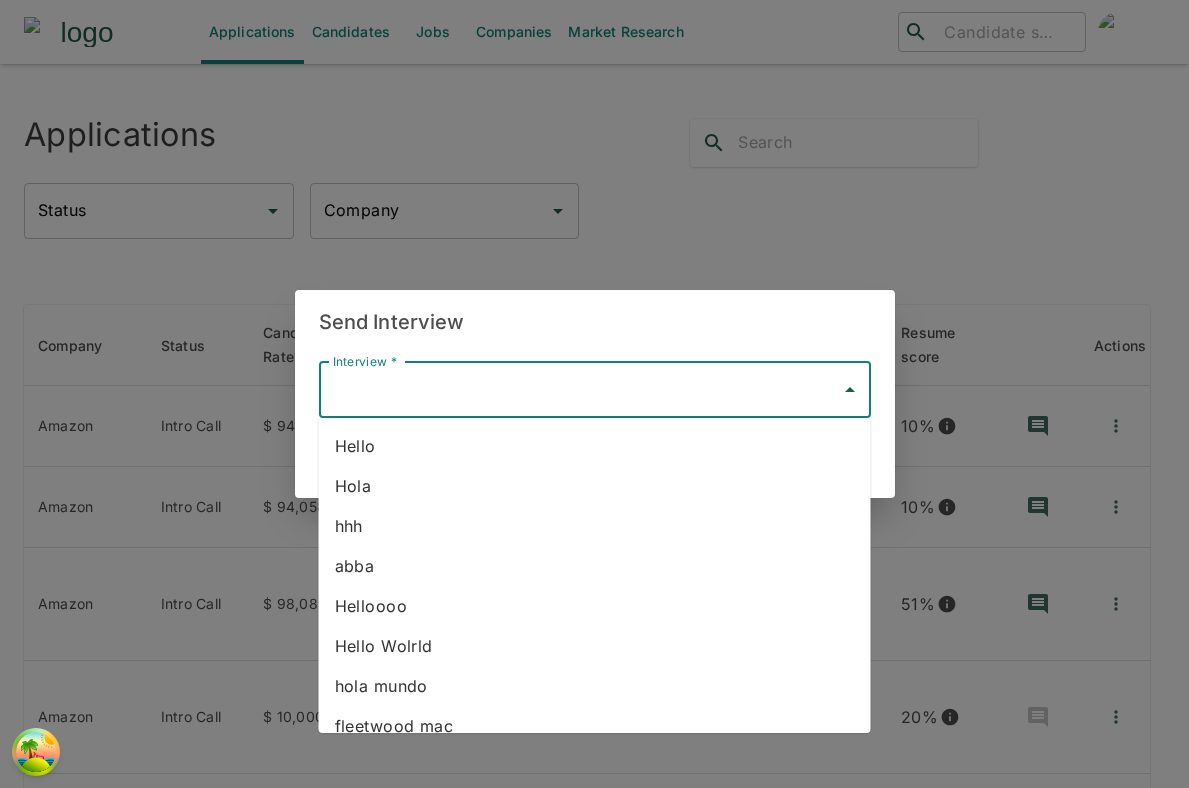 click on "Send Interview Interview * Interview * Cancel Send Interview" at bounding box center (594, 394) 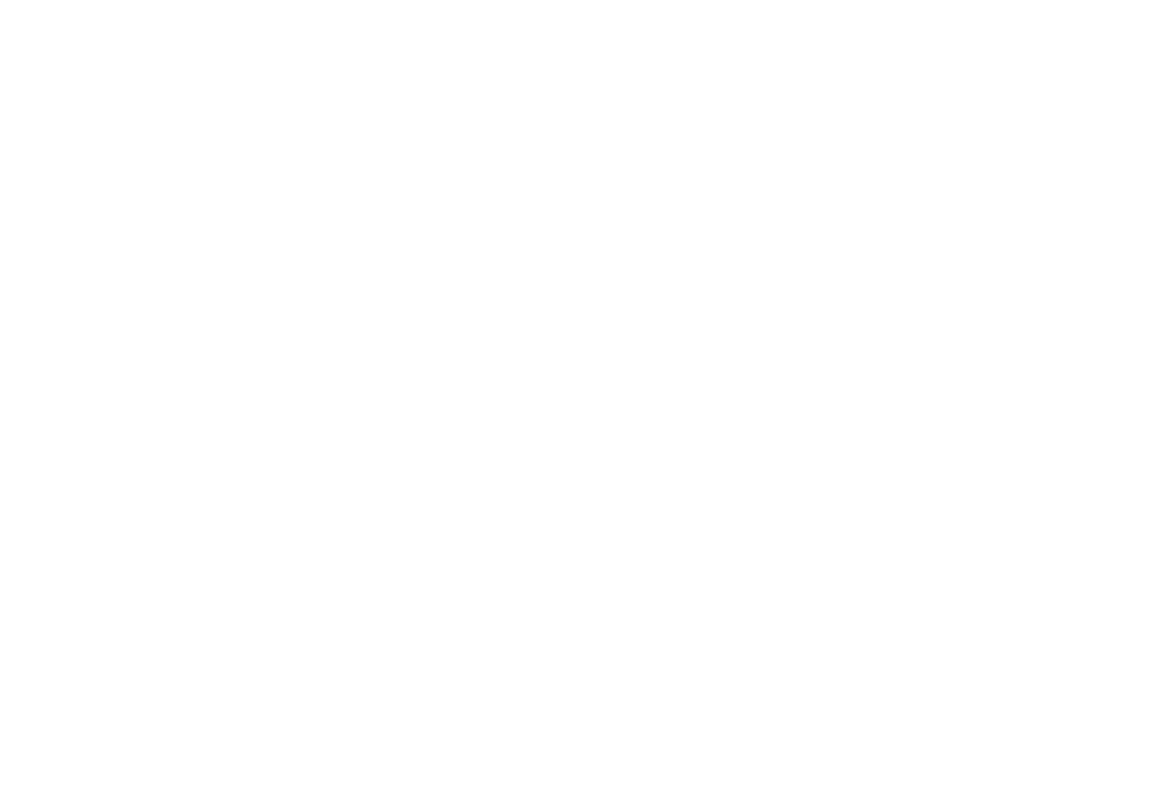 scroll, scrollTop: 0, scrollLeft: 0, axis: both 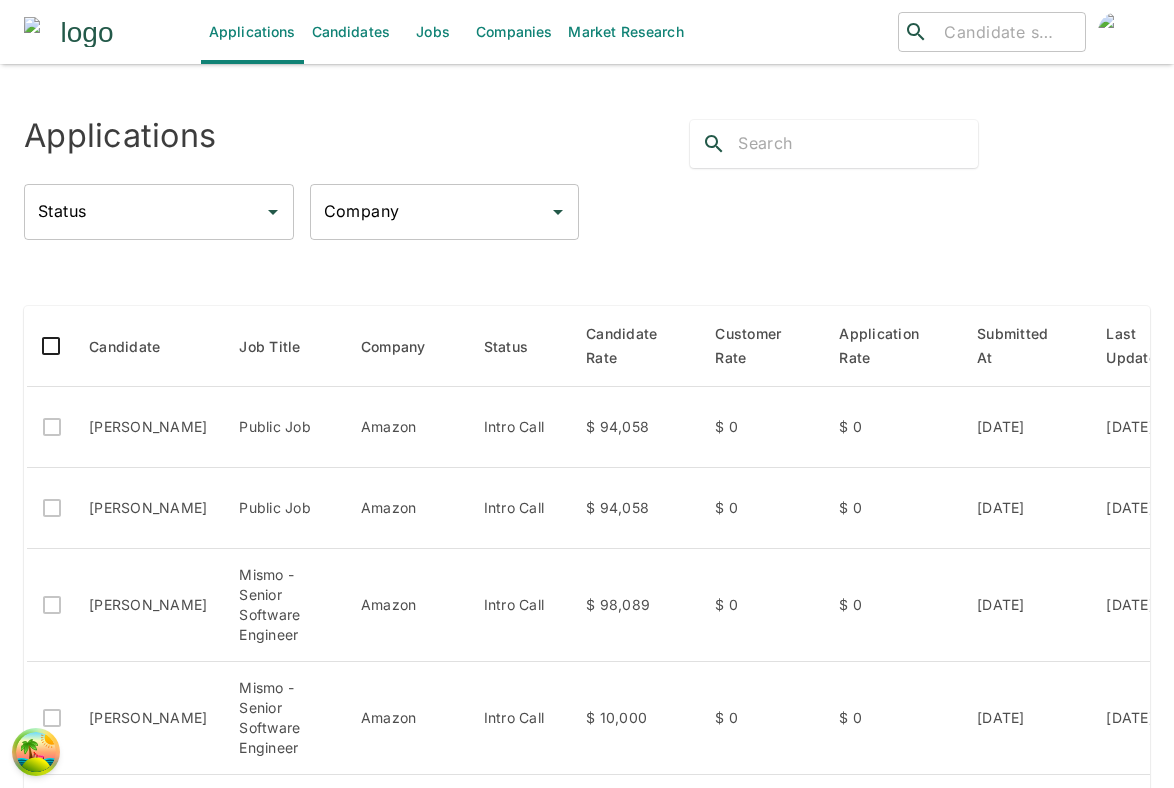 click on "Applications" at bounding box center (252, 32) 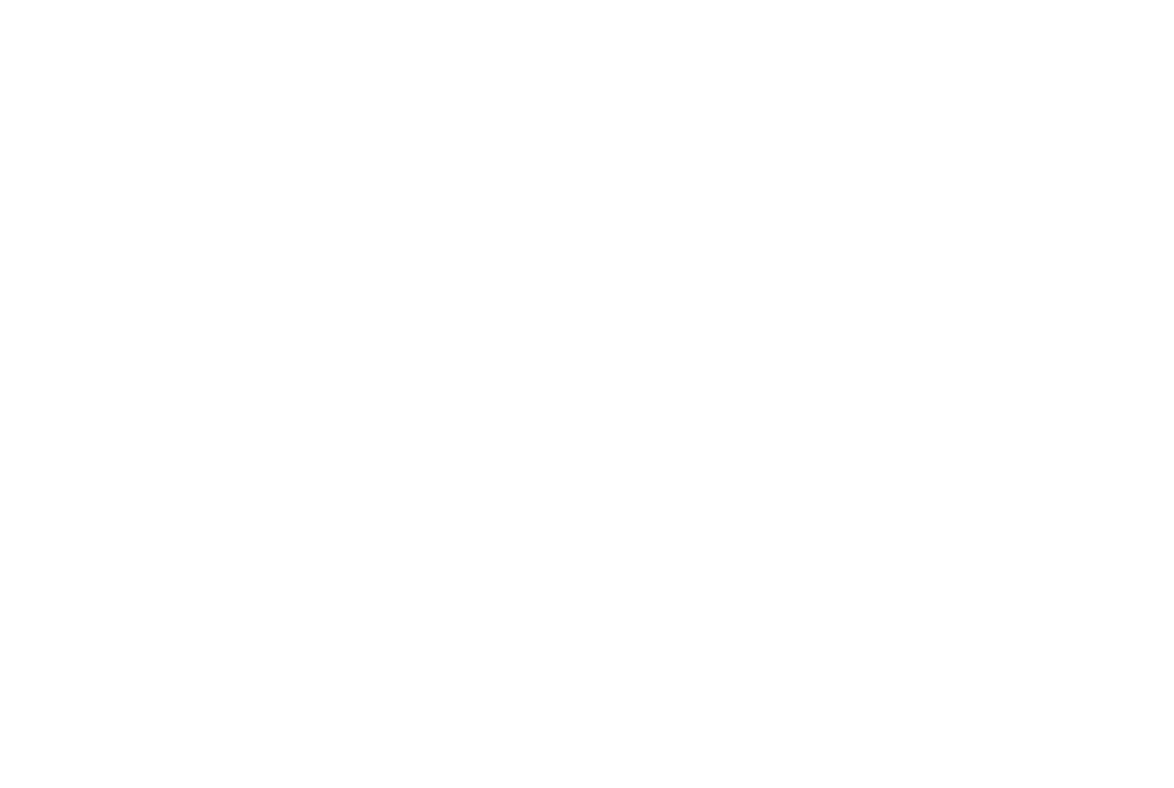 scroll, scrollTop: 0, scrollLeft: 0, axis: both 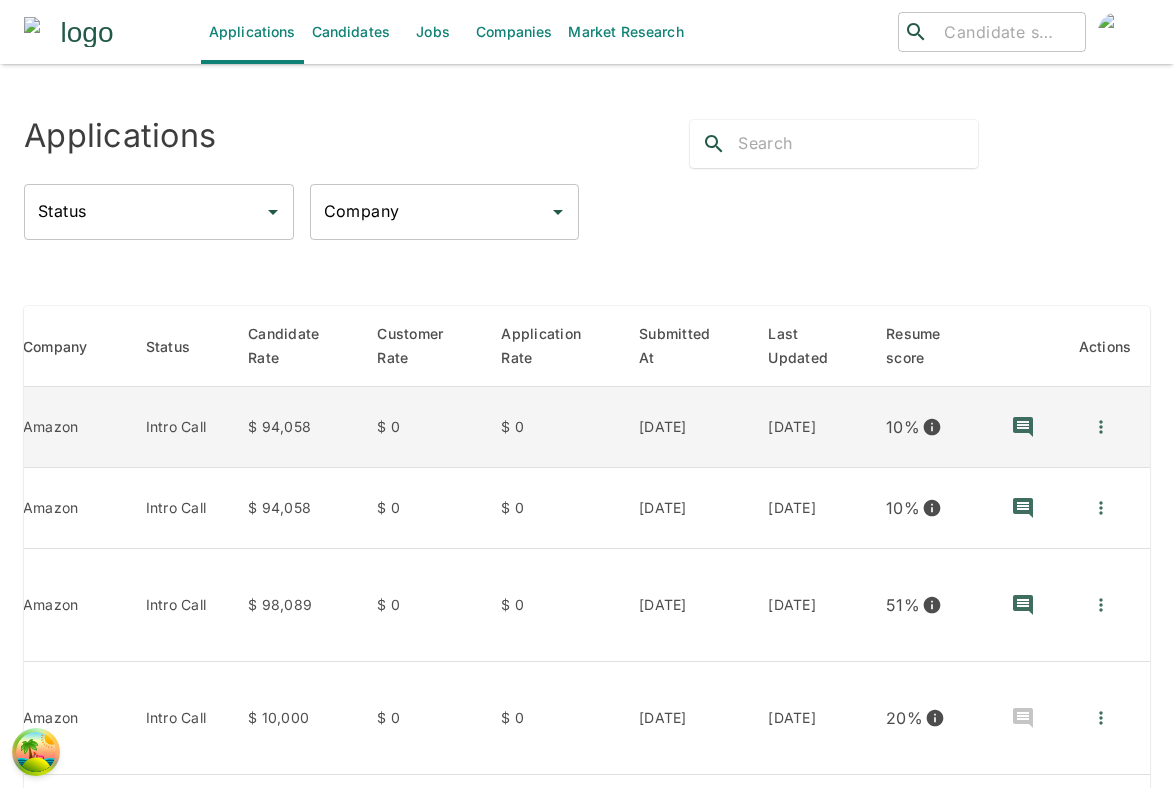 click at bounding box center [1101, 427] 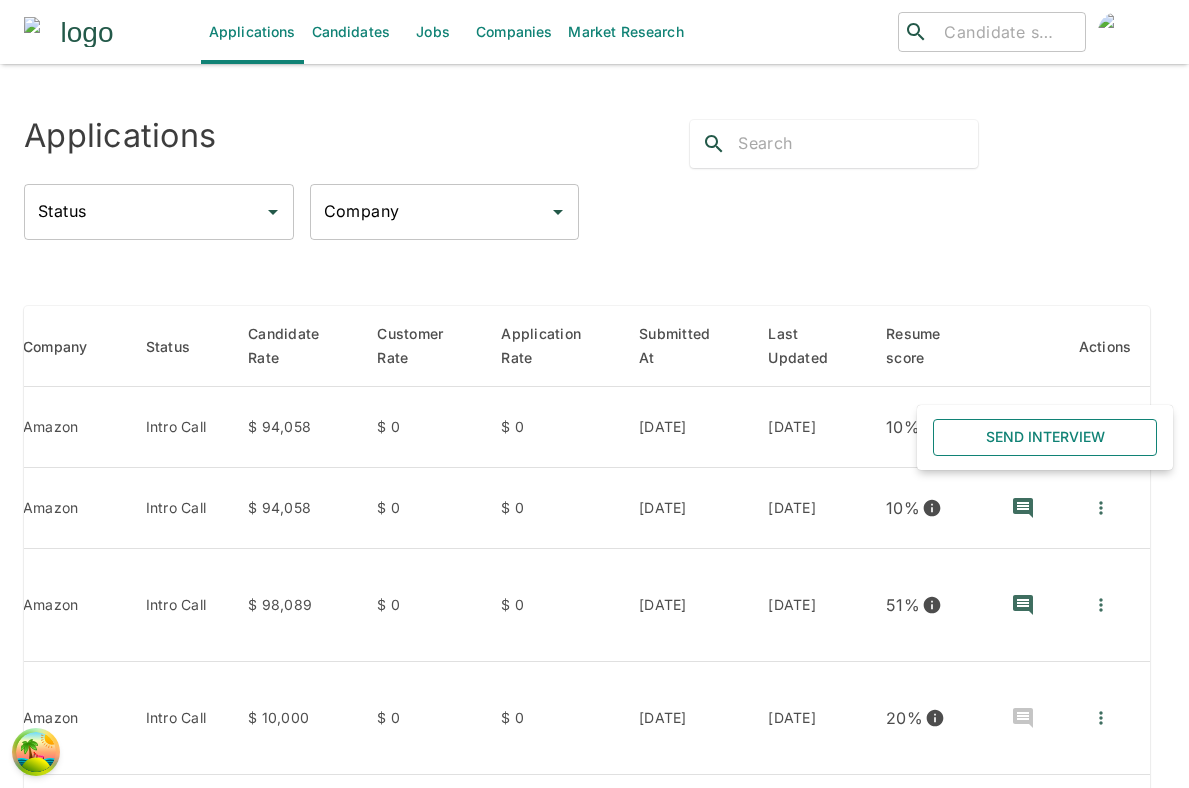 click on "Send Interview" at bounding box center (1045, 437) 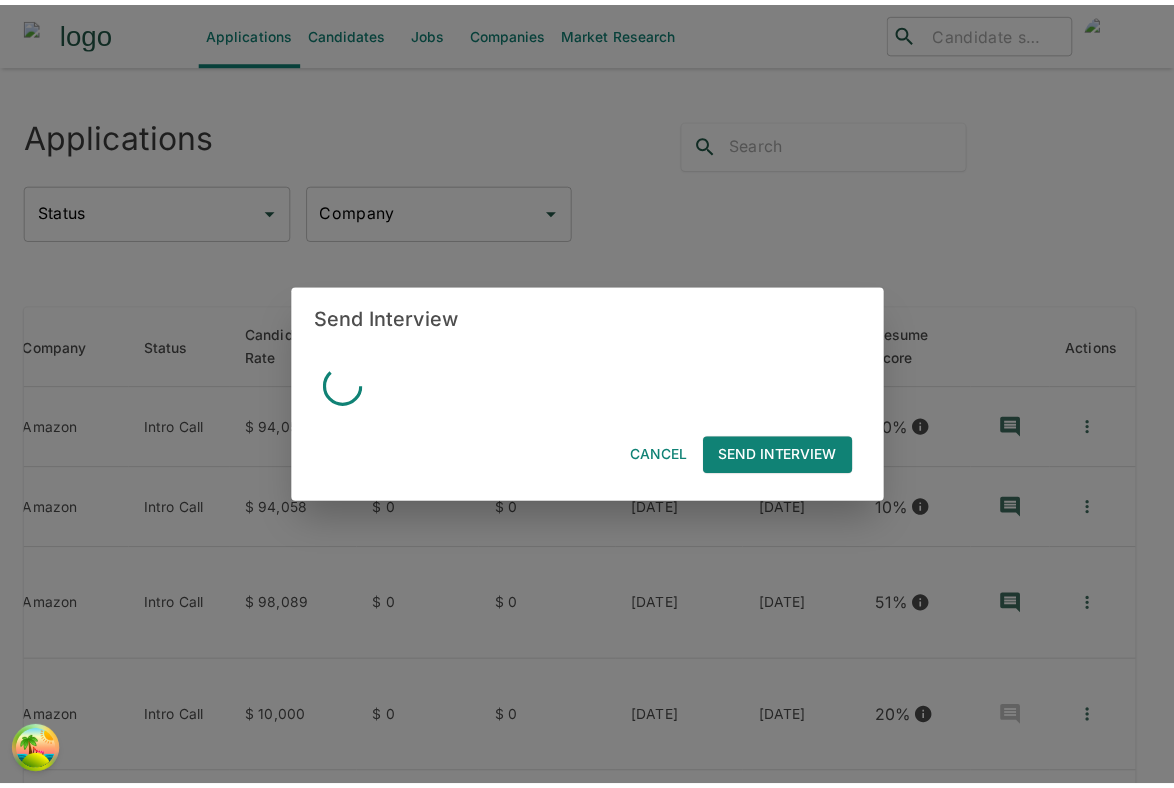 scroll, scrollTop: 0, scrollLeft: 323, axis: horizontal 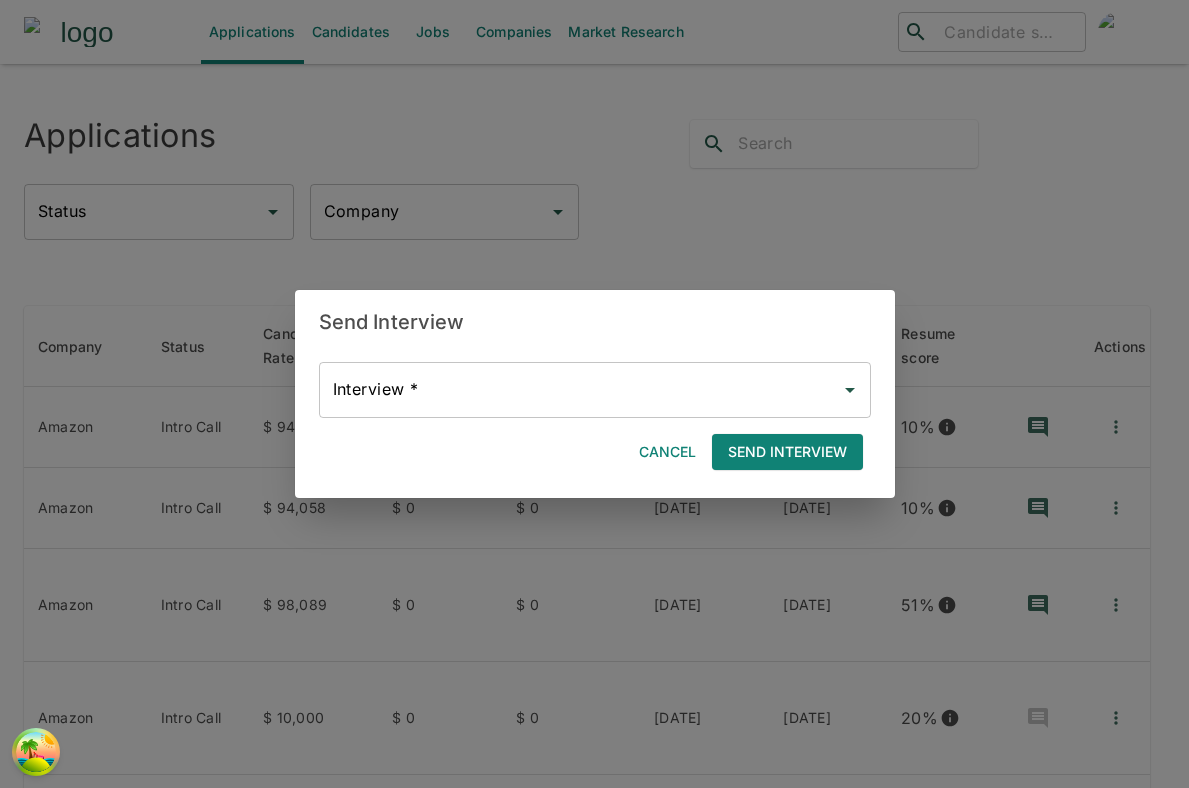 click on "Interview *" at bounding box center (580, 390) 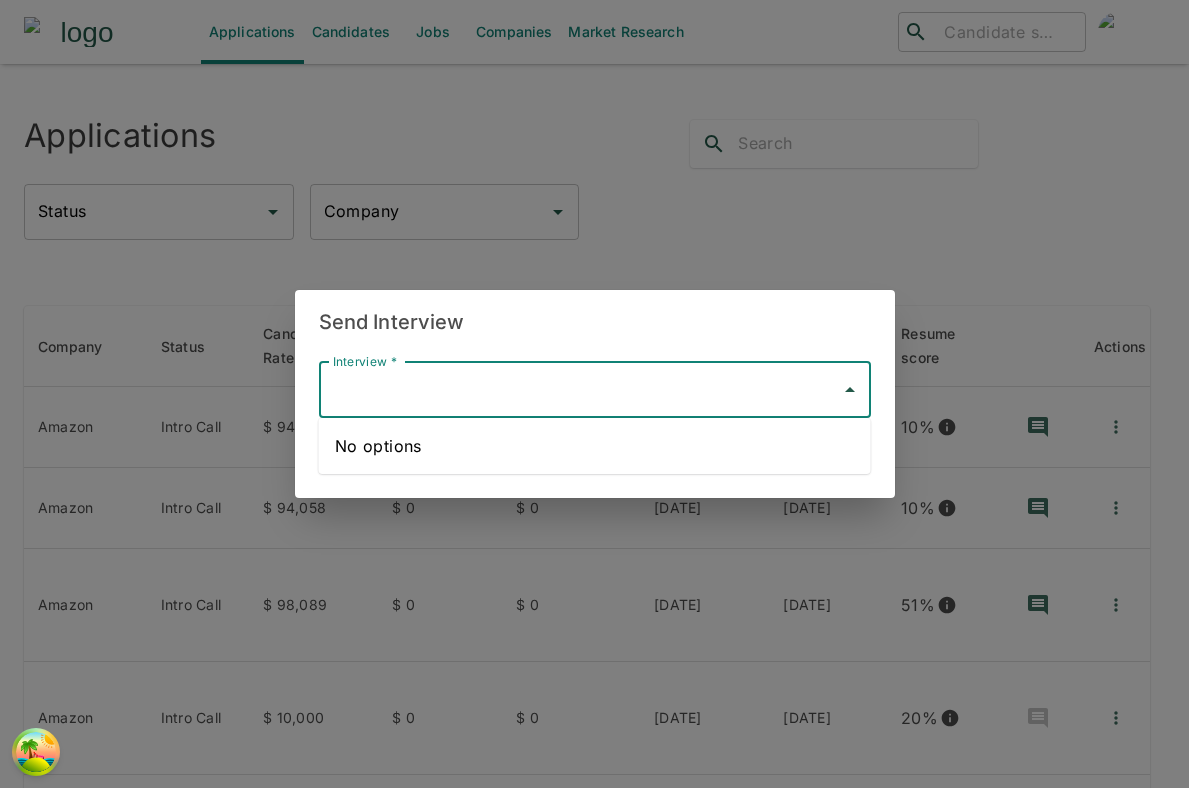 click on "Send Interview" at bounding box center [595, 322] 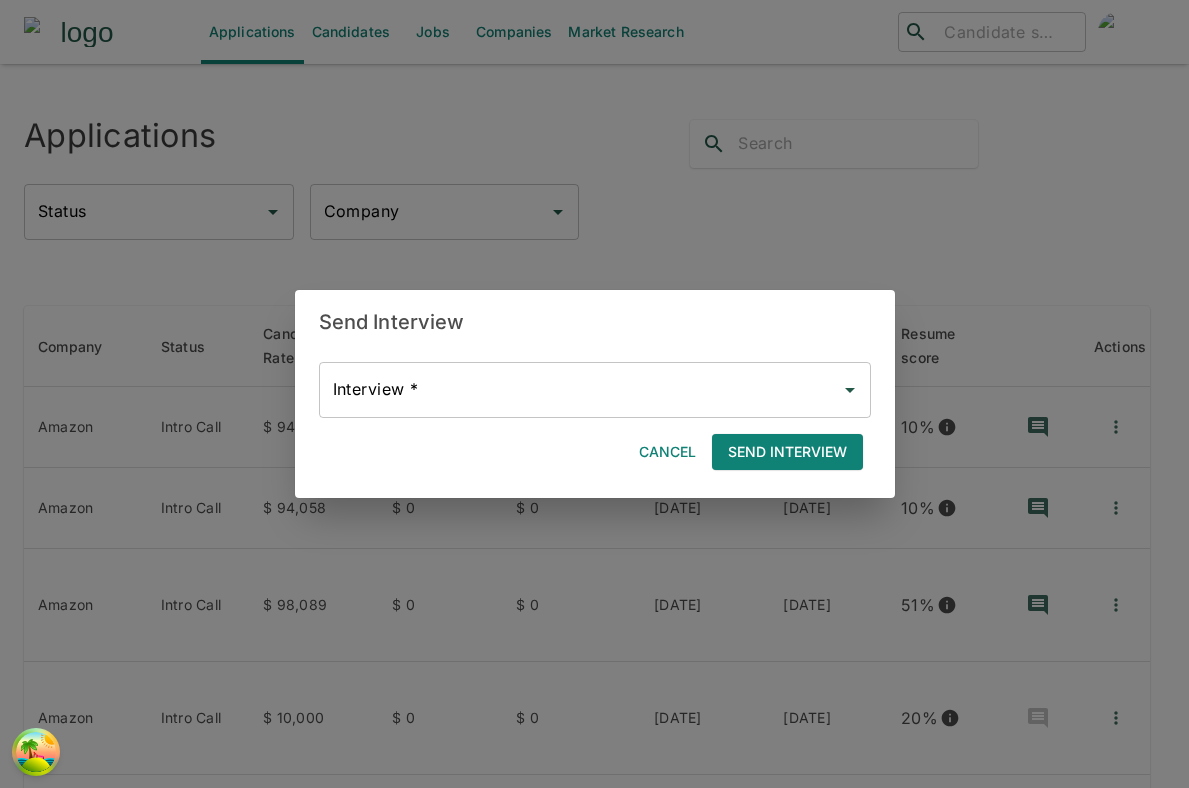 click on "Cancel" at bounding box center (667, 452) 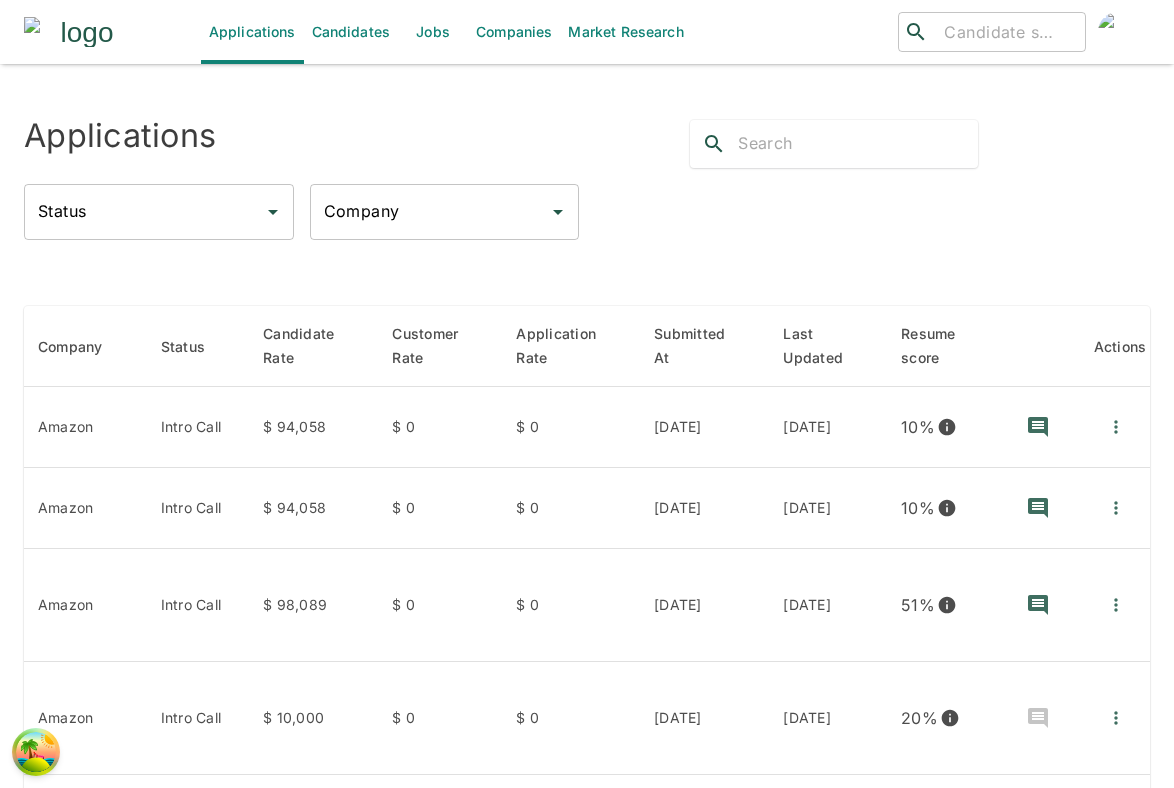click on "Jobs" at bounding box center (433, 32) 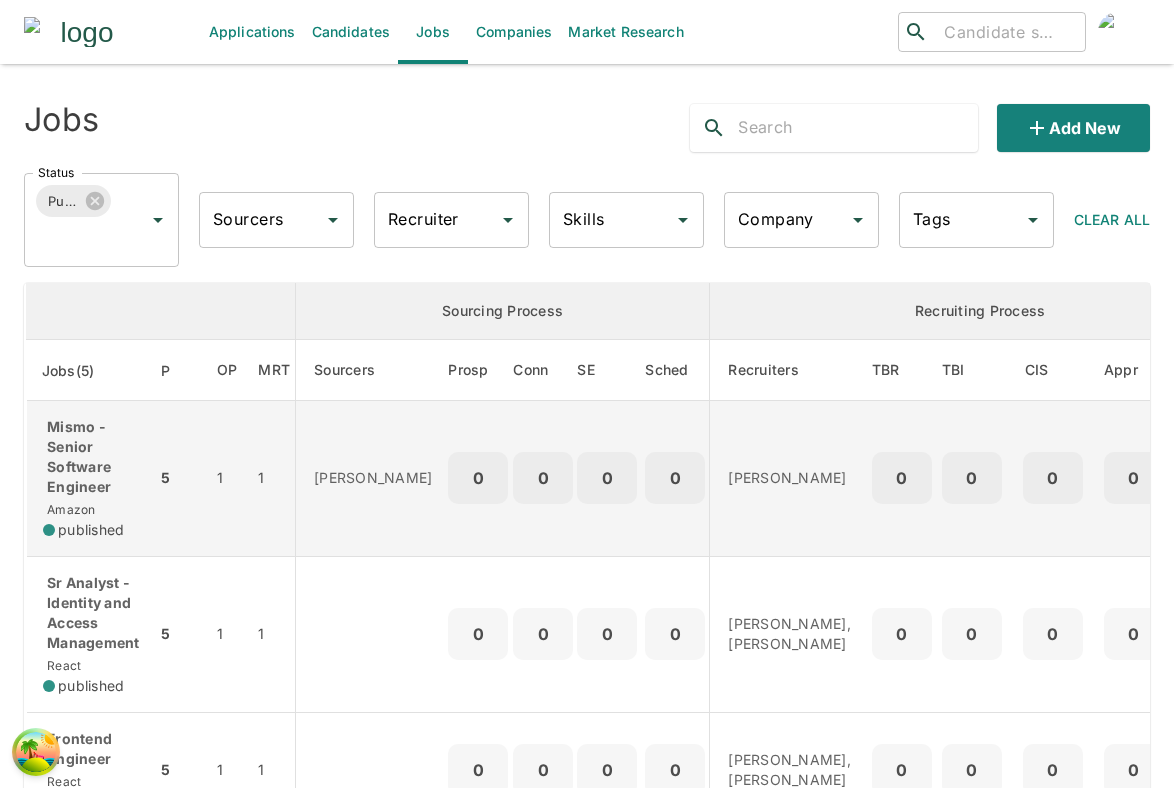 click on "0" at bounding box center [675, 479] 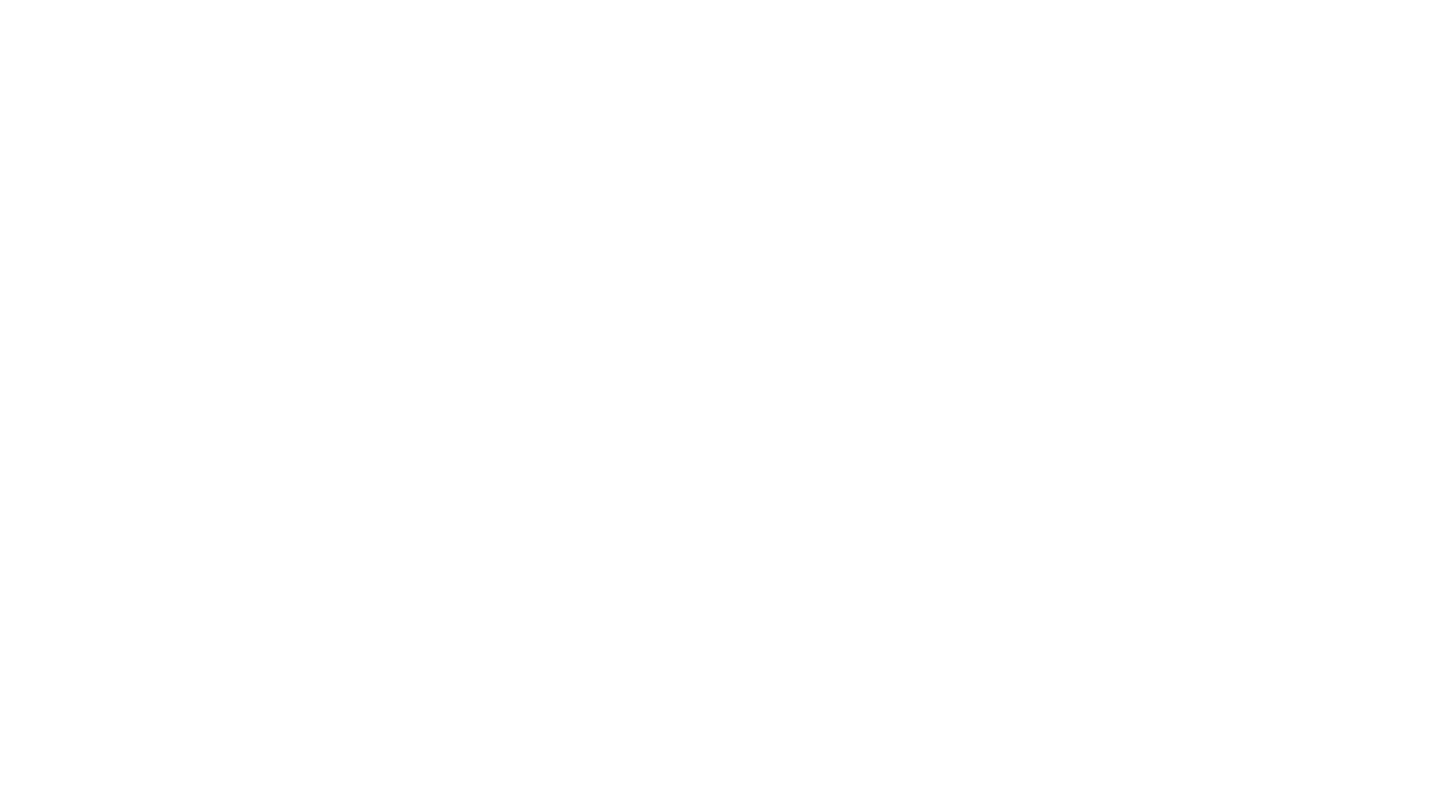 scroll, scrollTop: 0, scrollLeft: 0, axis: both 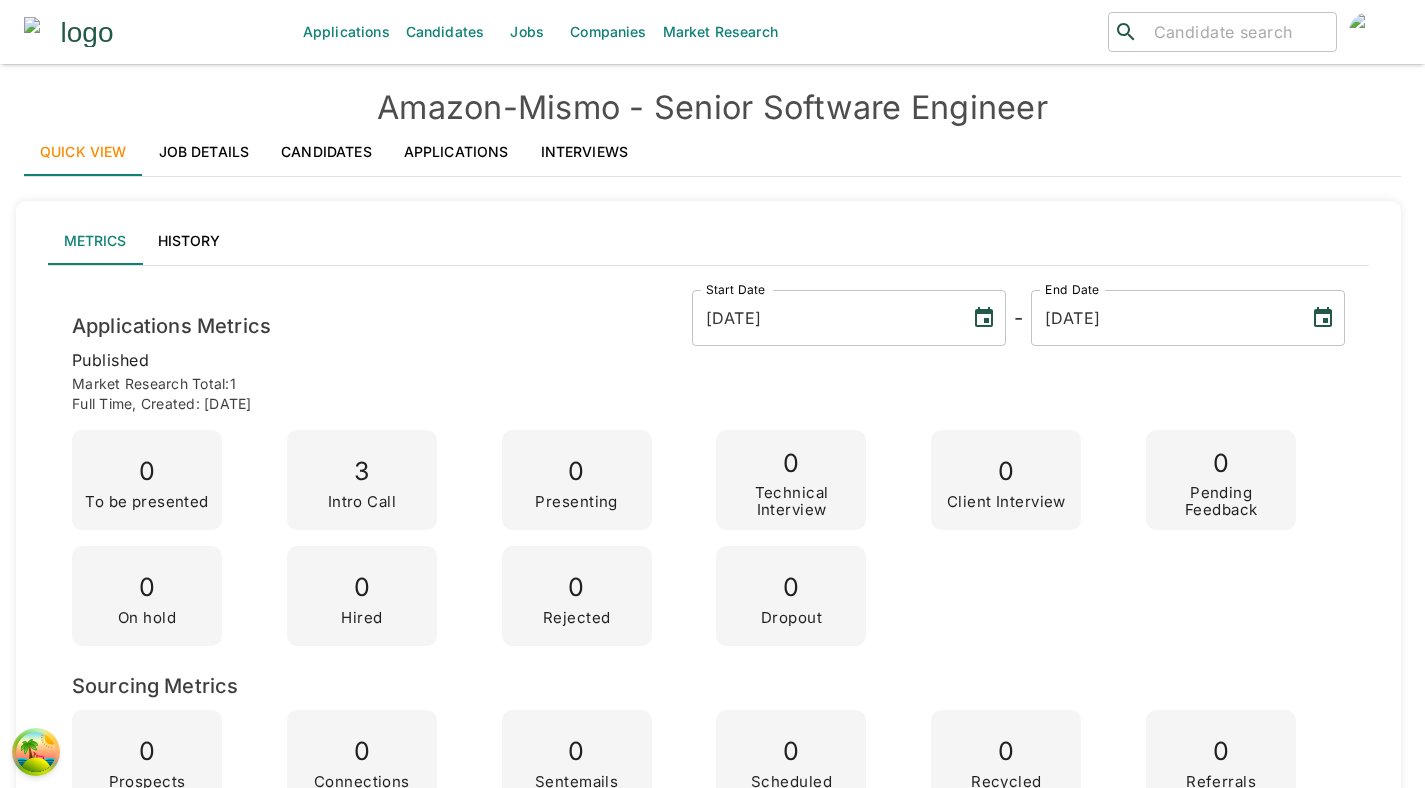 click on "Interviews" at bounding box center (585, 152) 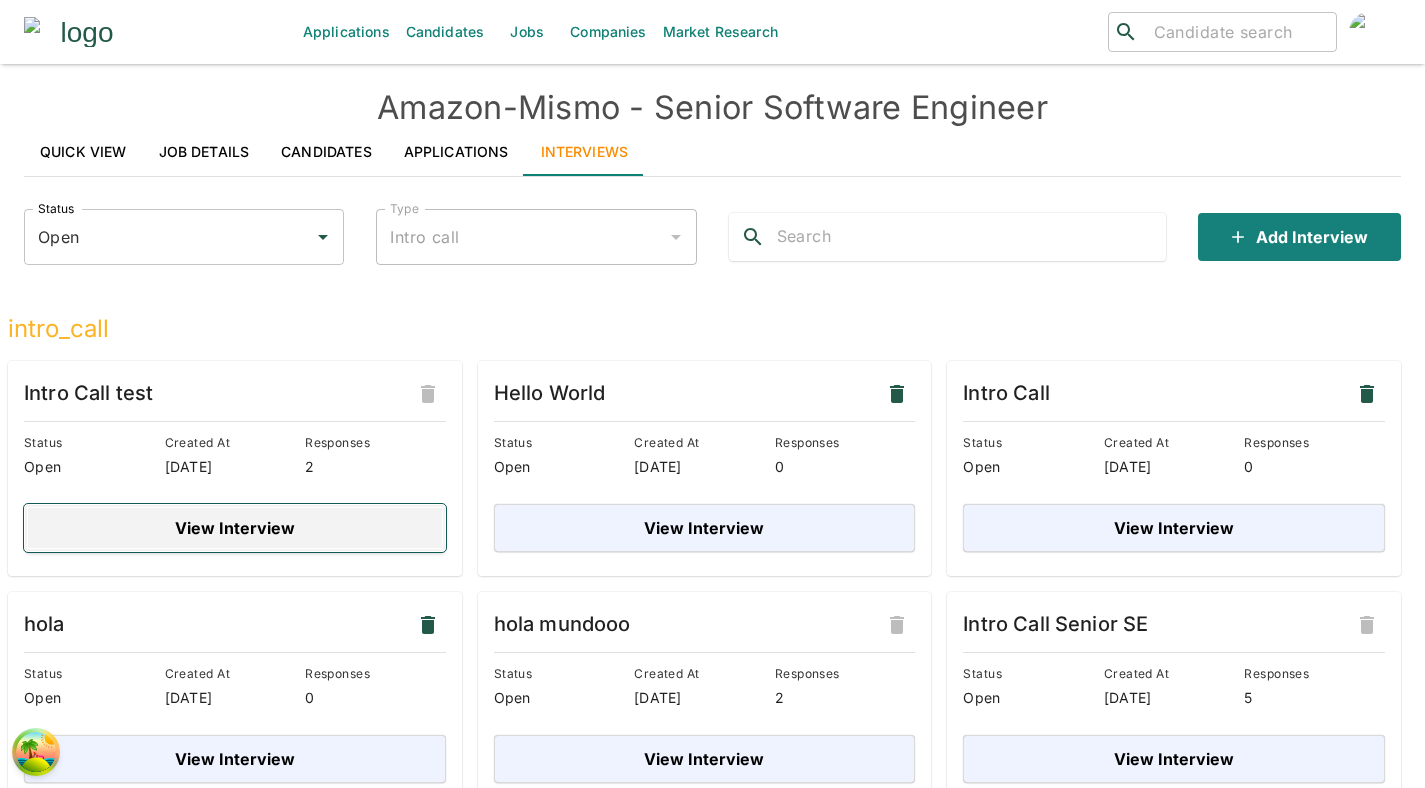 click on "View Interview" at bounding box center [235, 528] 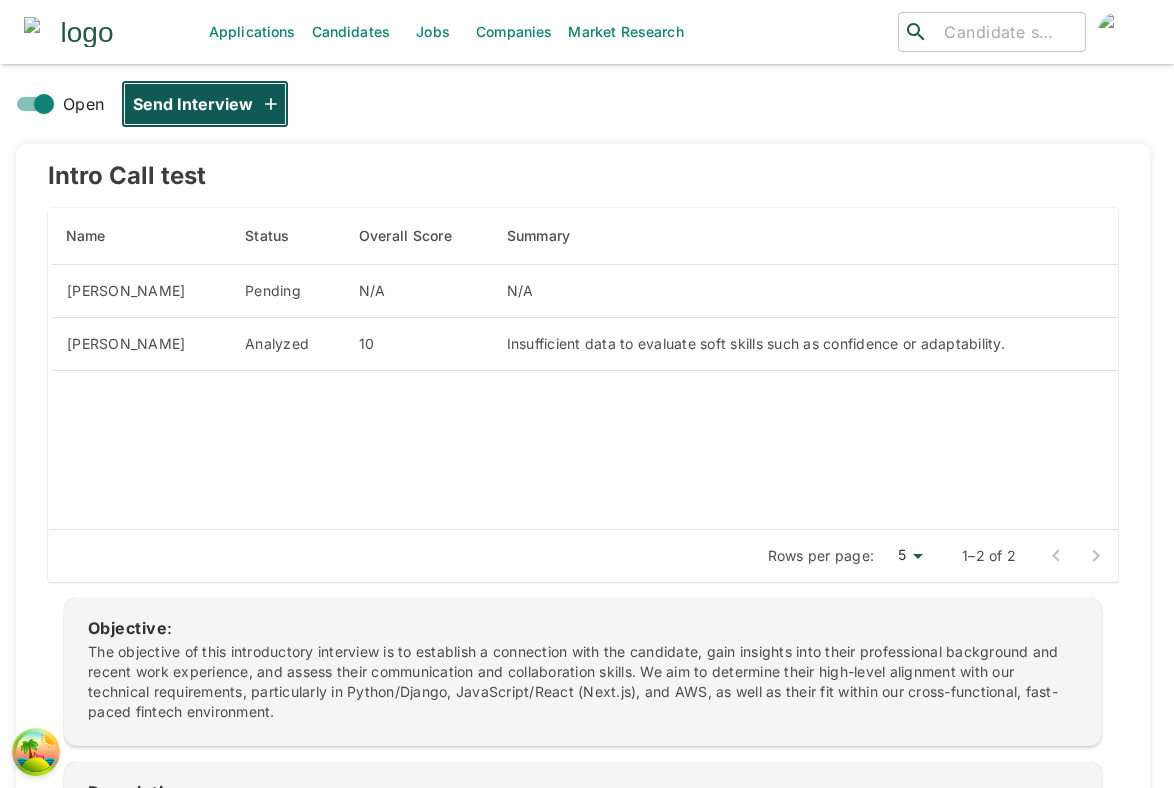 click on "Send Interview" at bounding box center [205, 104] 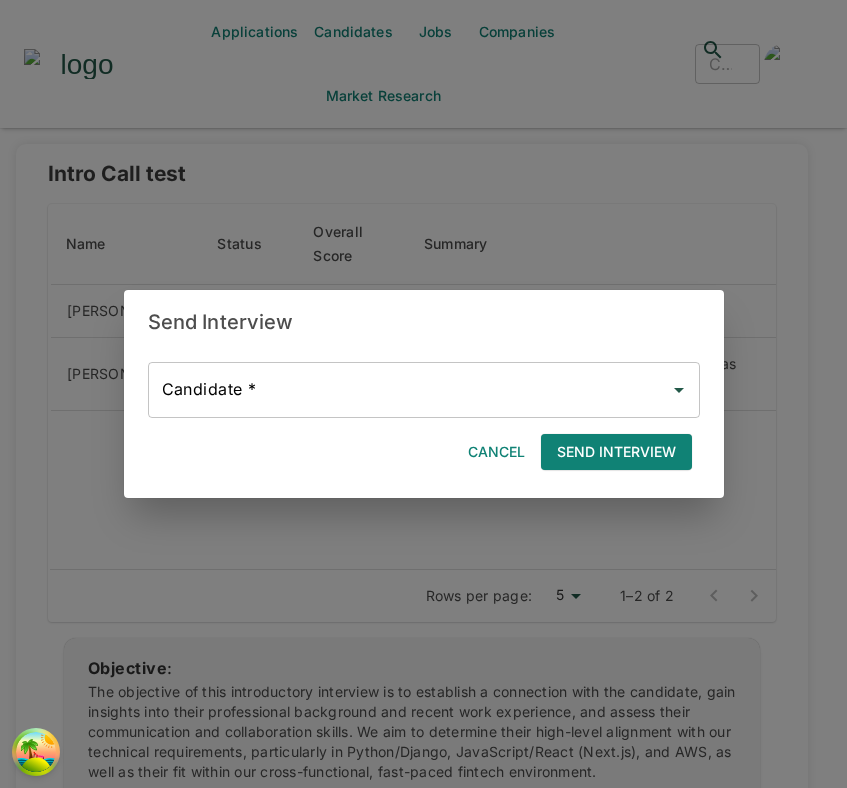 click on "Candidate *" at bounding box center [409, 390] 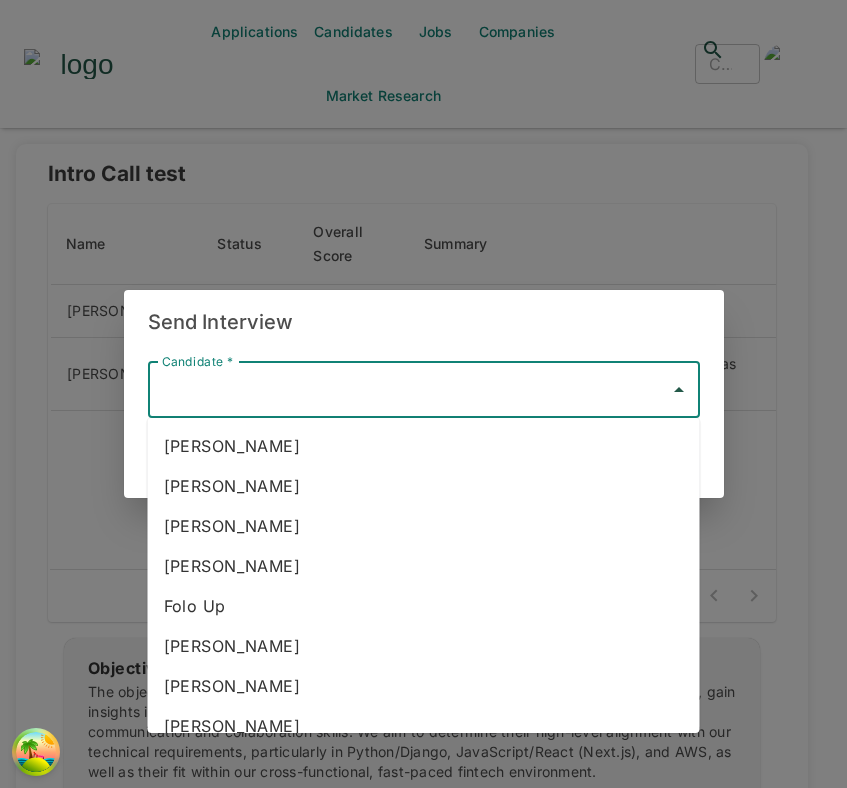scroll, scrollTop: 61, scrollLeft: 0, axis: vertical 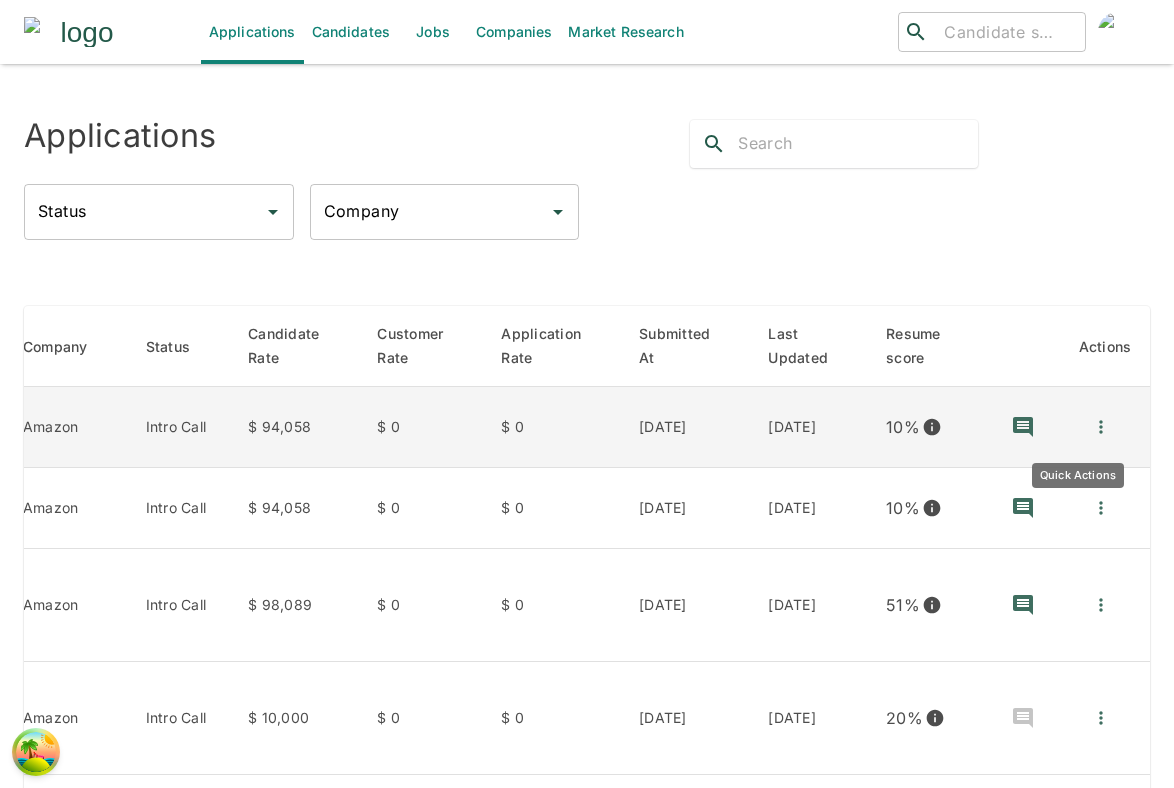 click 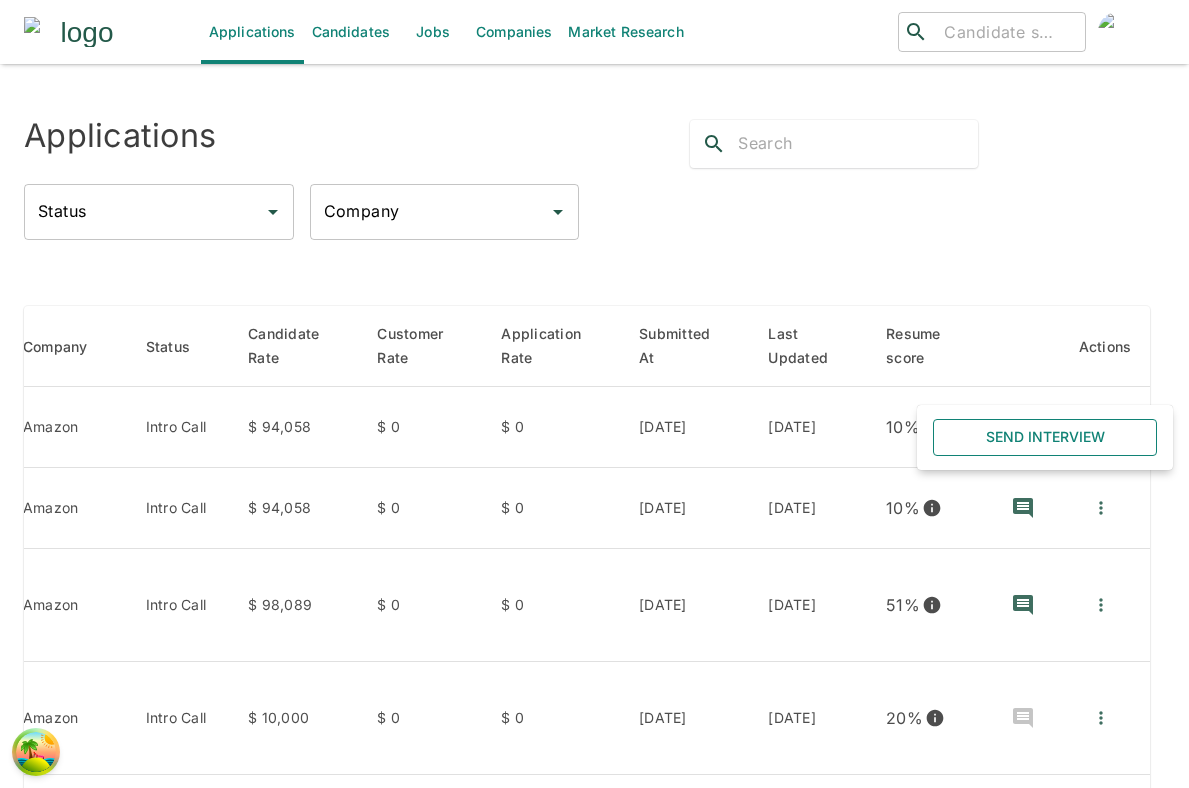 click on "Send Interview" at bounding box center (1045, 437) 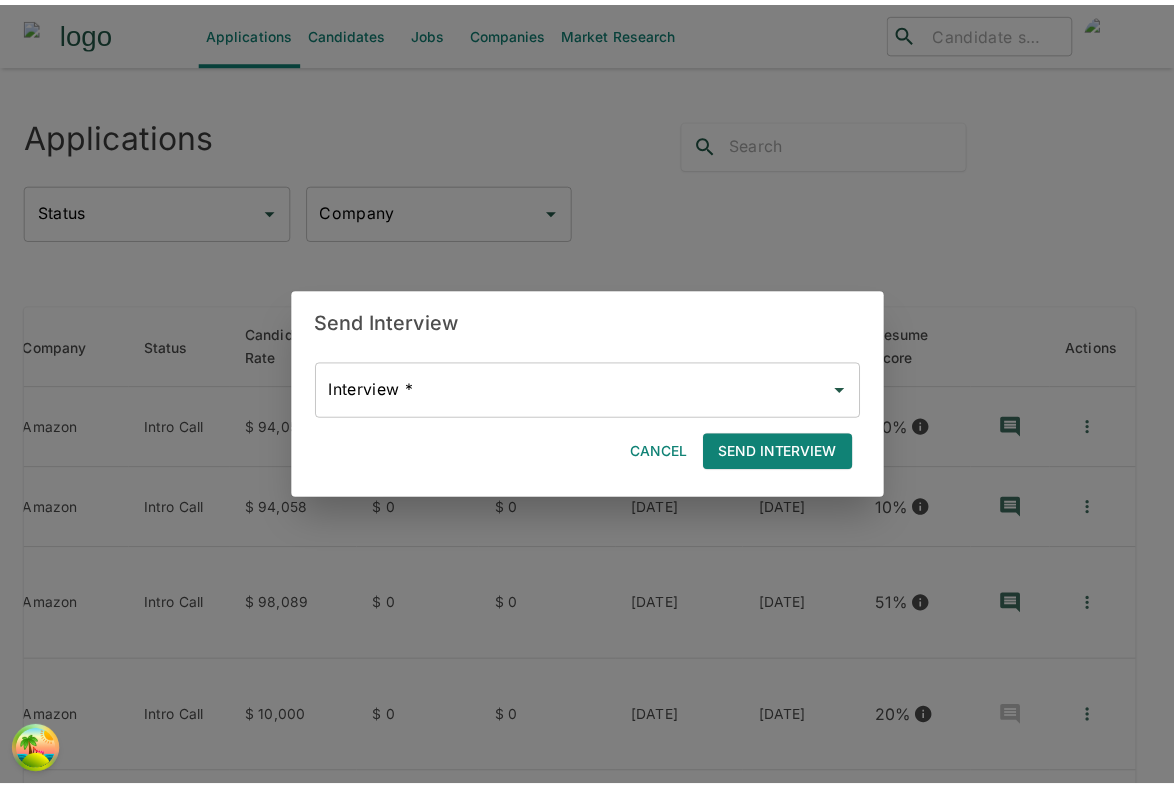 scroll, scrollTop: 0, scrollLeft: 323, axis: horizontal 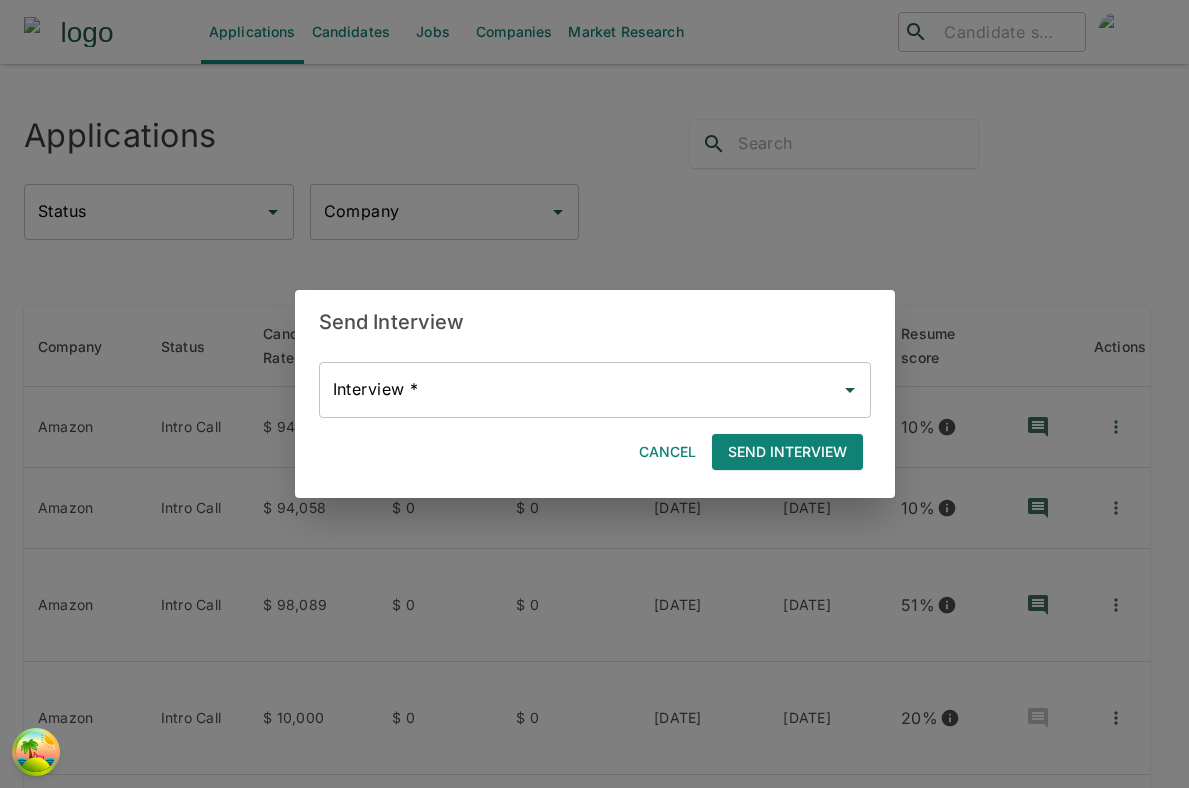 click on "Interview * Interview * Cancel Send Interview" at bounding box center [587, 408] 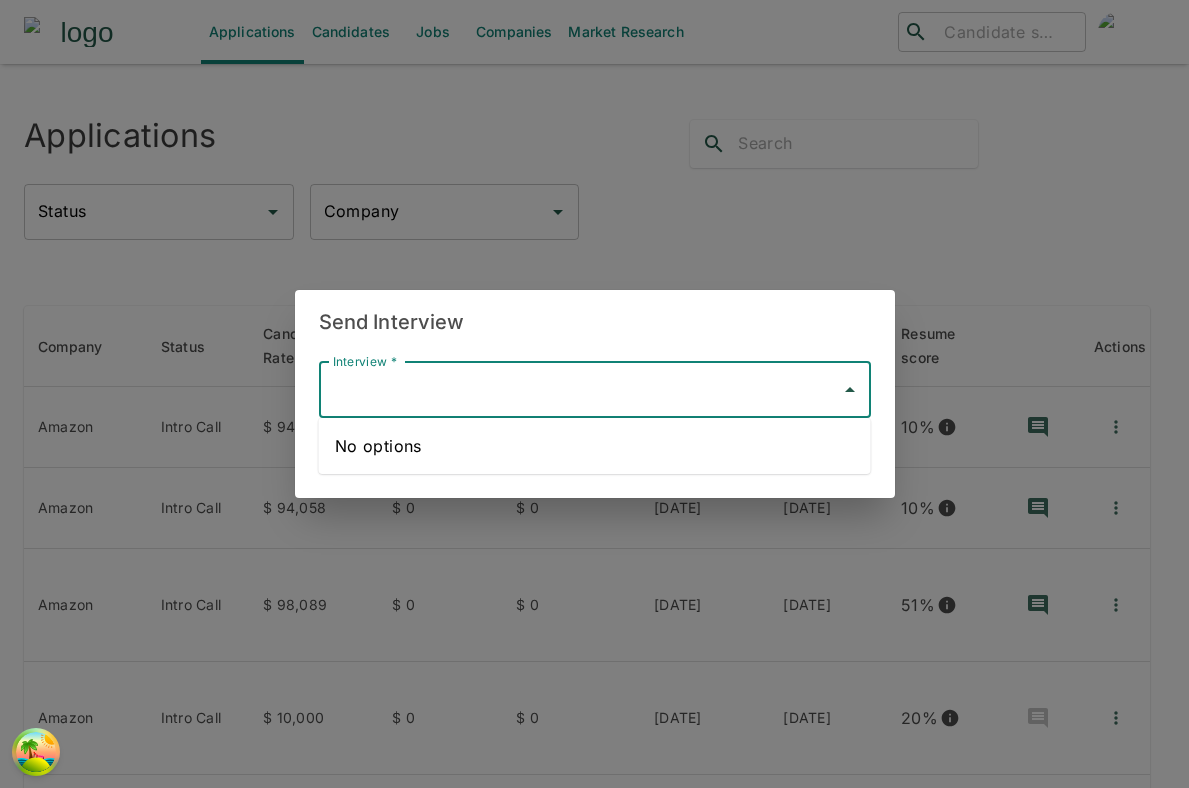 click on "No options" at bounding box center (595, 446) 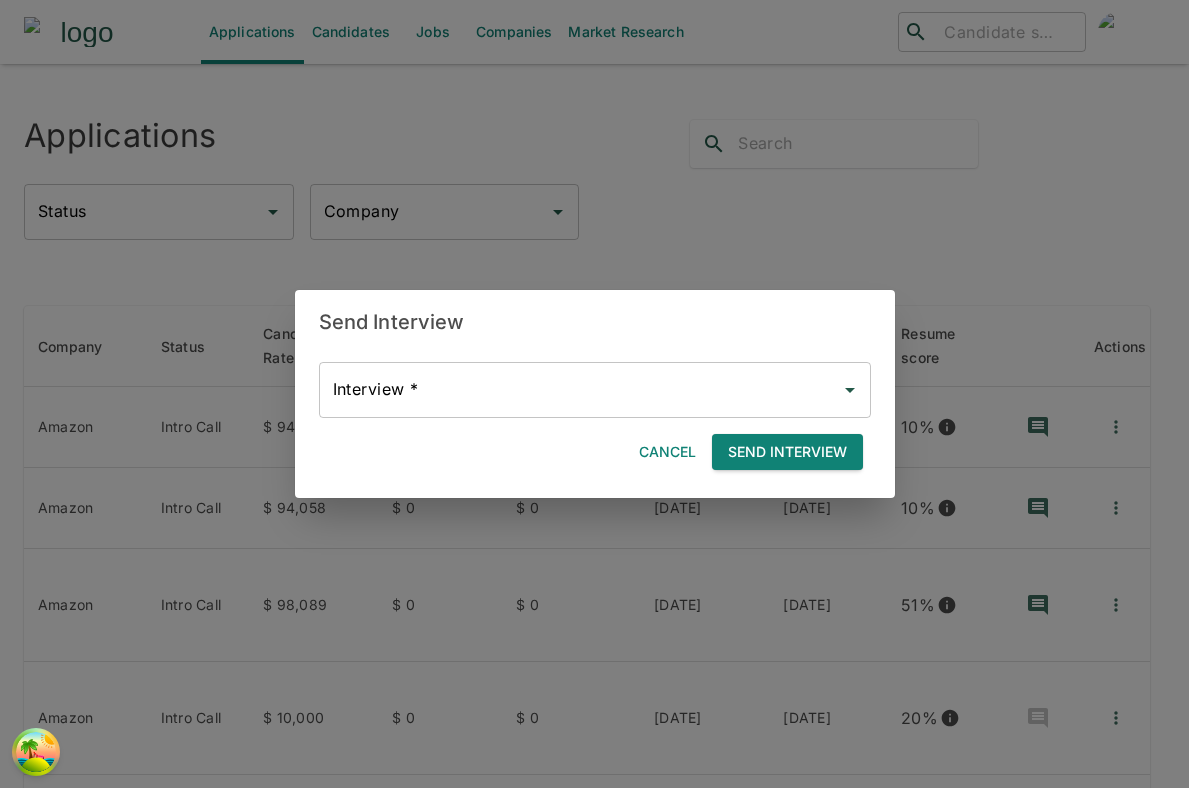 click on "Send Interview" at bounding box center [787, 452] 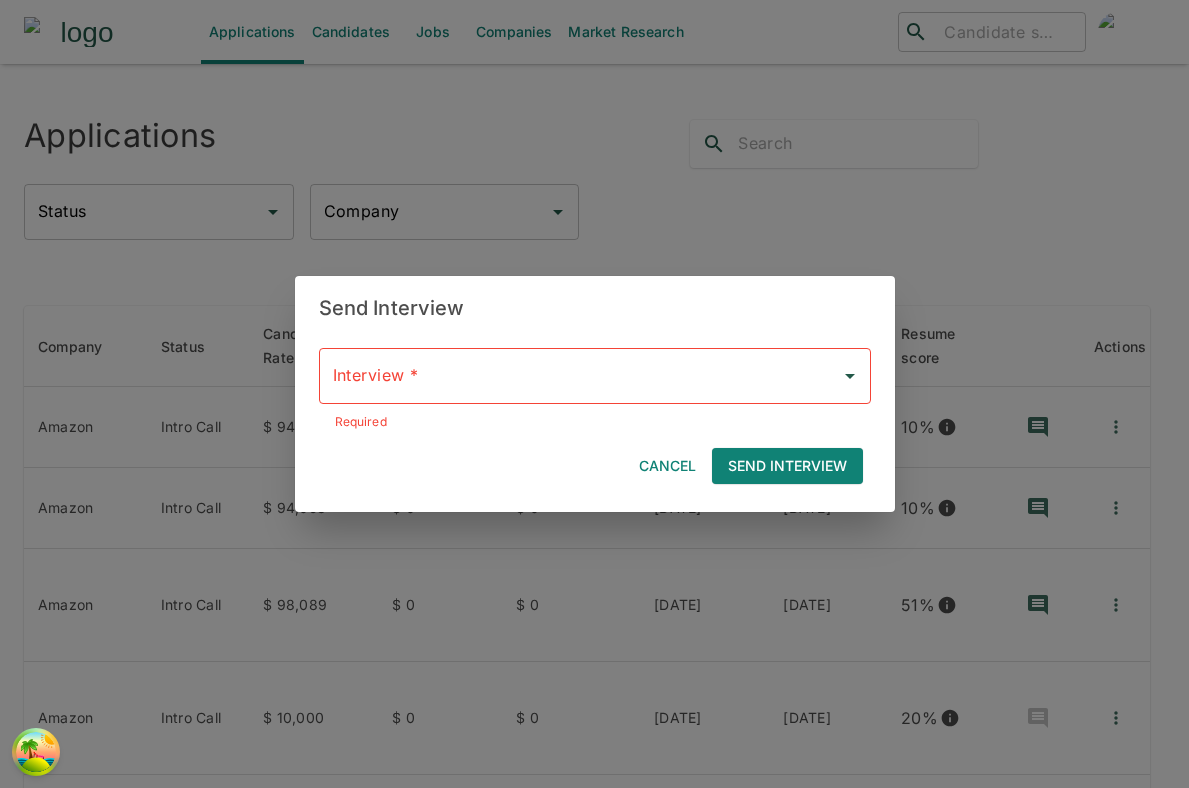 click on "Cancel" at bounding box center [667, 466] 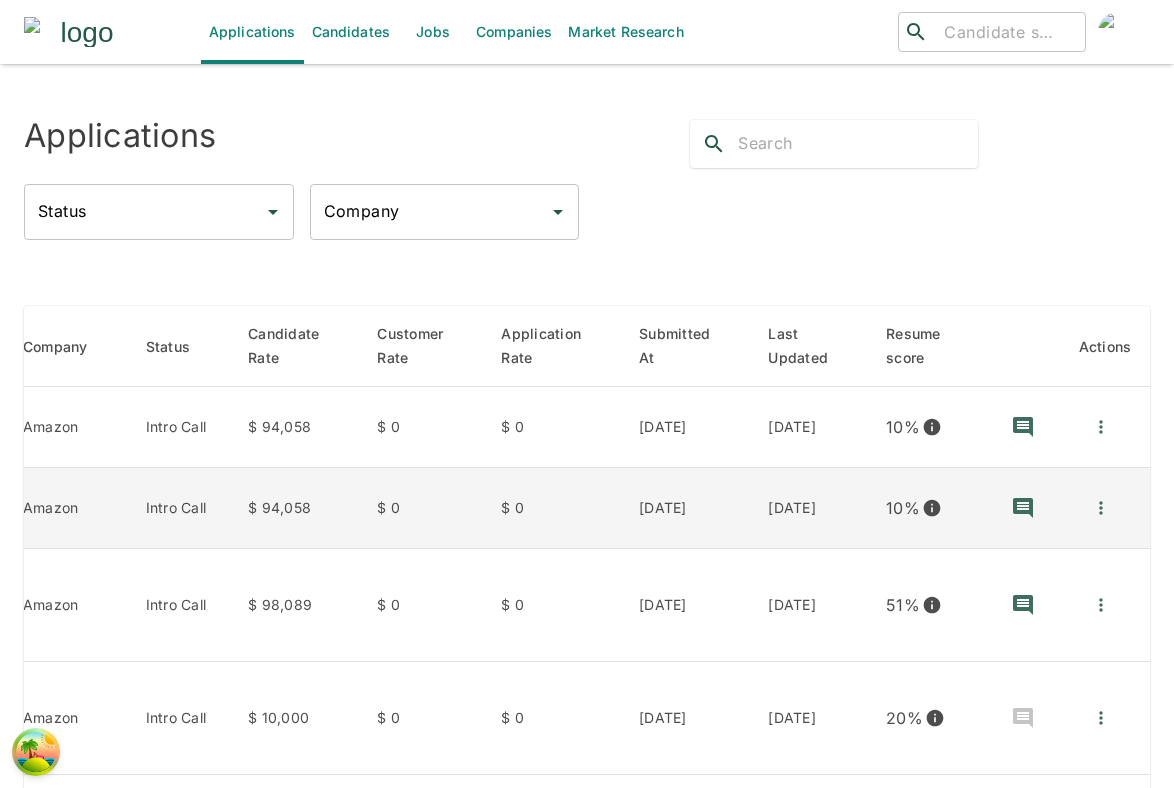 scroll, scrollTop: 0, scrollLeft: 0, axis: both 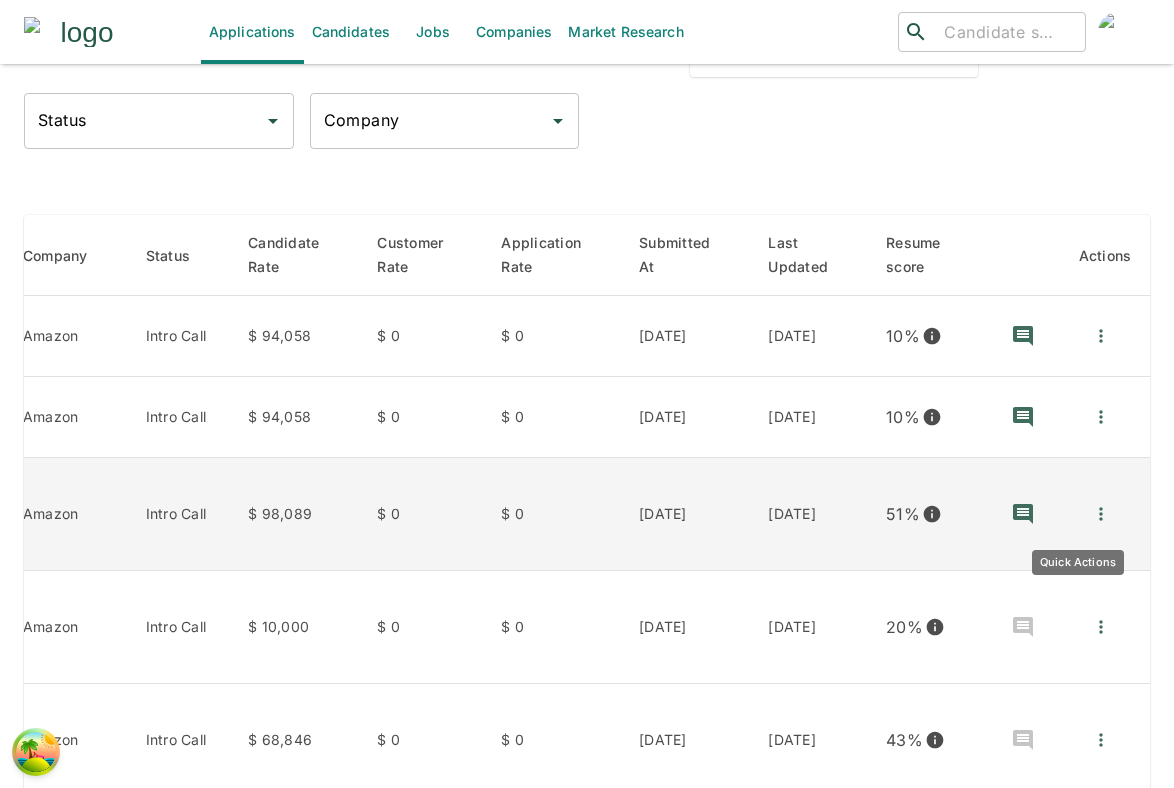 click 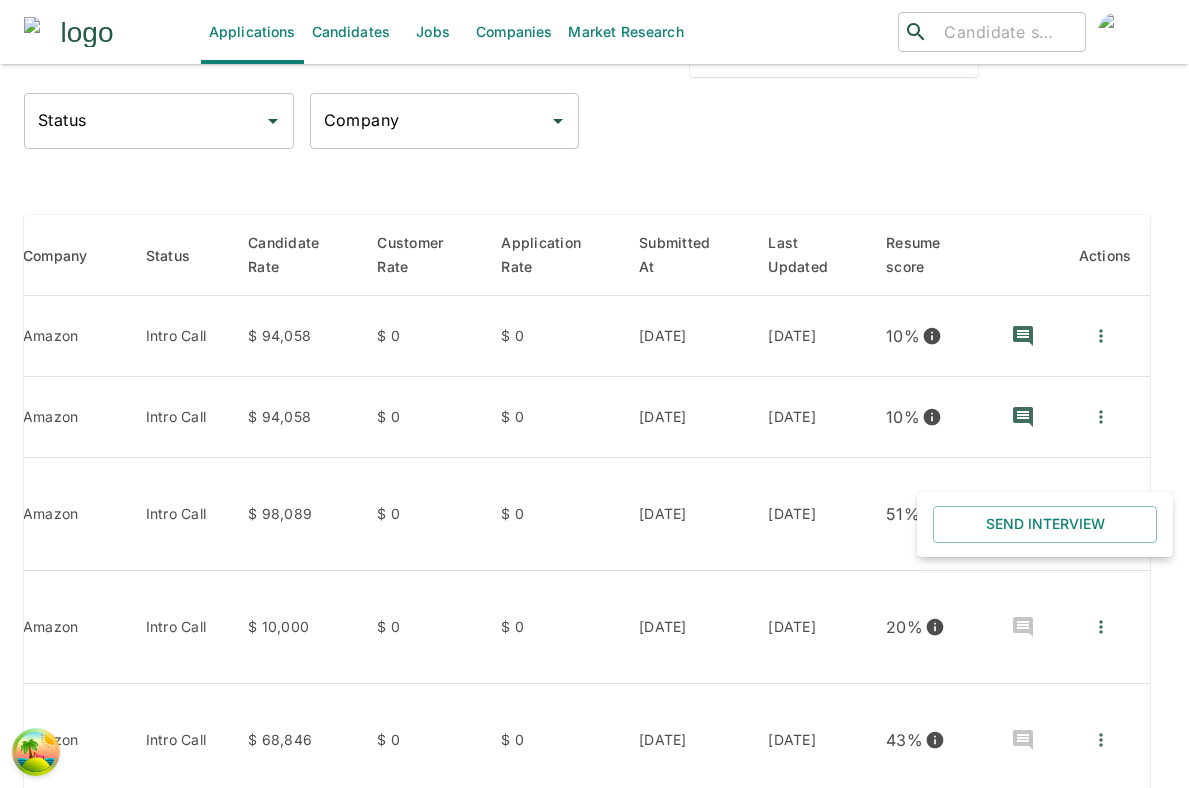 click at bounding box center [594, 394] 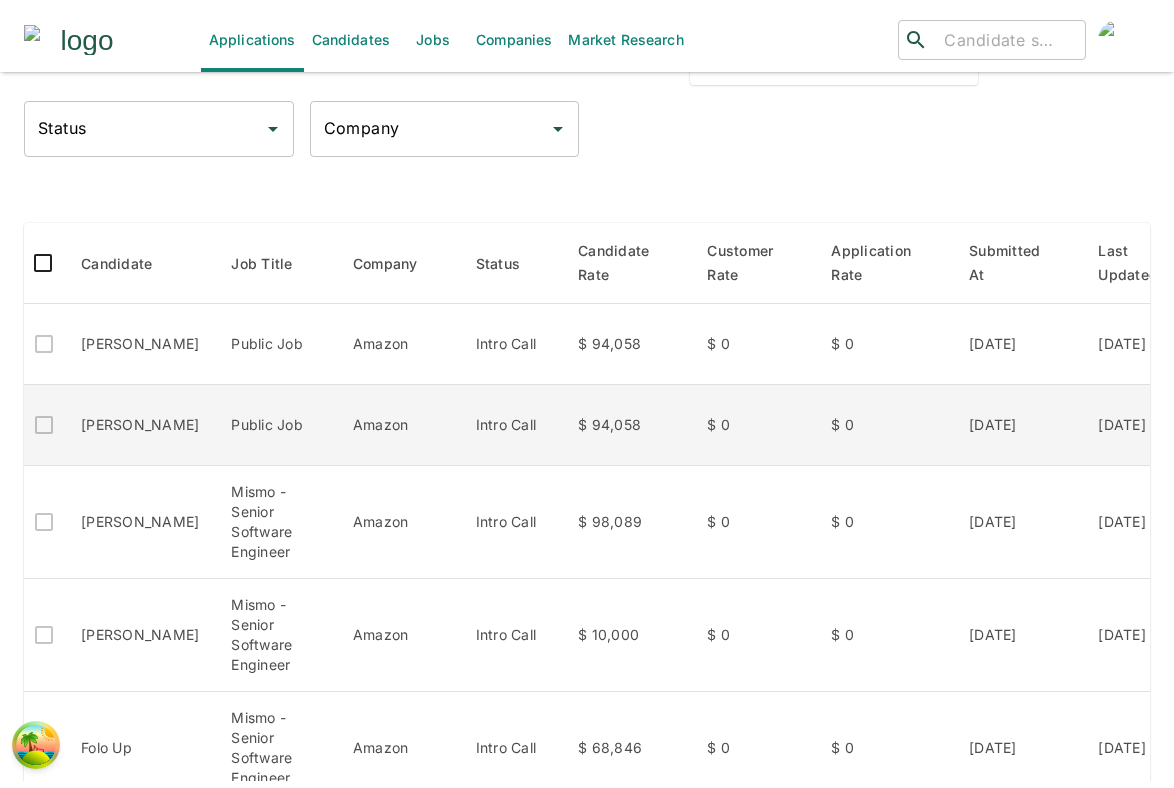 scroll, scrollTop: 0, scrollLeft: 0, axis: both 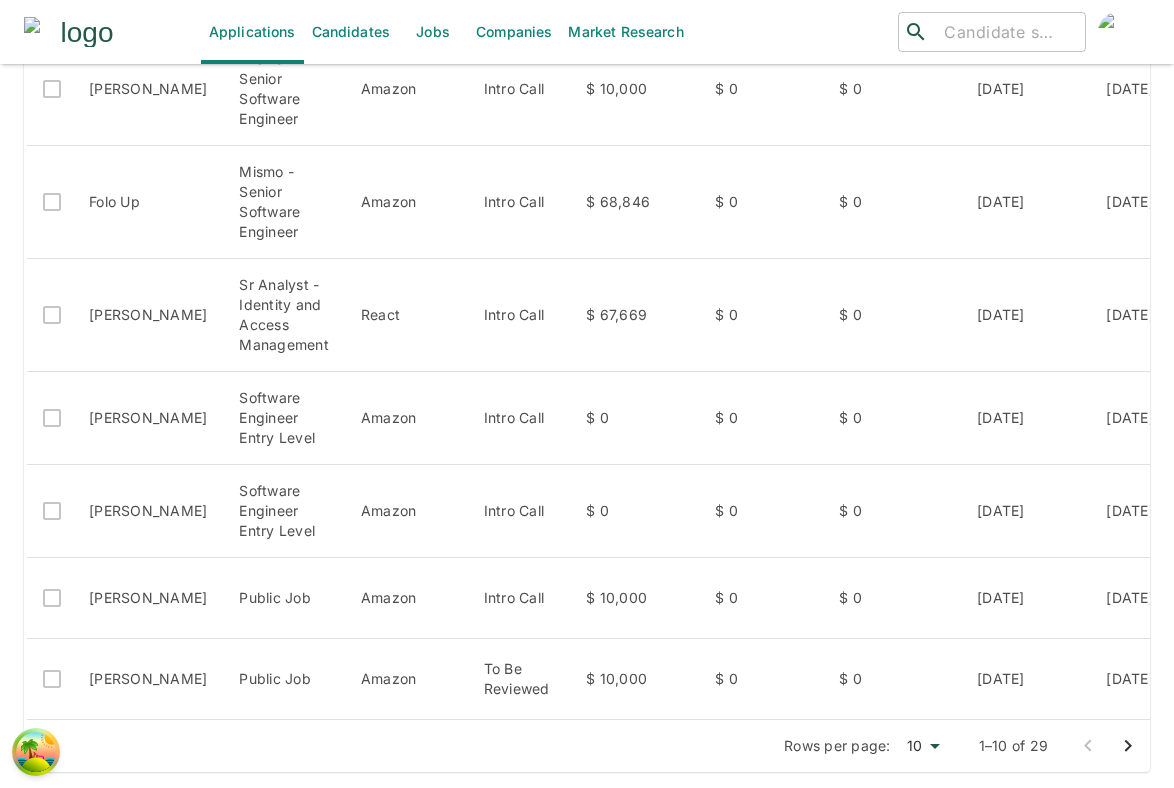 click at bounding box center [1128, 746] 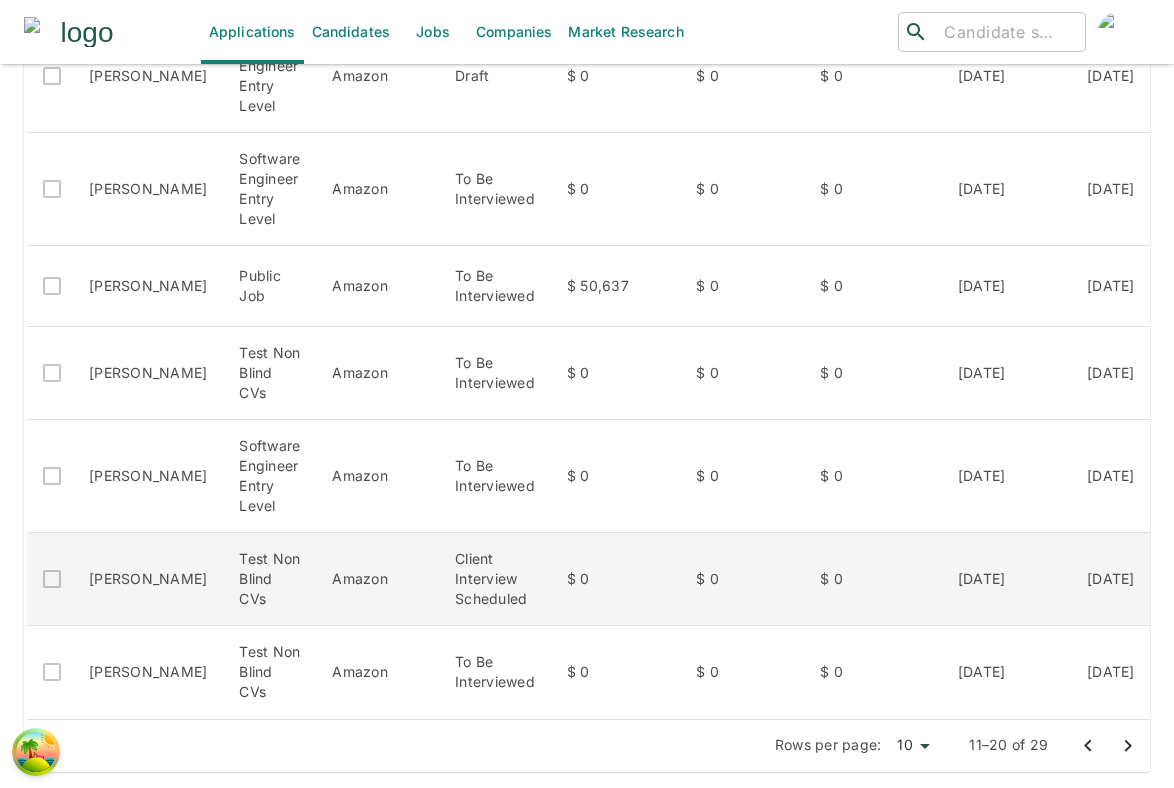 scroll, scrollTop: 693, scrollLeft: 0, axis: vertical 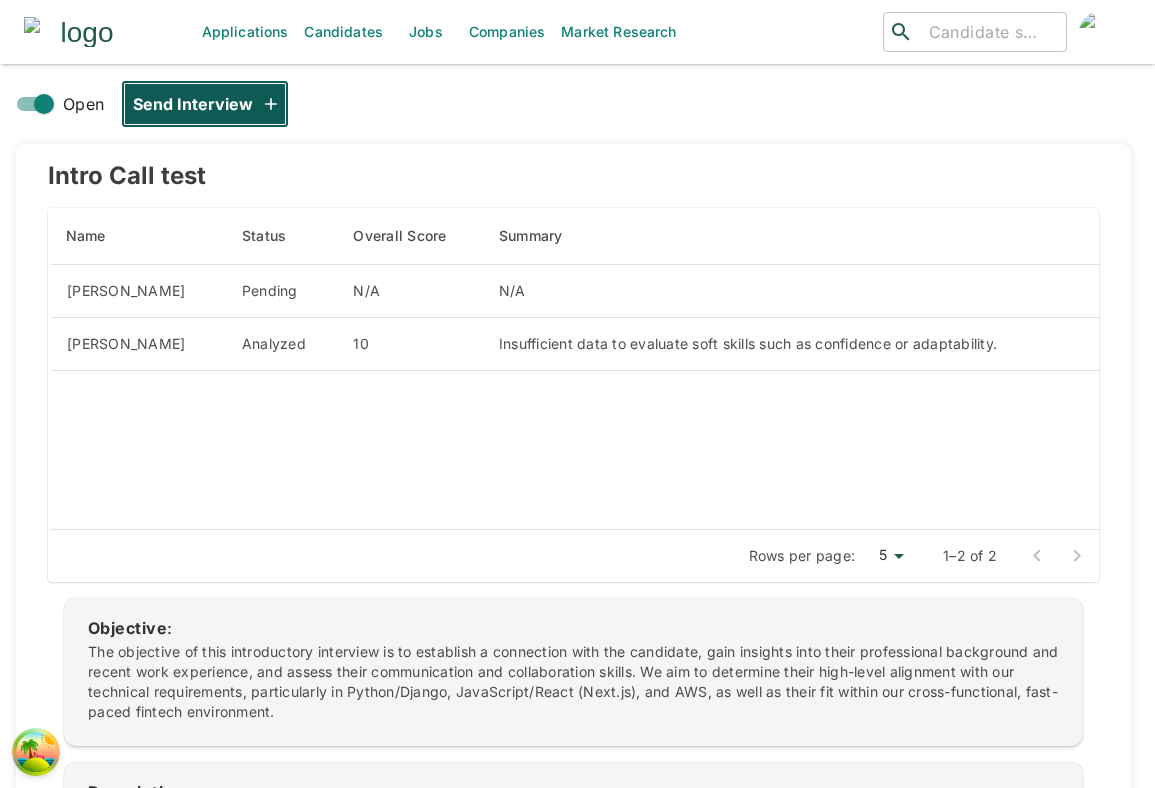 click on "Send Interview" at bounding box center [205, 104] 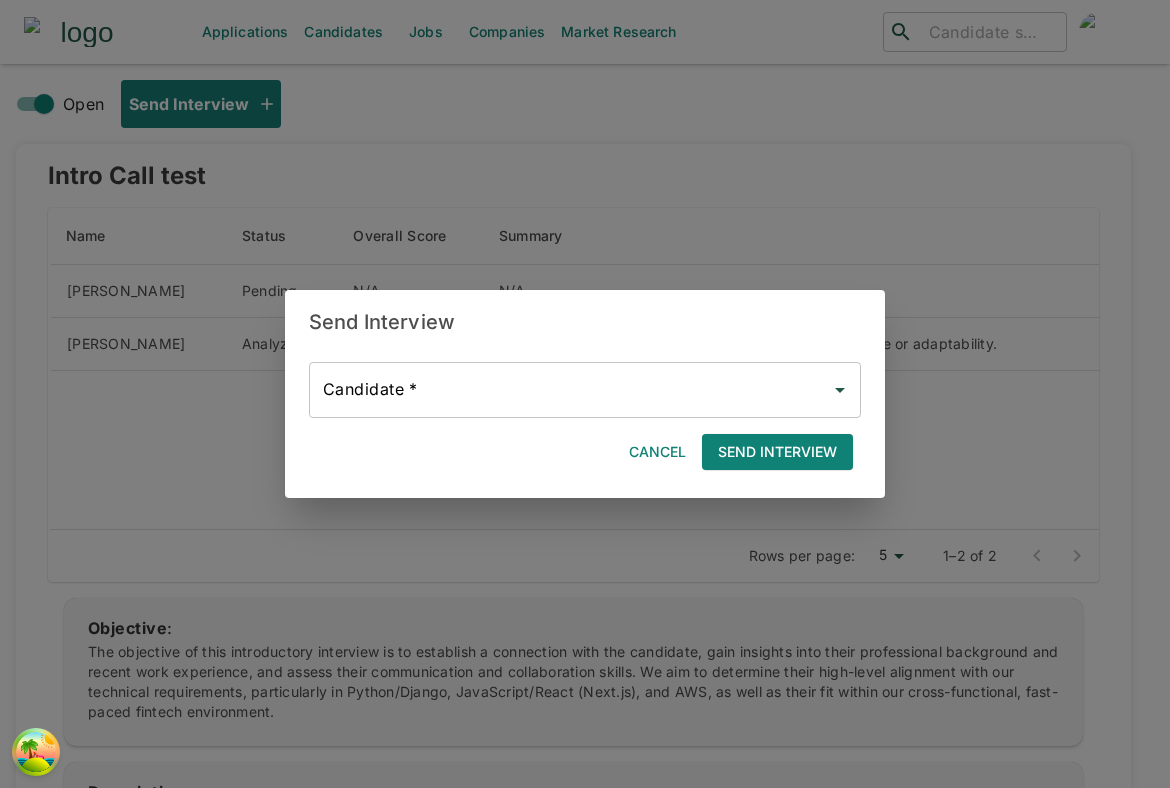 click on "Candidate *" at bounding box center (570, 390) 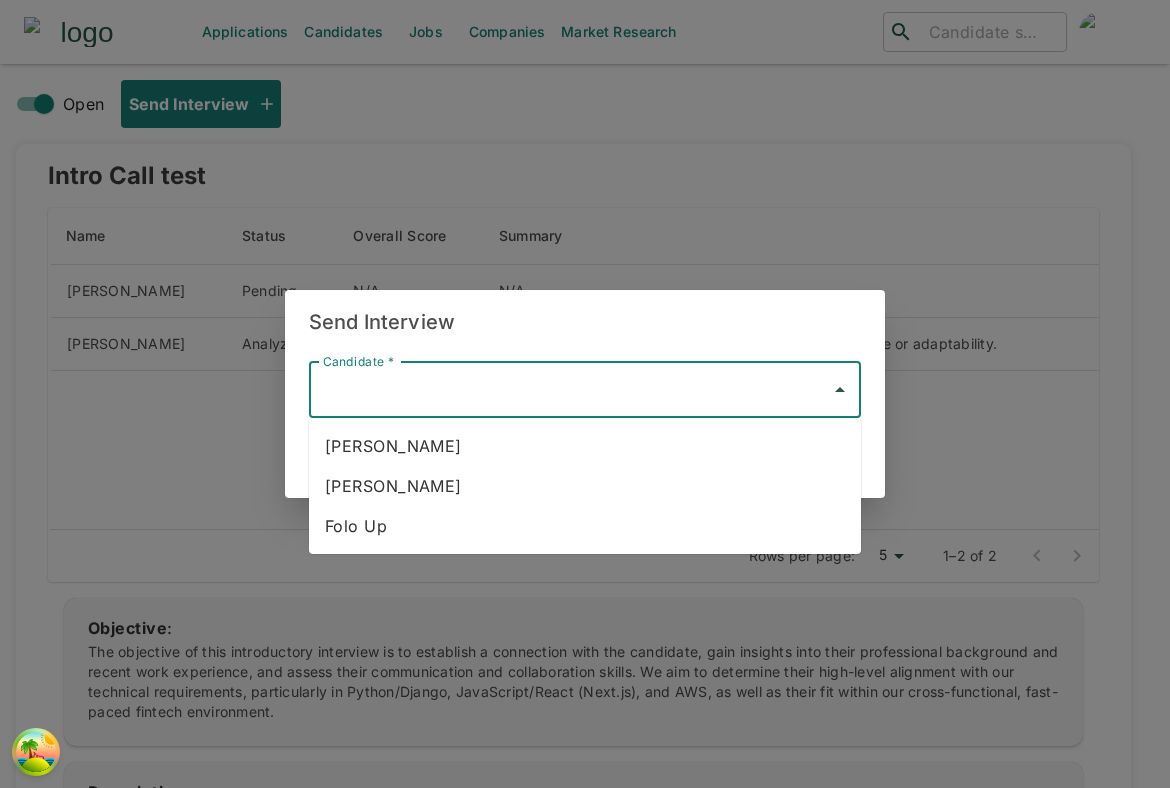 click on "Send Interview Candidate * Candidate * Cancel Send Interview" at bounding box center (585, 394) 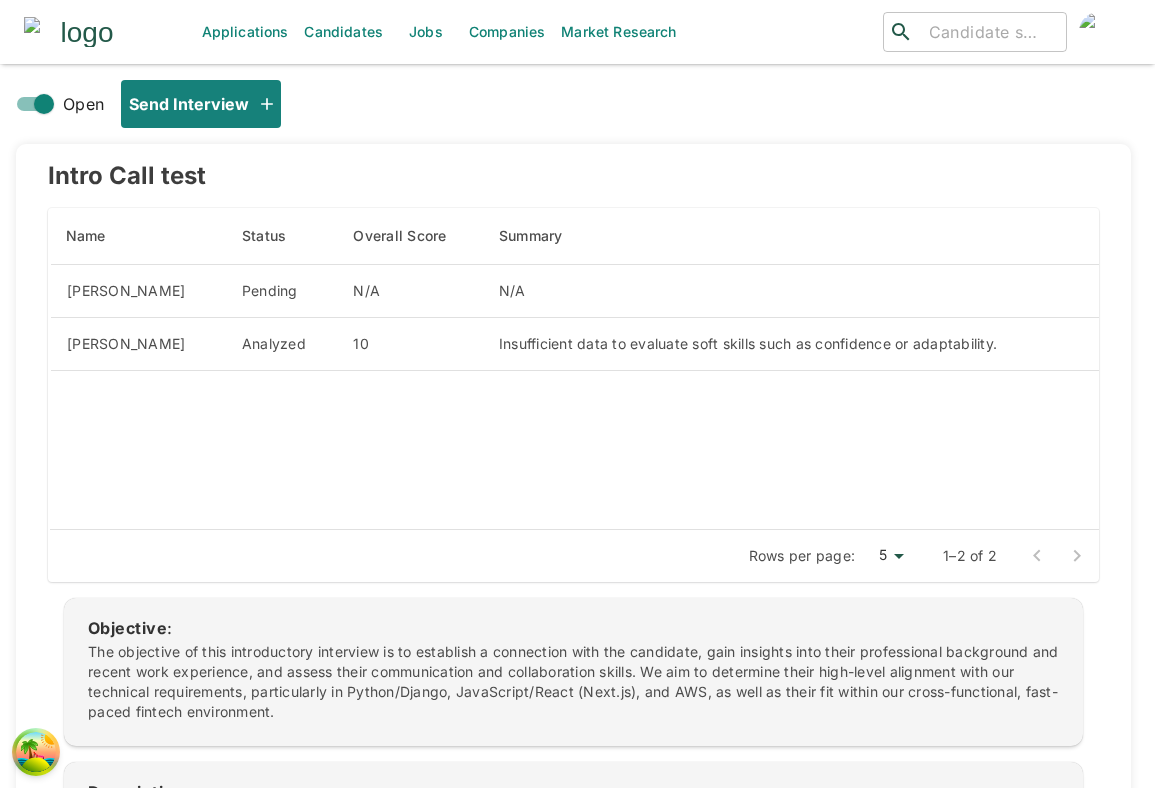 click at bounding box center [575, 450] 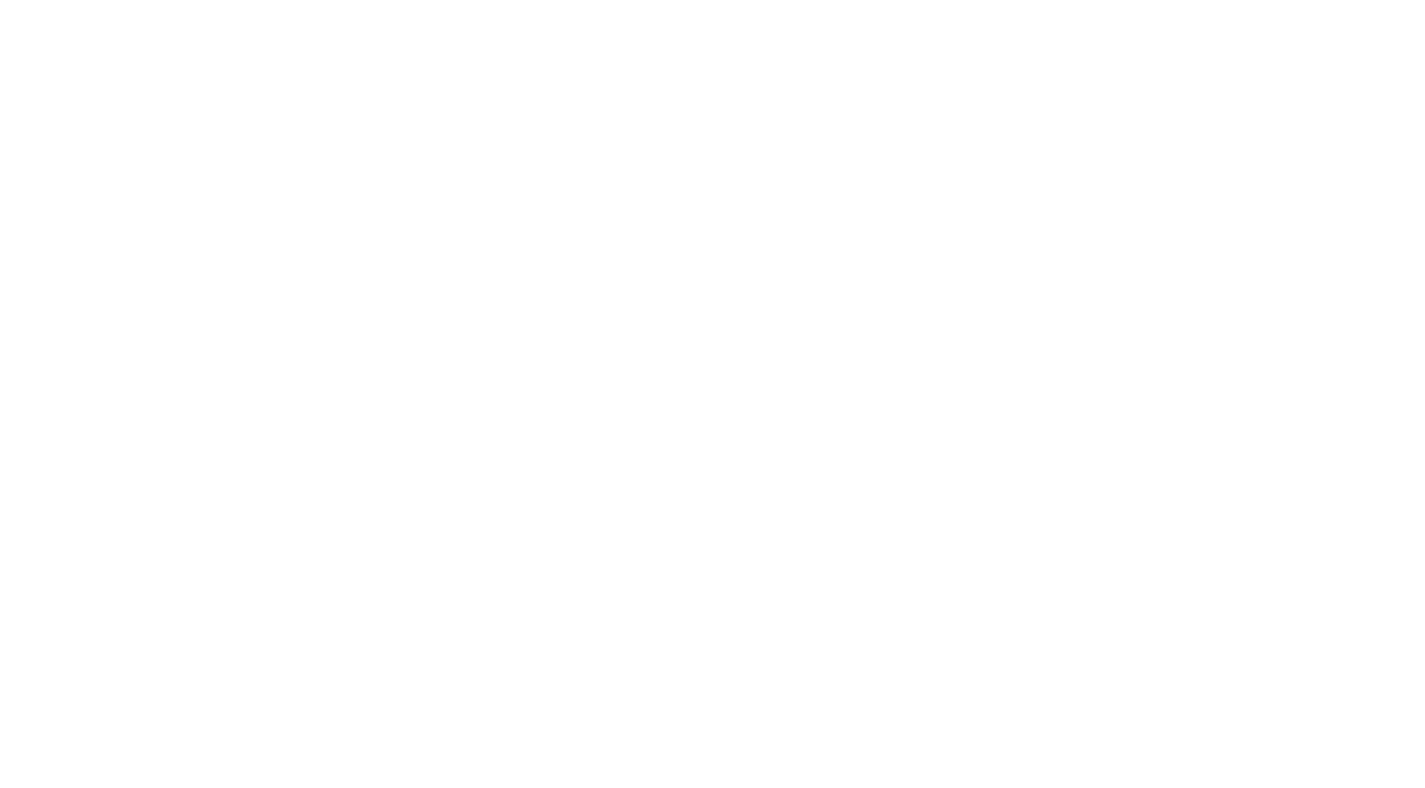 scroll, scrollTop: 0, scrollLeft: 0, axis: both 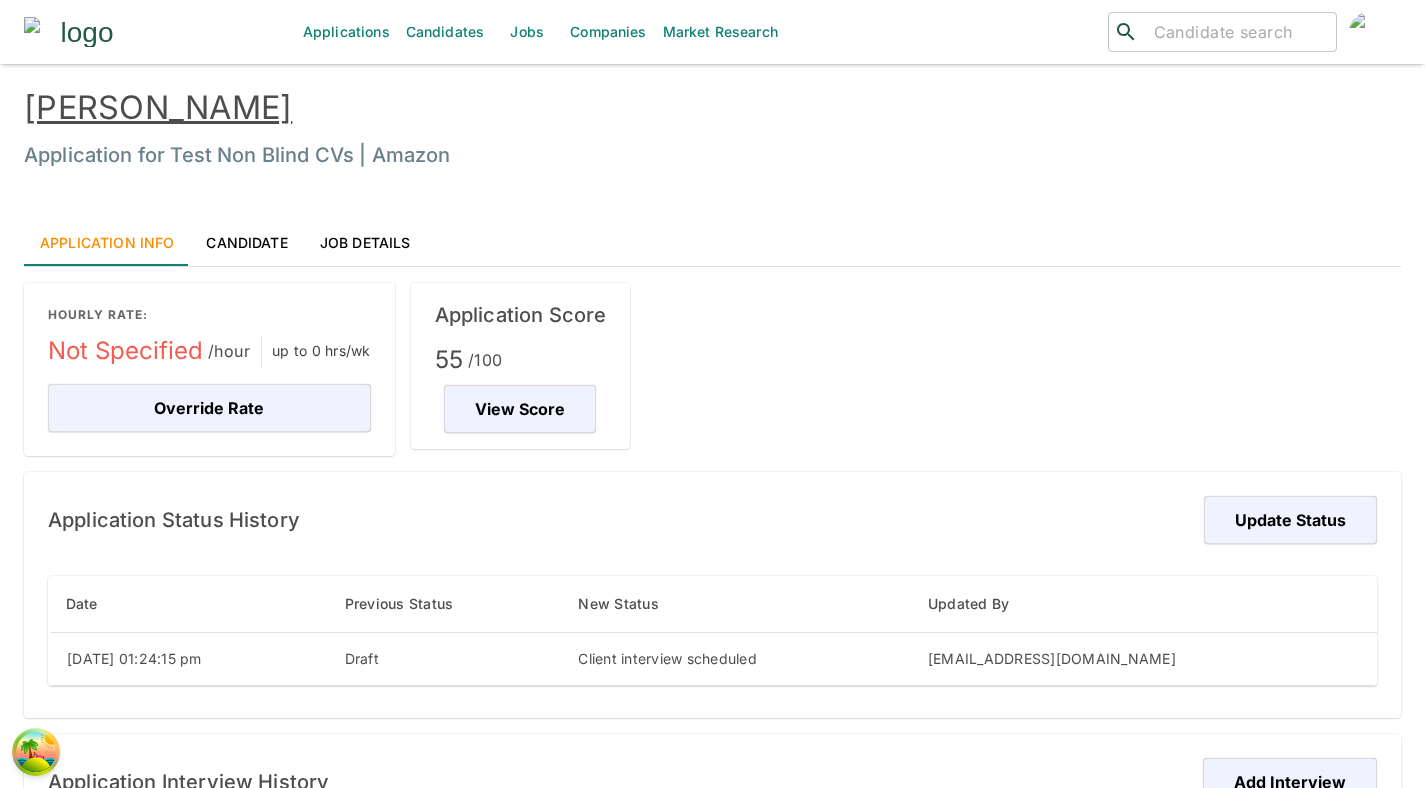 click on "Date Previous Status New Status Updated By 04/28/2025 01:24:15 pm Draft Client interview scheduled josseline+admin@mismo.team" at bounding box center [712, 631] 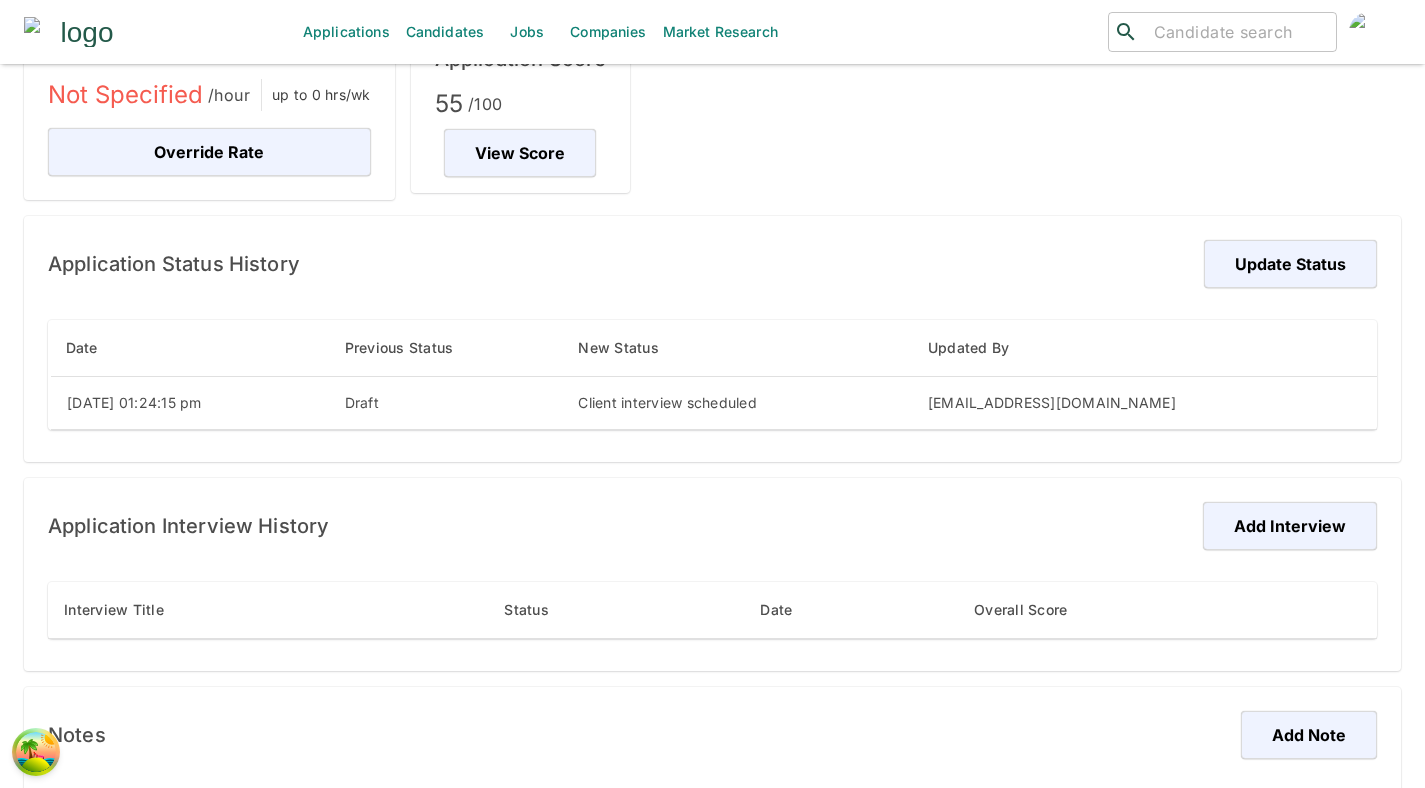 scroll, scrollTop: 272, scrollLeft: 0, axis: vertical 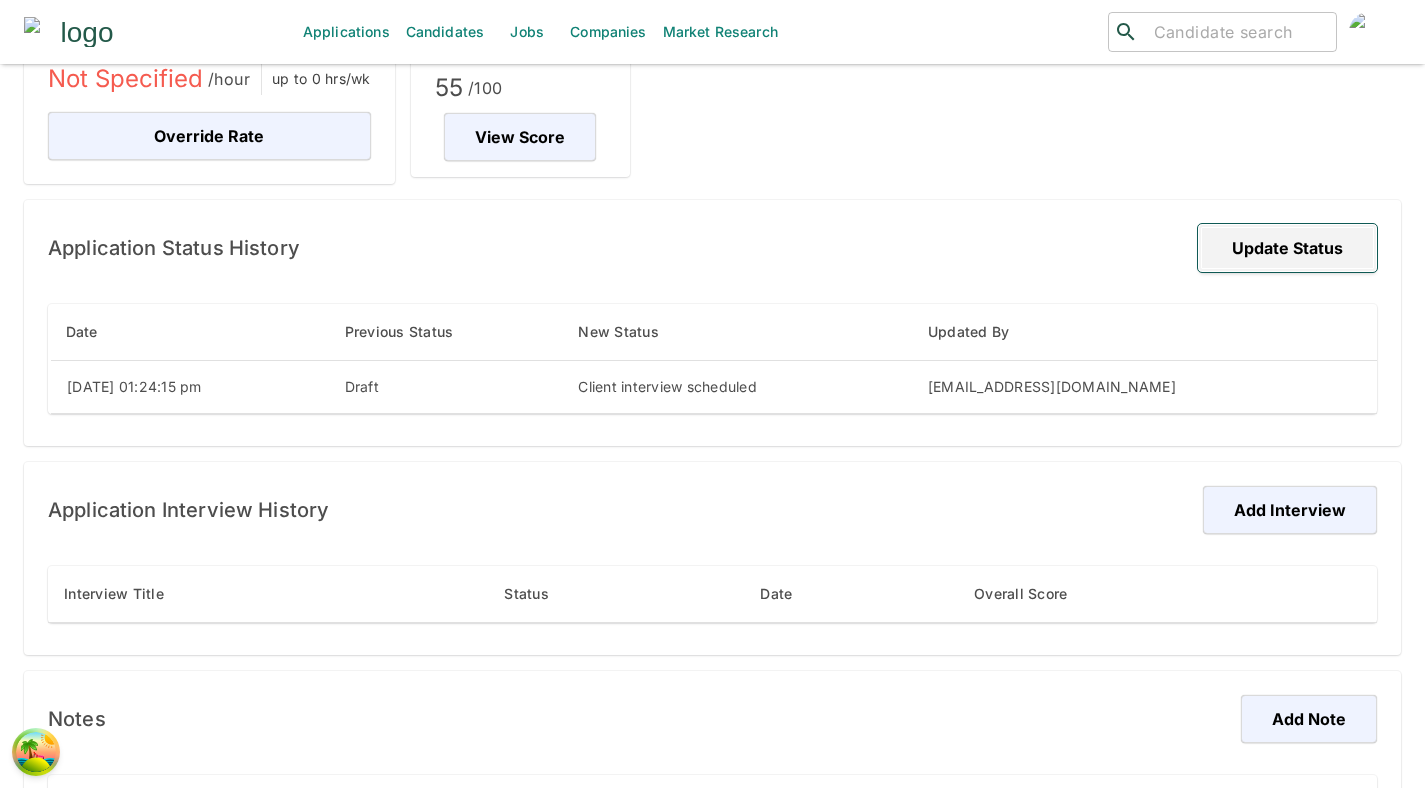 click on "Update Status" at bounding box center (1287, 248) 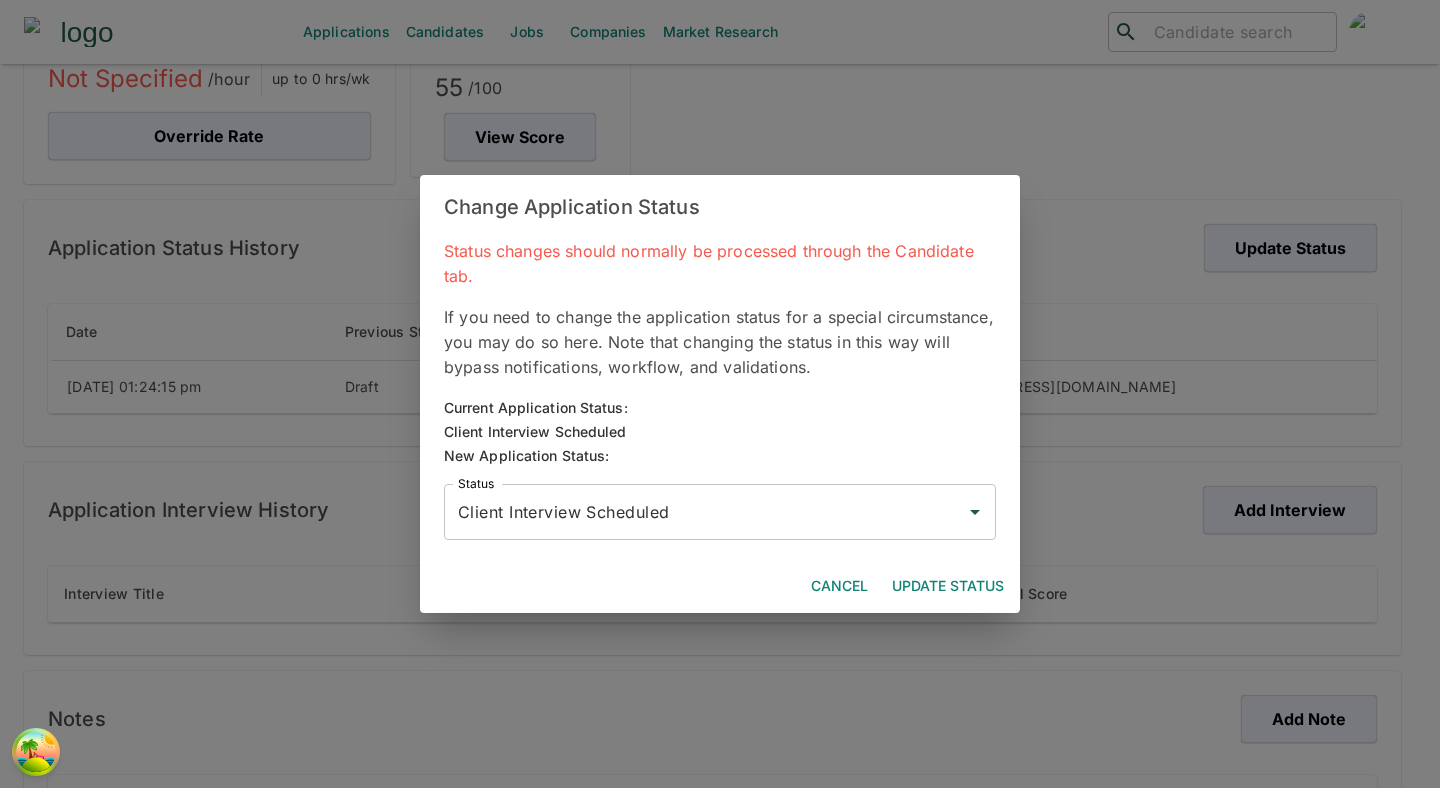 click on "Client Interview Scheduled" at bounding box center [705, 512] 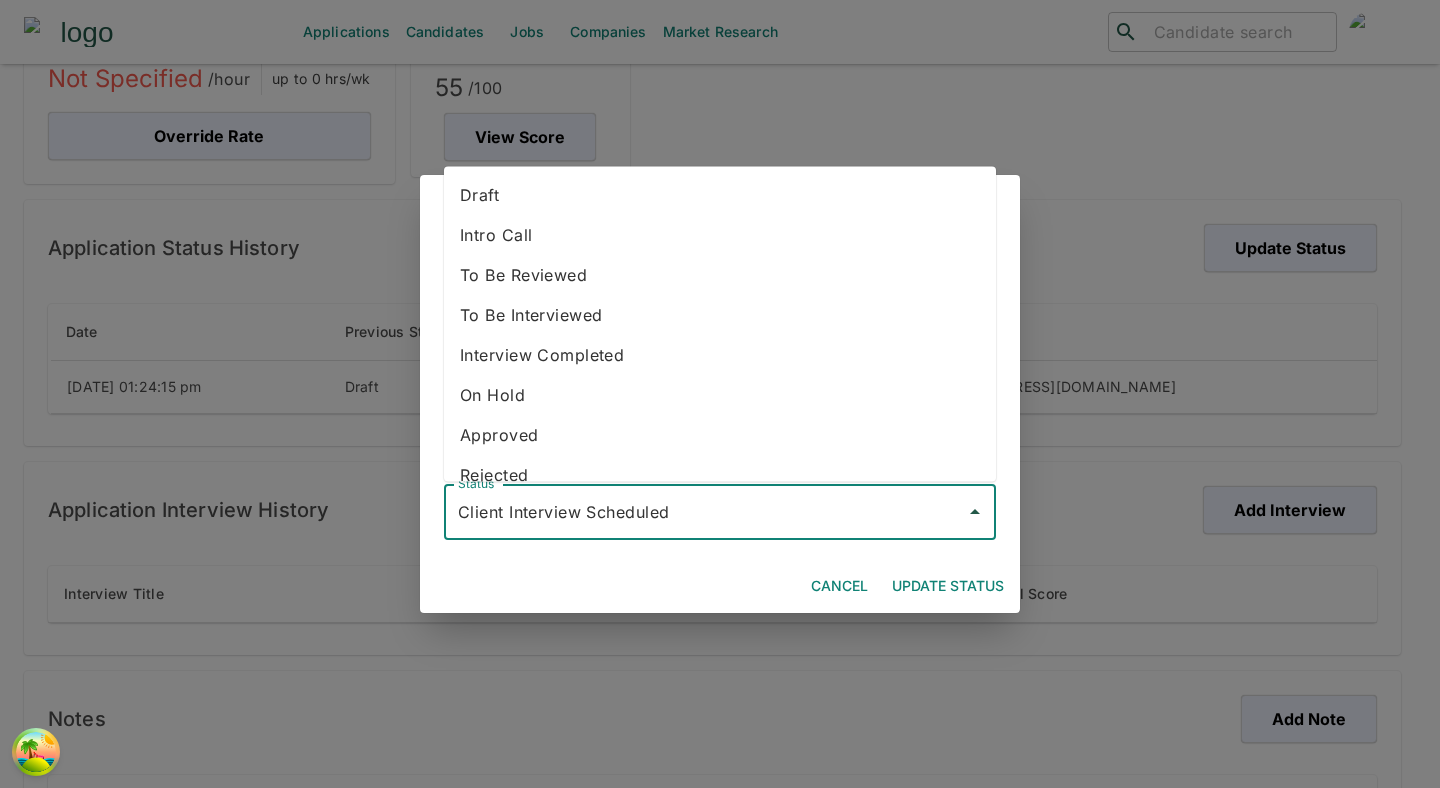 click on "Intro Call" at bounding box center (720, 234) 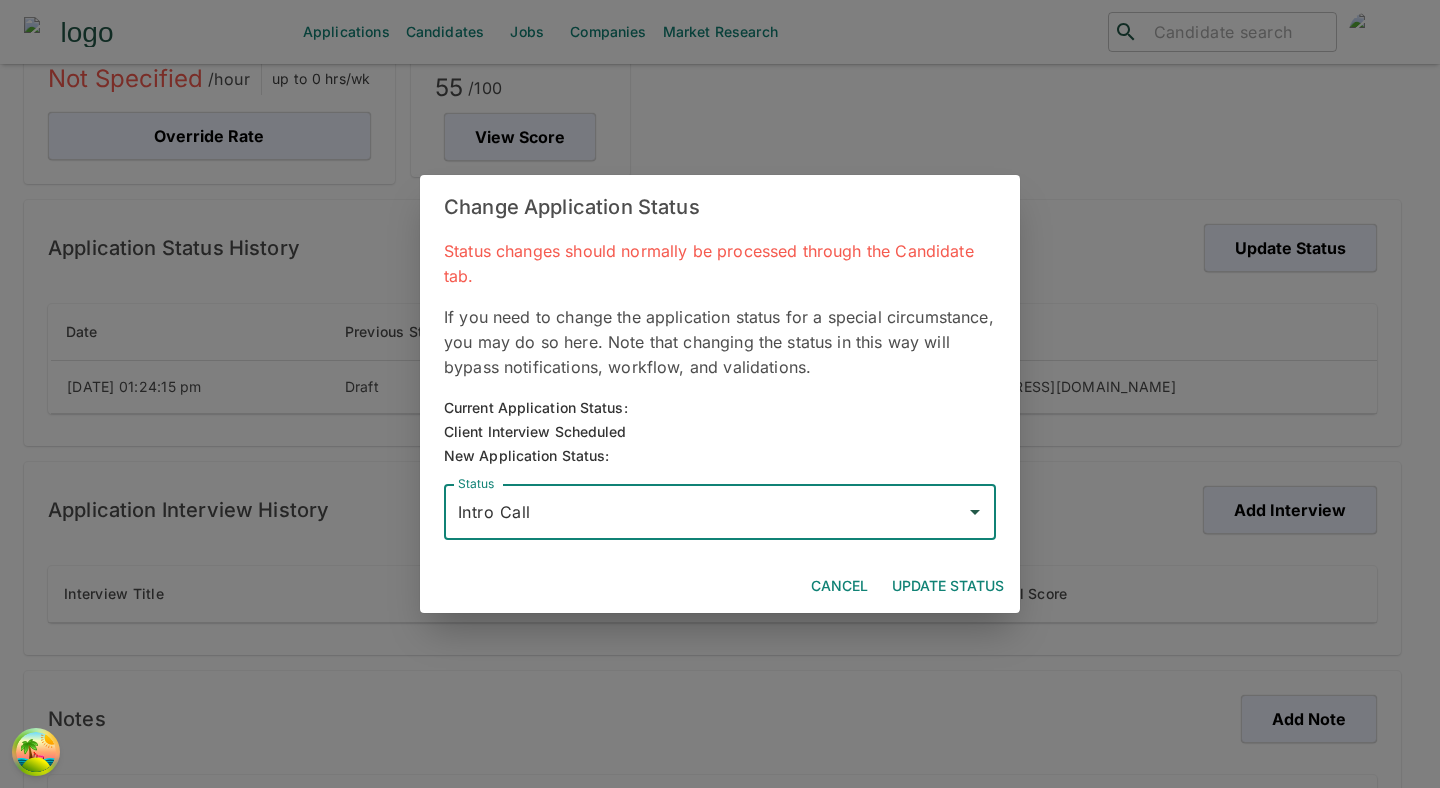 click on "Update Status" at bounding box center (948, 586) 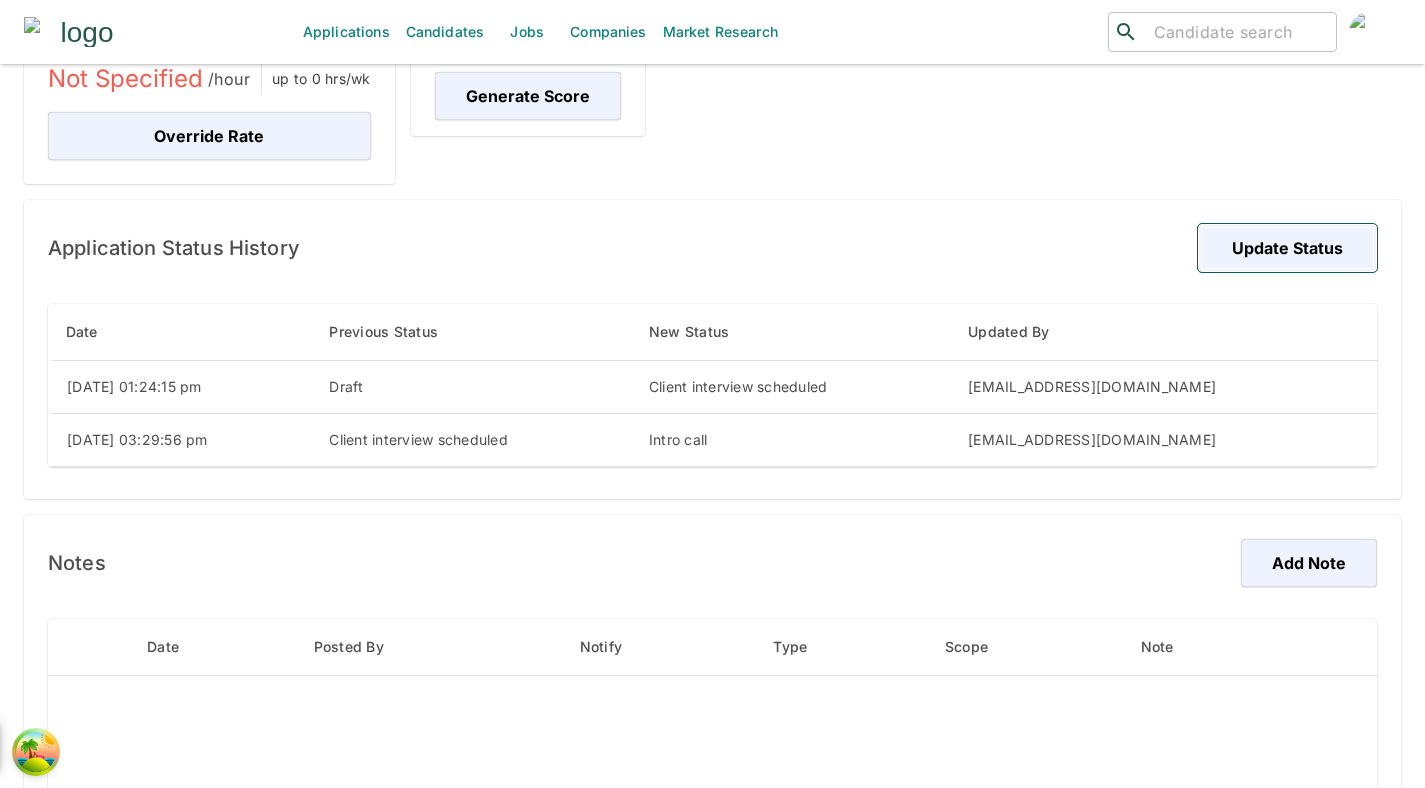 scroll, scrollTop: 0, scrollLeft: 0, axis: both 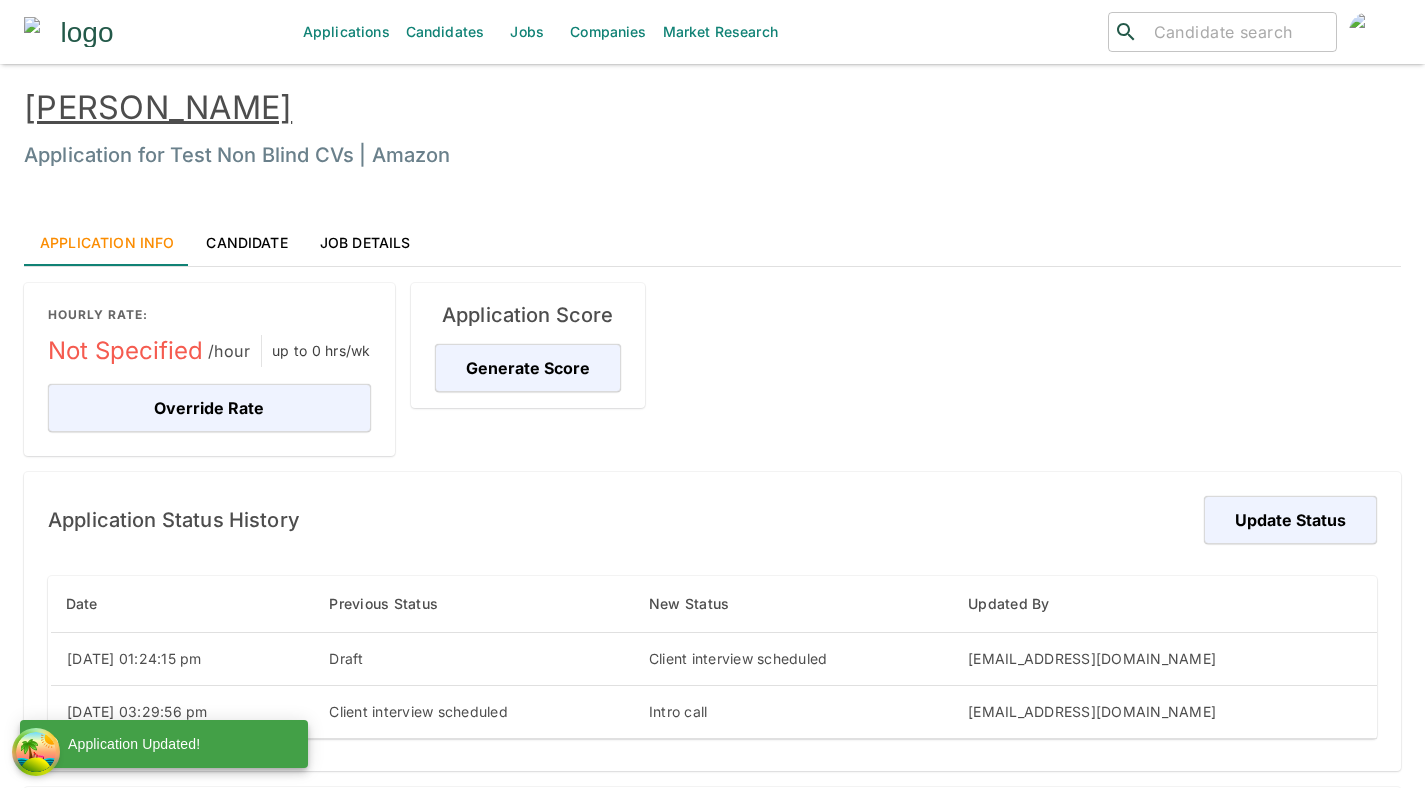 click on "Applications" at bounding box center [346, 32] 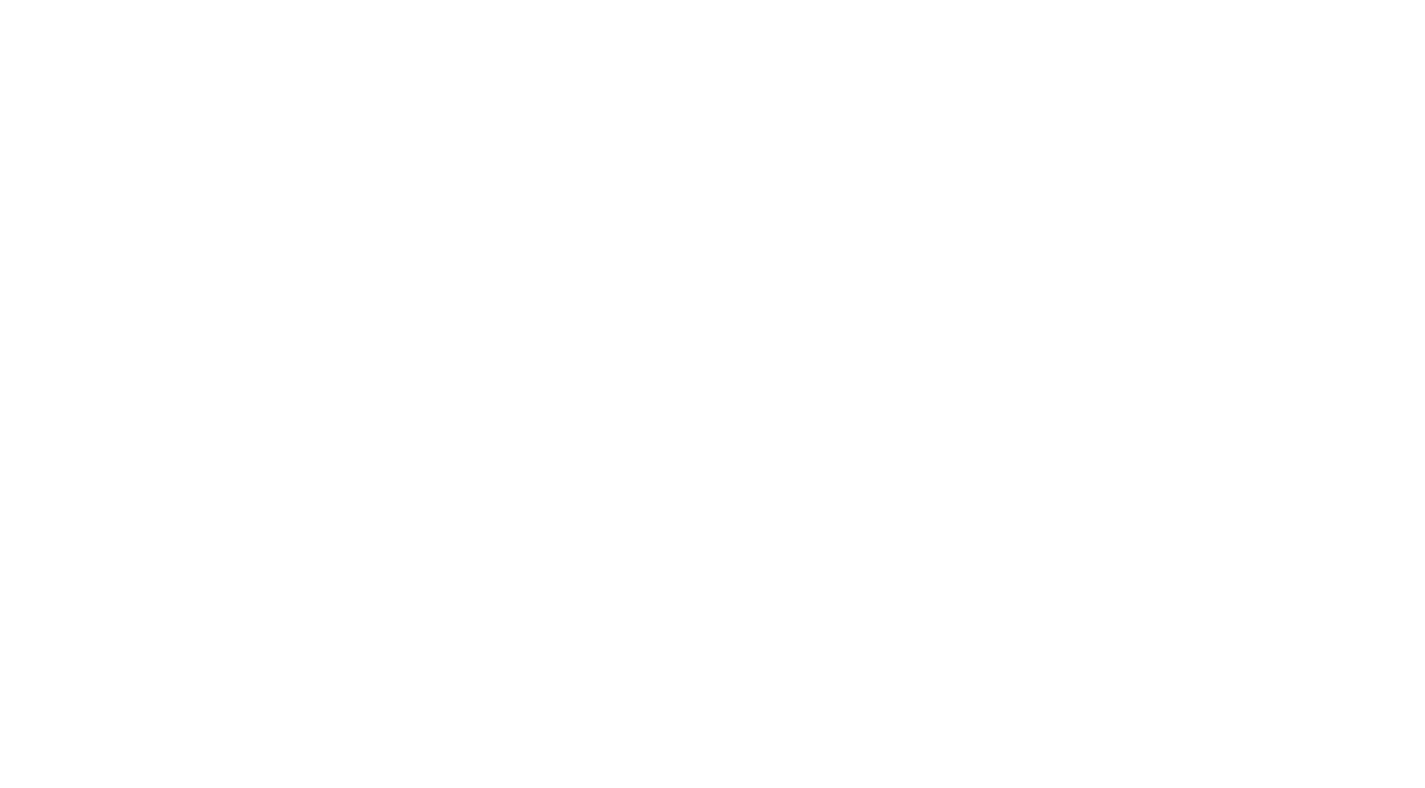 scroll, scrollTop: 0, scrollLeft: 0, axis: both 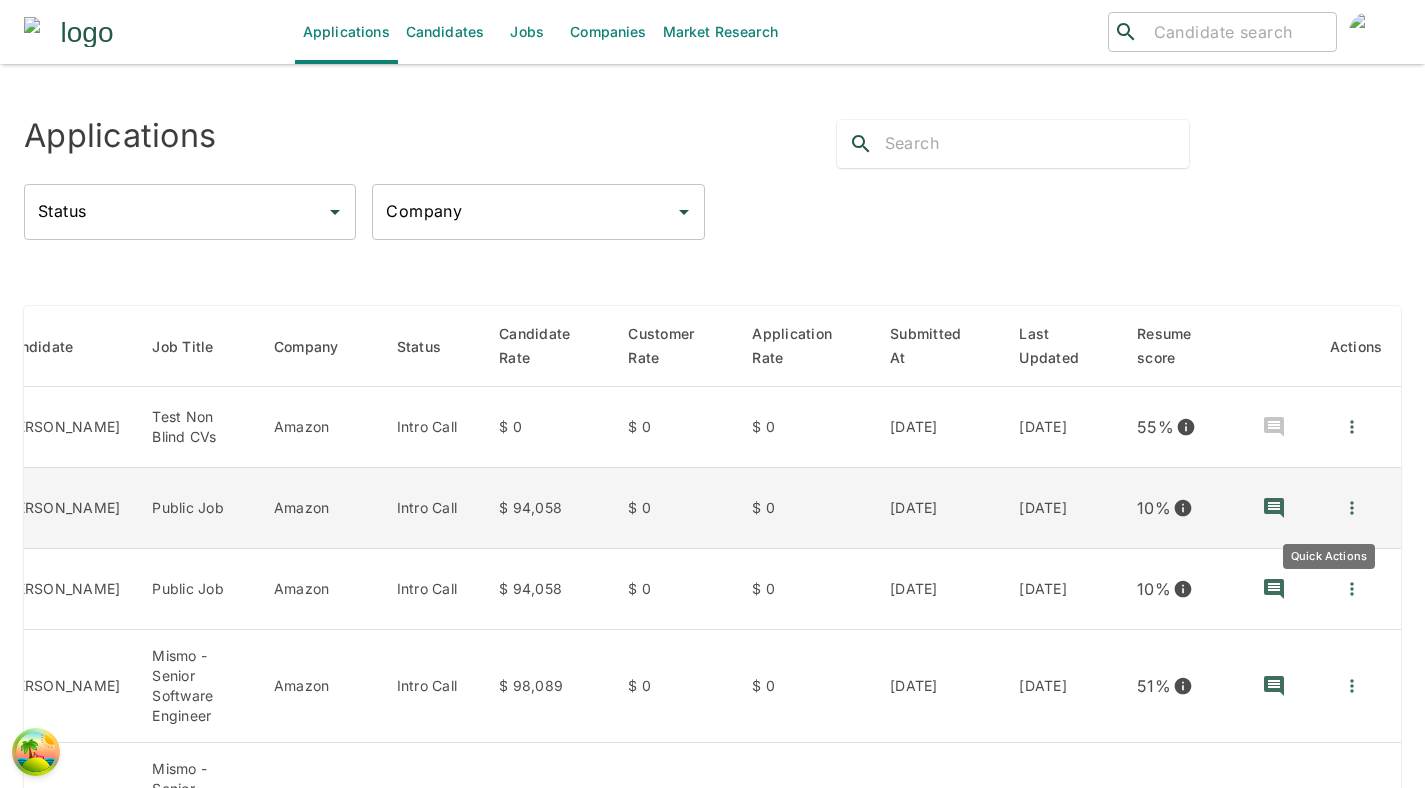 click at bounding box center [1352, 508] 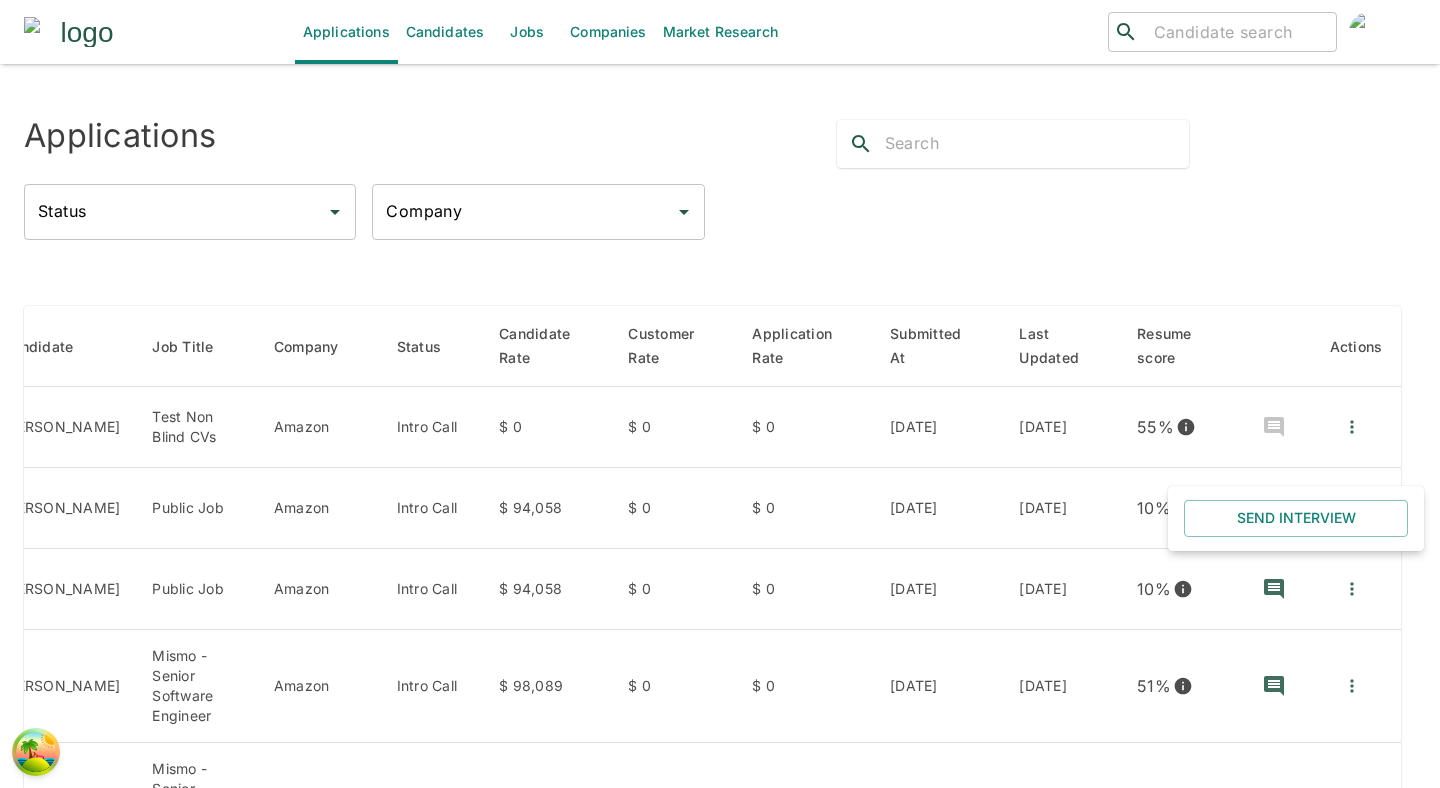 click at bounding box center [720, 394] 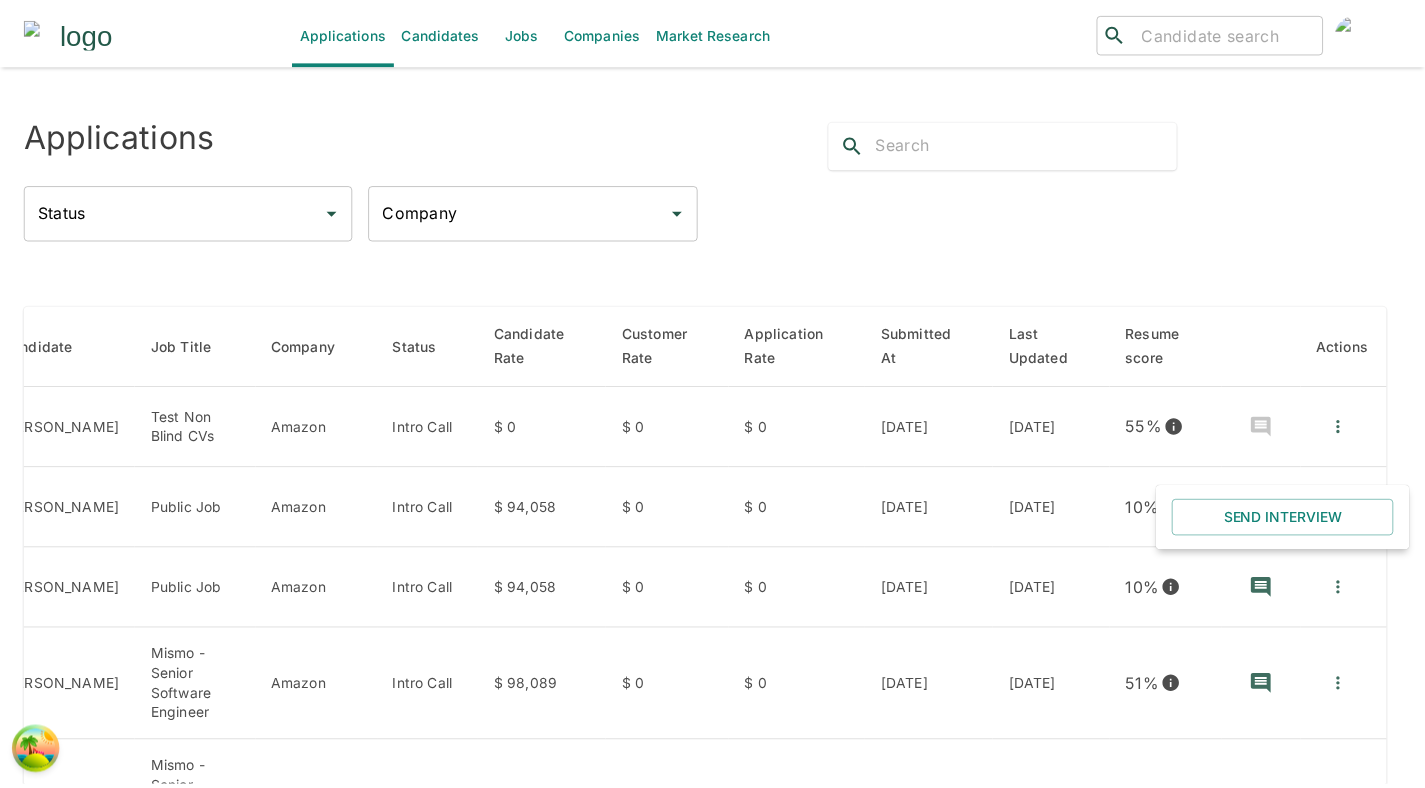 scroll, scrollTop: 0, scrollLeft: 72, axis: horizontal 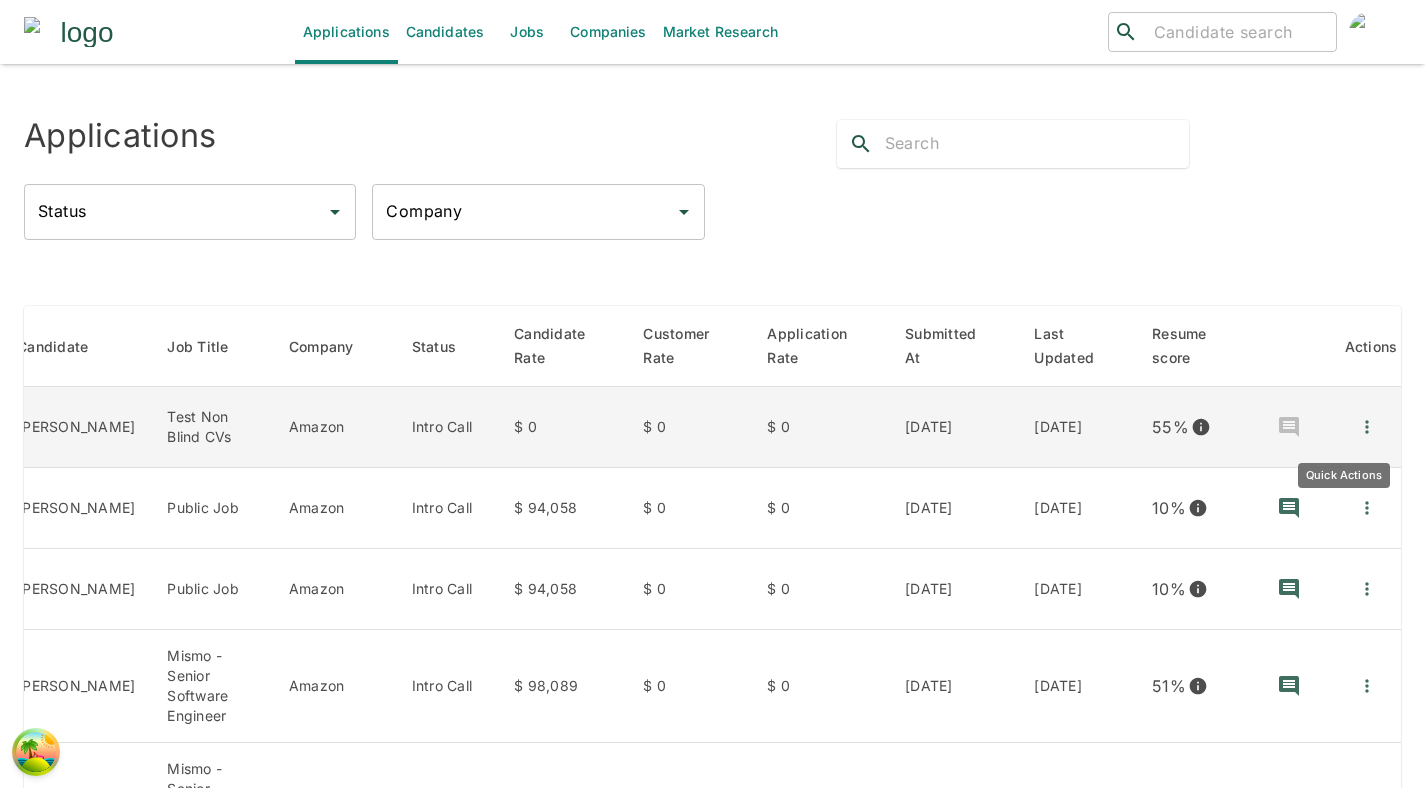 click 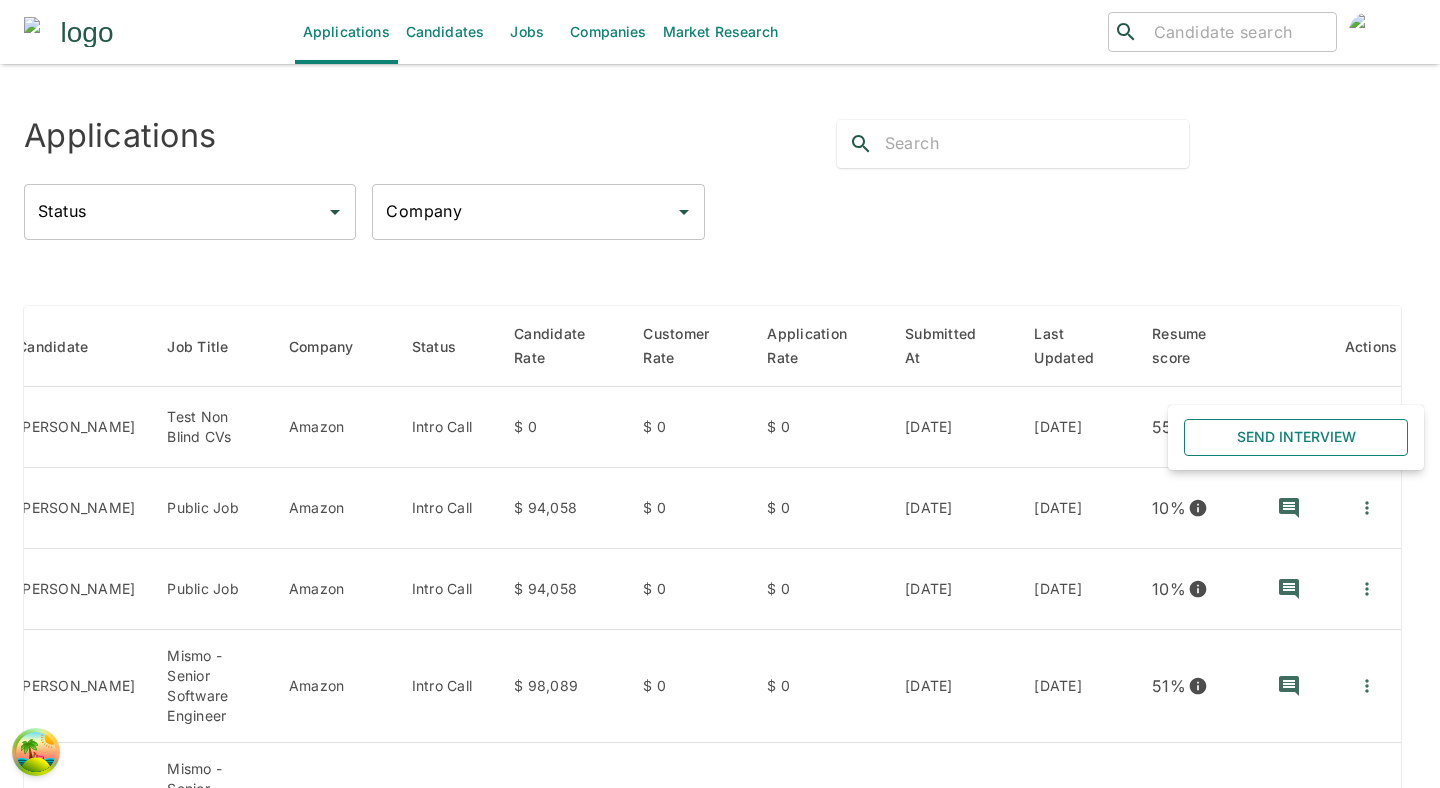 click on "Send Interview" at bounding box center [1296, 437] 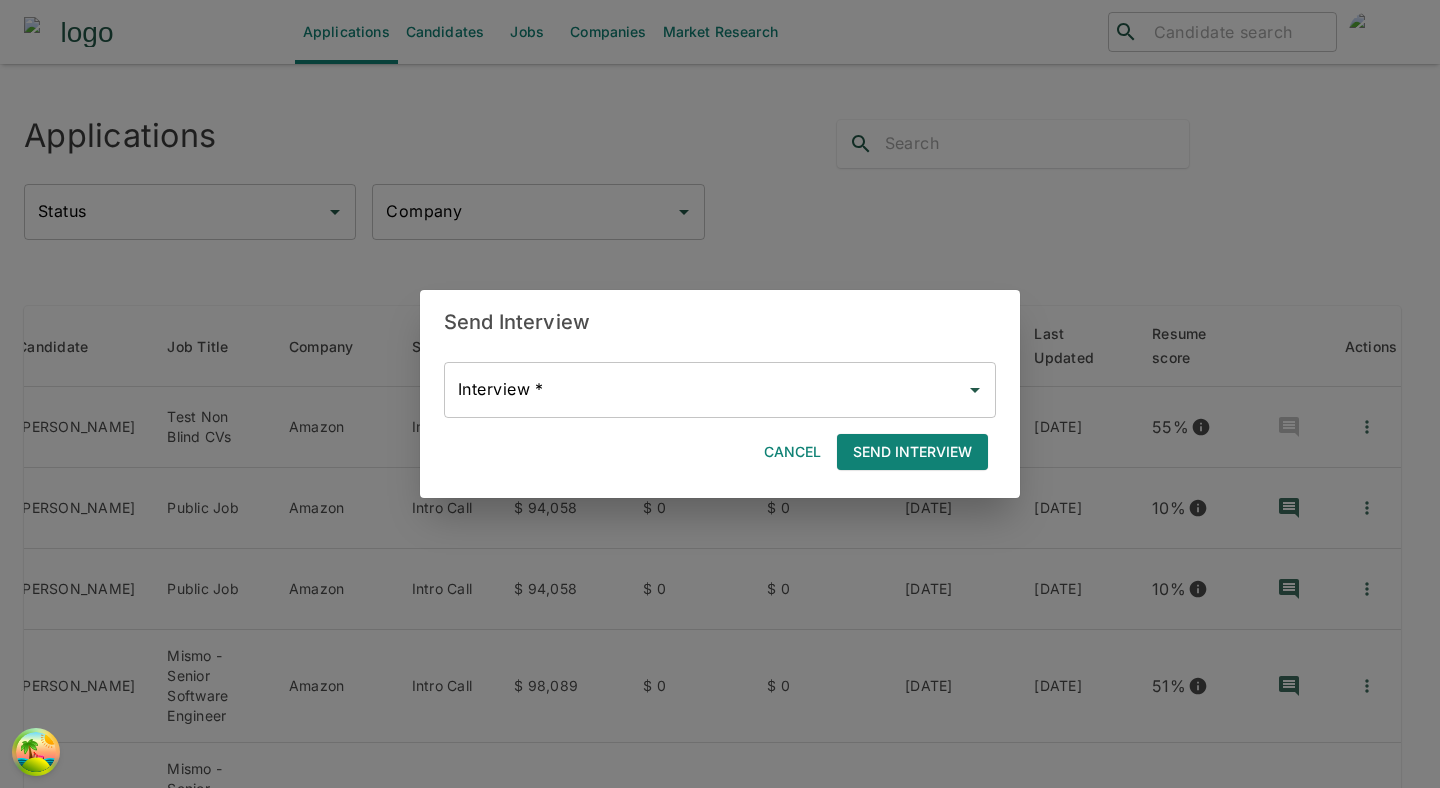 click on "Interview *" at bounding box center (720, 390) 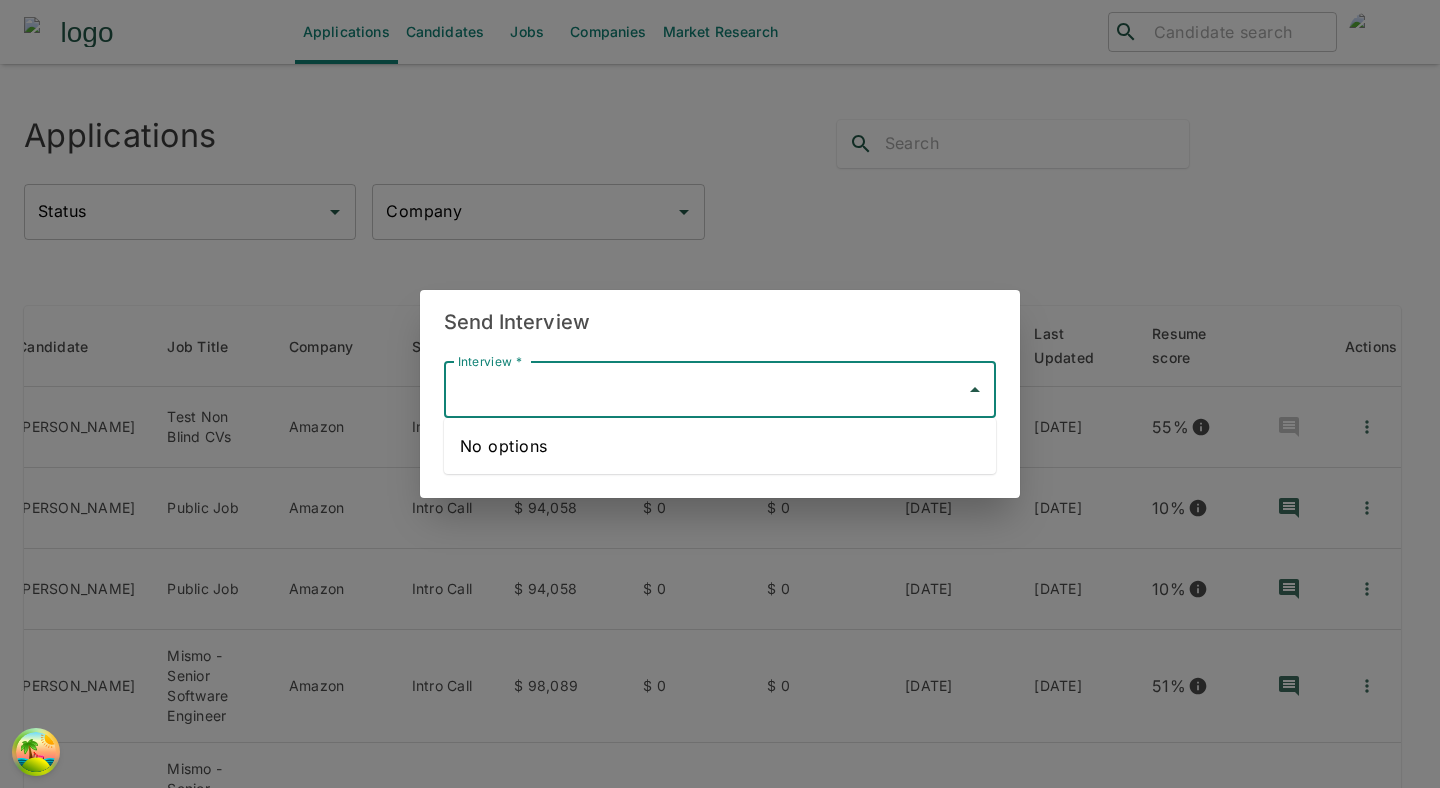 click on "Send Interview Interview * Interview * Cancel Send Interview" at bounding box center (720, 394) 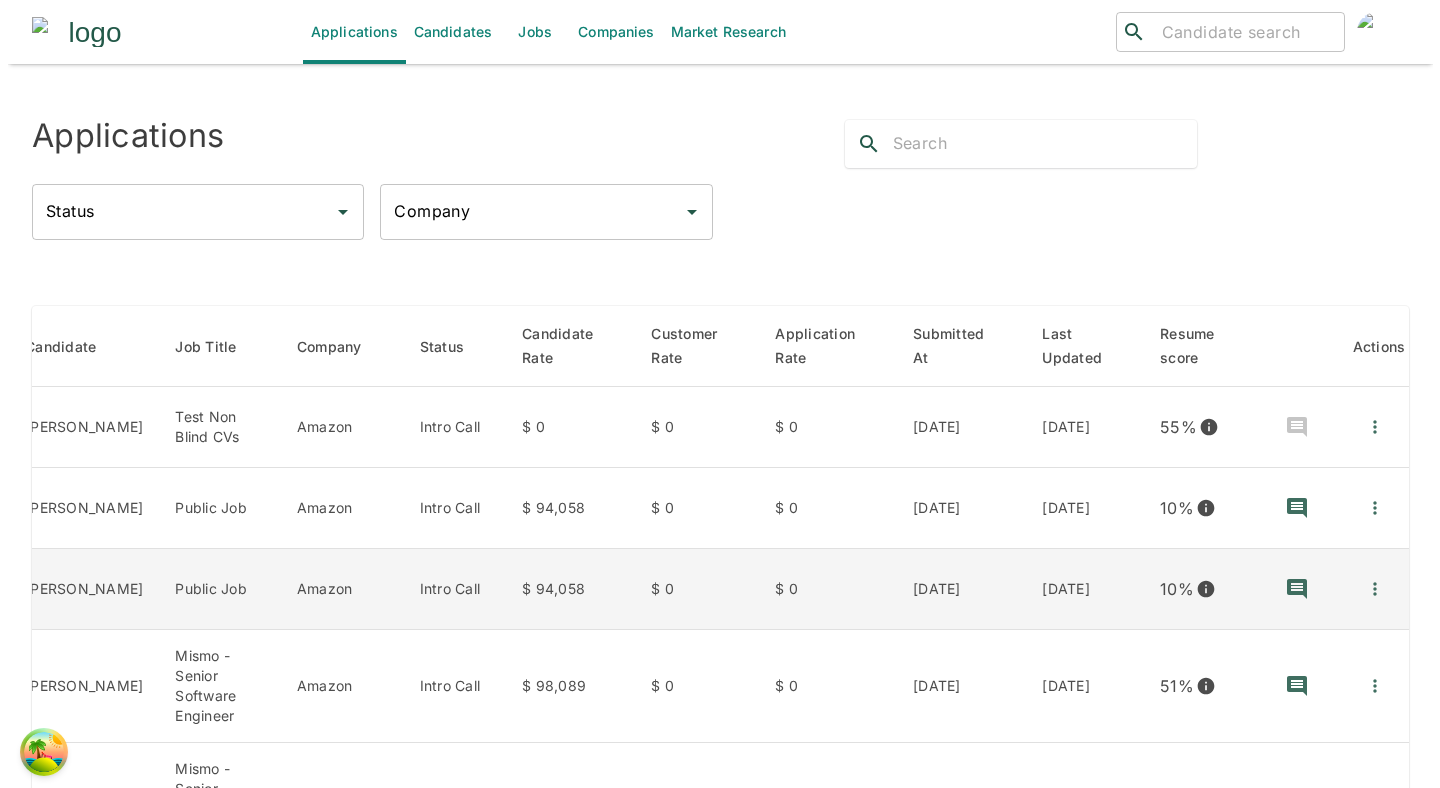 scroll, scrollTop: 0, scrollLeft: 87, axis: horizontal 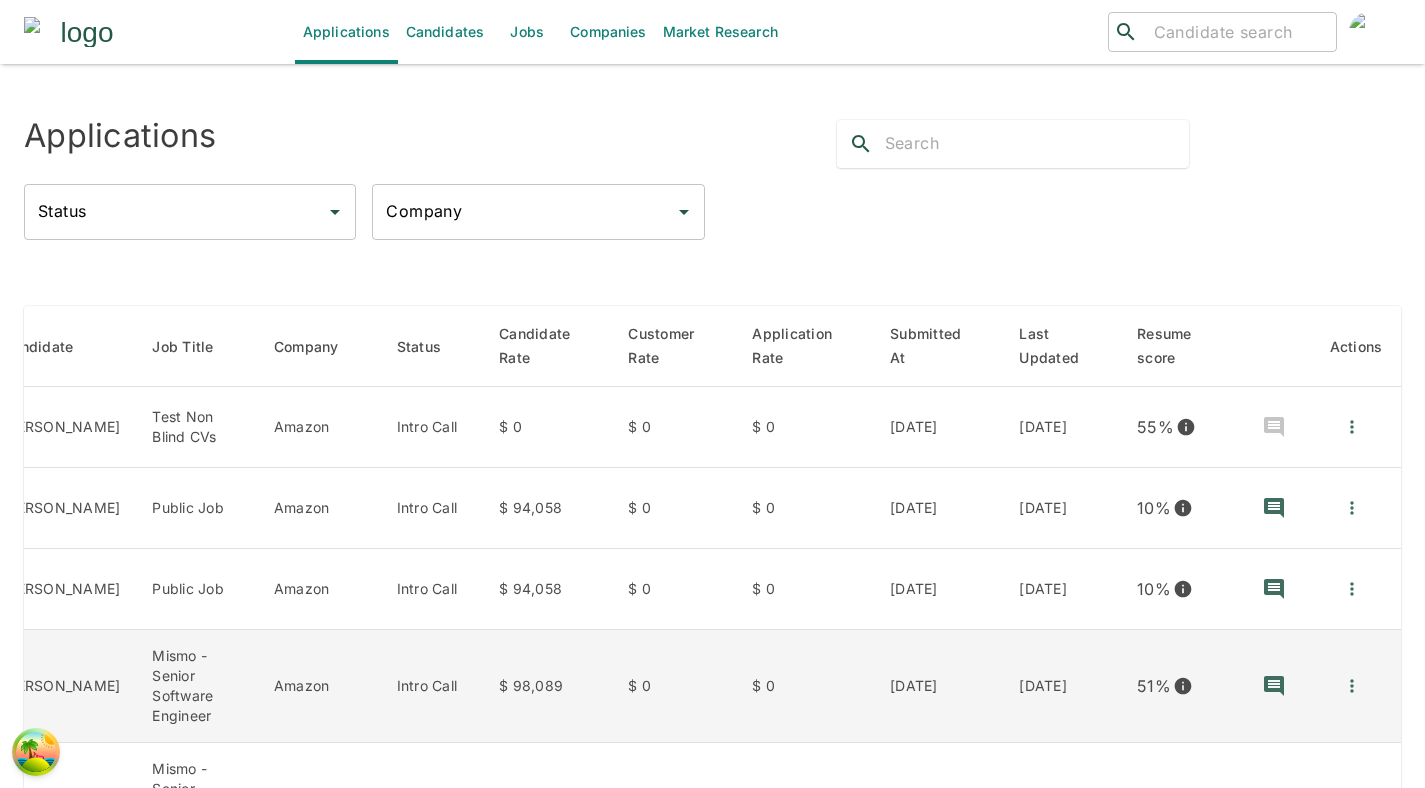 click 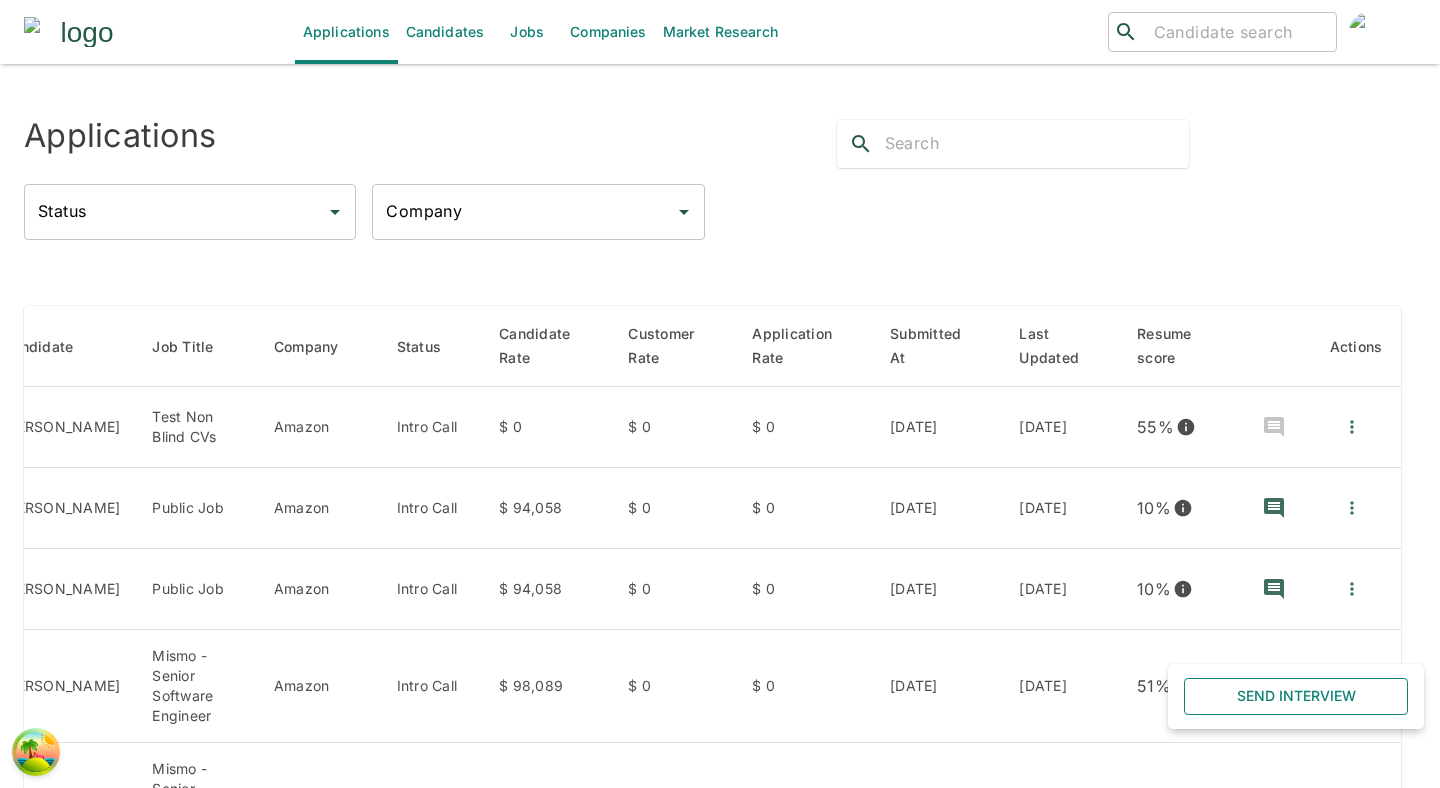 click on "Send Interview" at bounding box center [1296, 696] 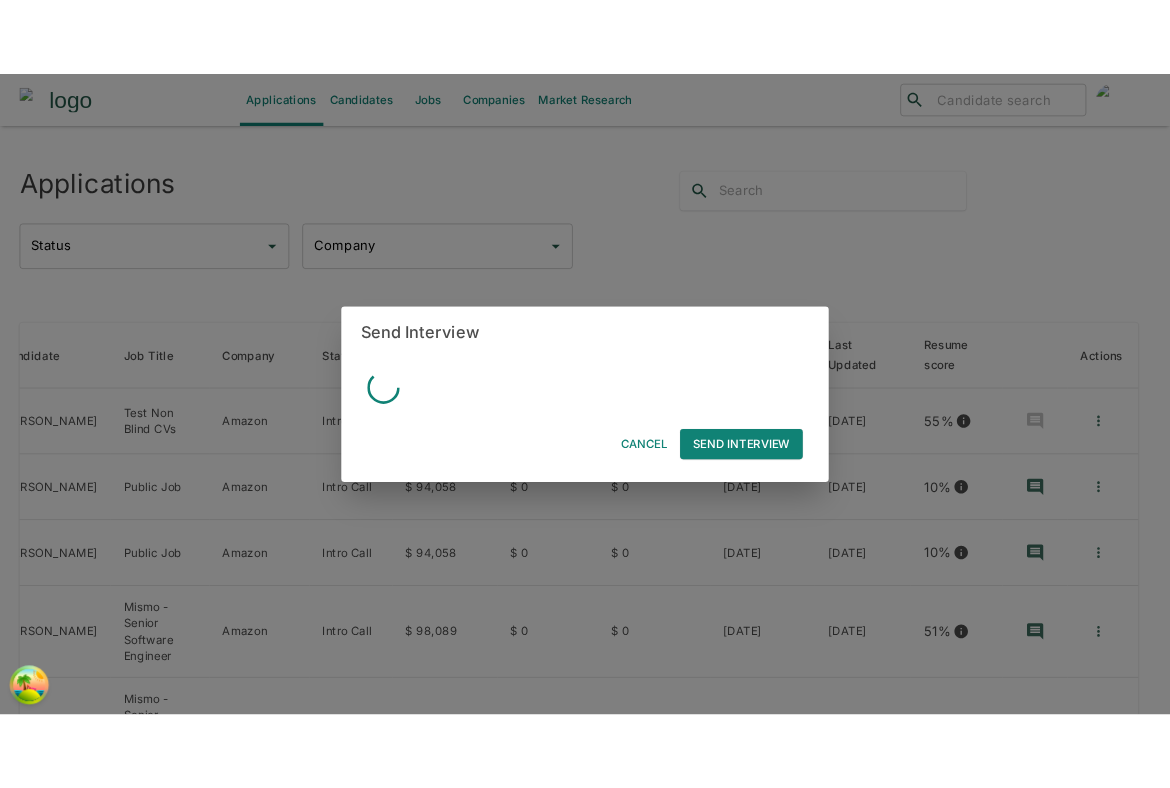 scroll, scrollTop: 0, scrollLeft: 72, axis: horizontal 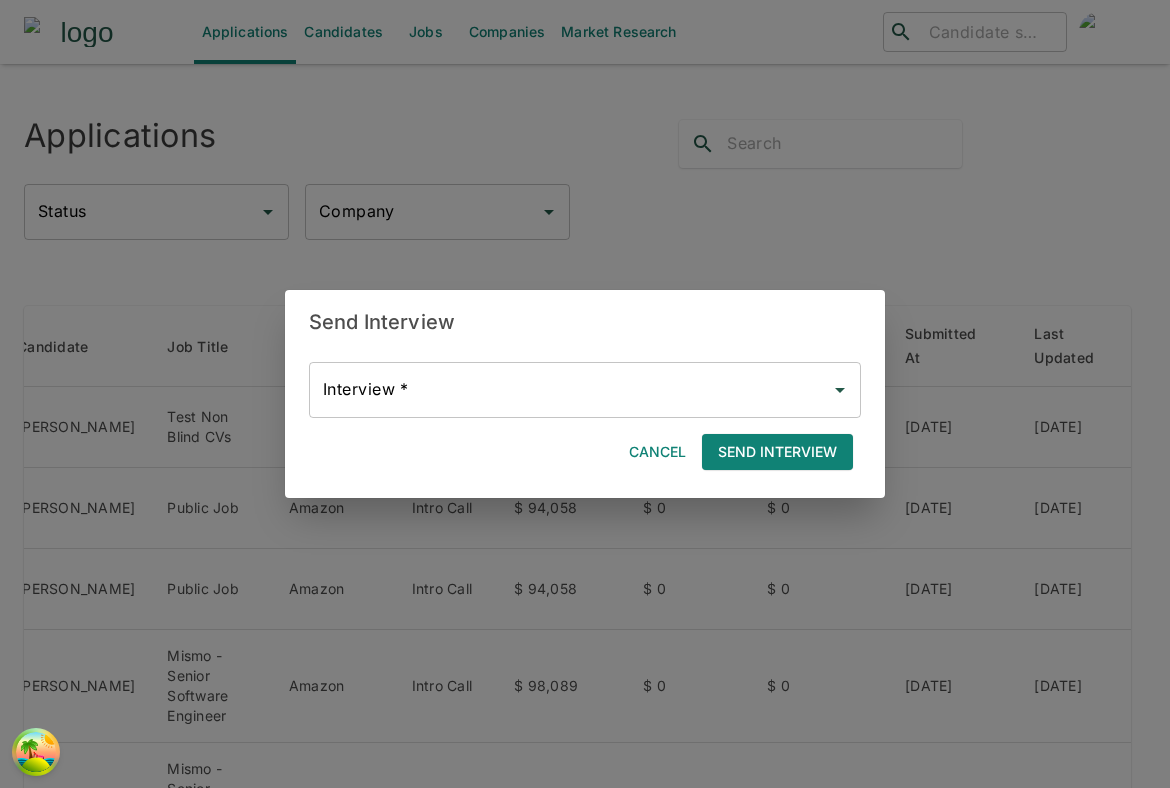 click on "Interview *" at bounding box center (570, 390) 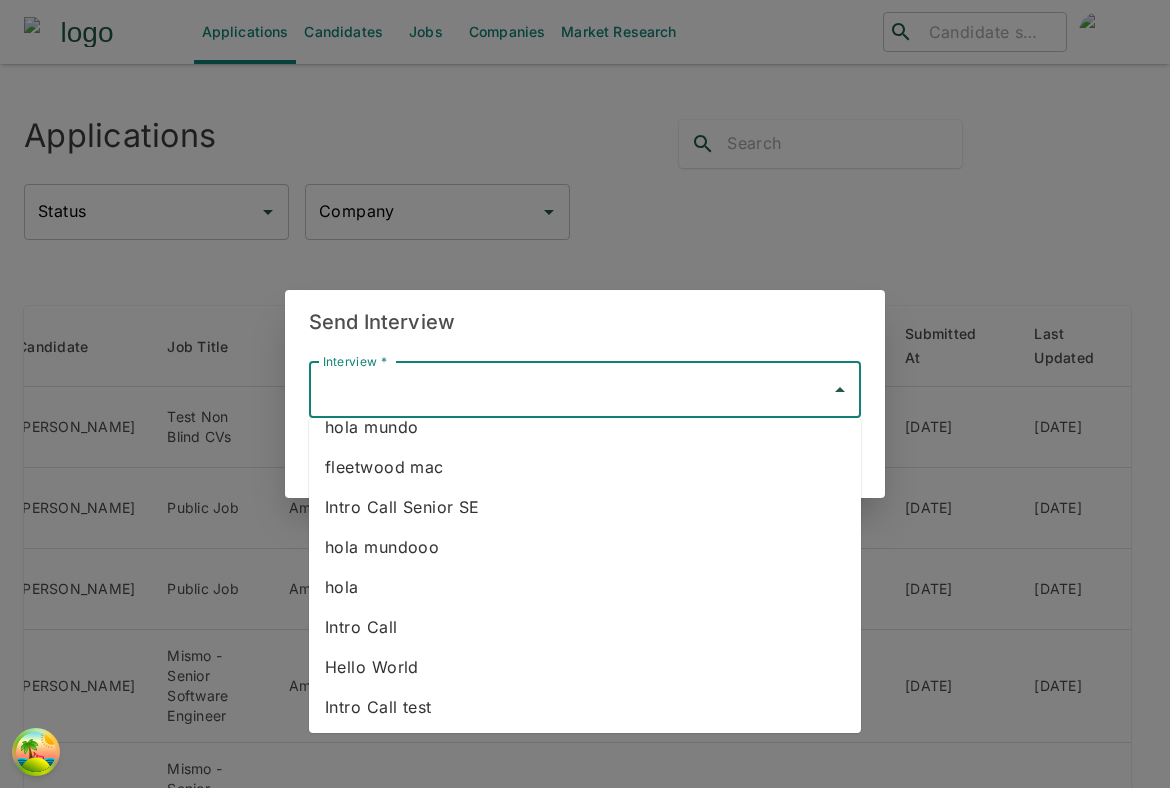scroll, scrollTop: 261, scrollLeft: 0, axis: vertical 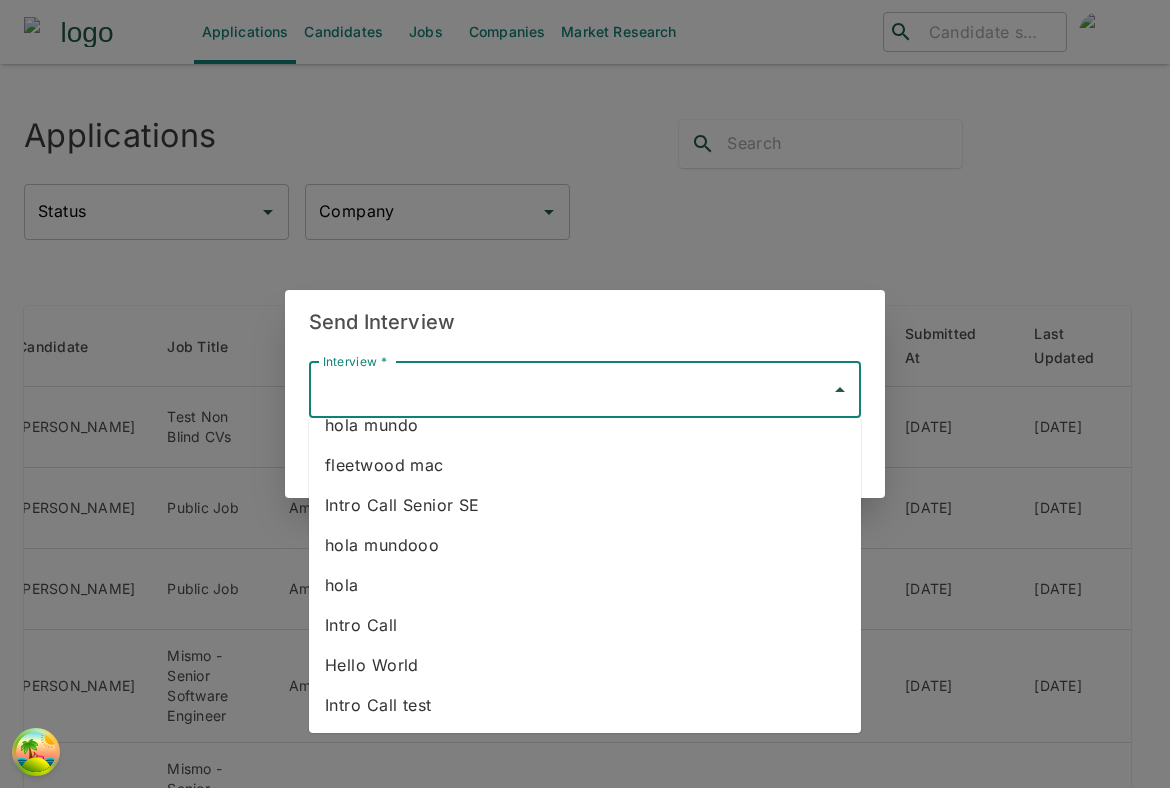click on "Intro Call" at bounding box center [585, 625] 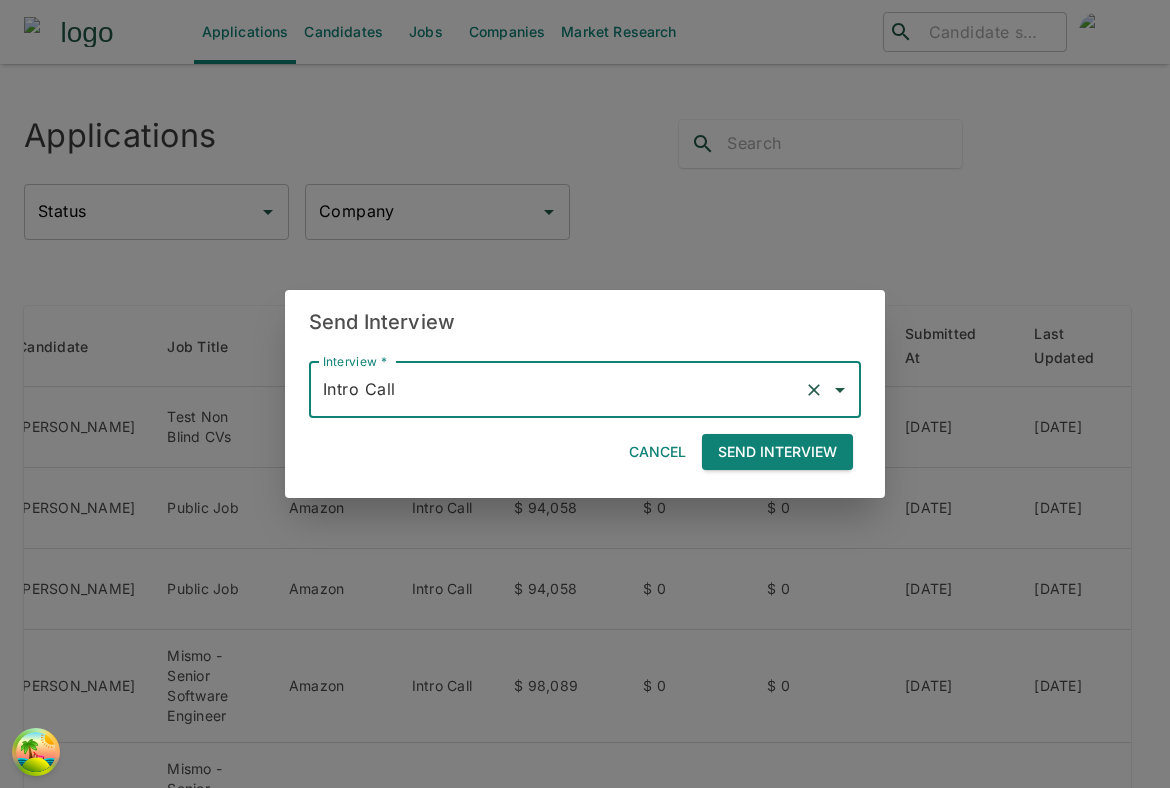 click on "Send Interview" at bounding box center [777, 452] 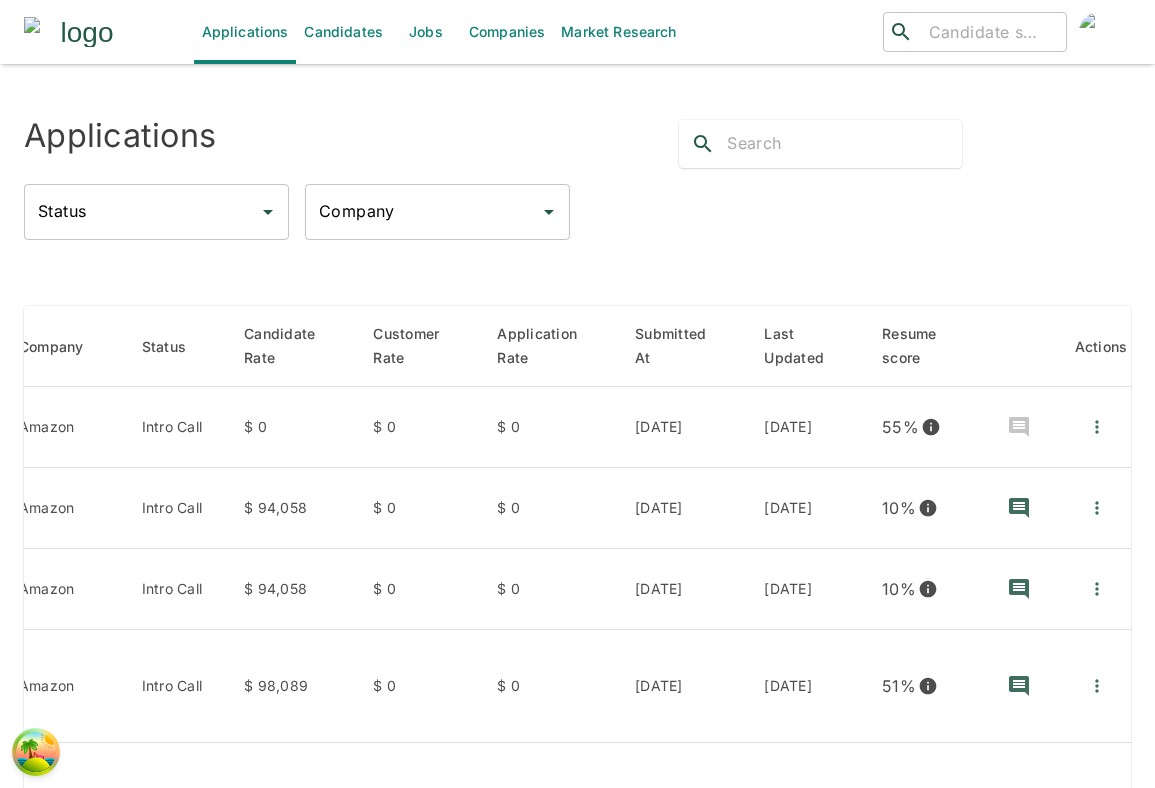 scroll, scrollTop: 0, scrollLeft: 0, axis: both 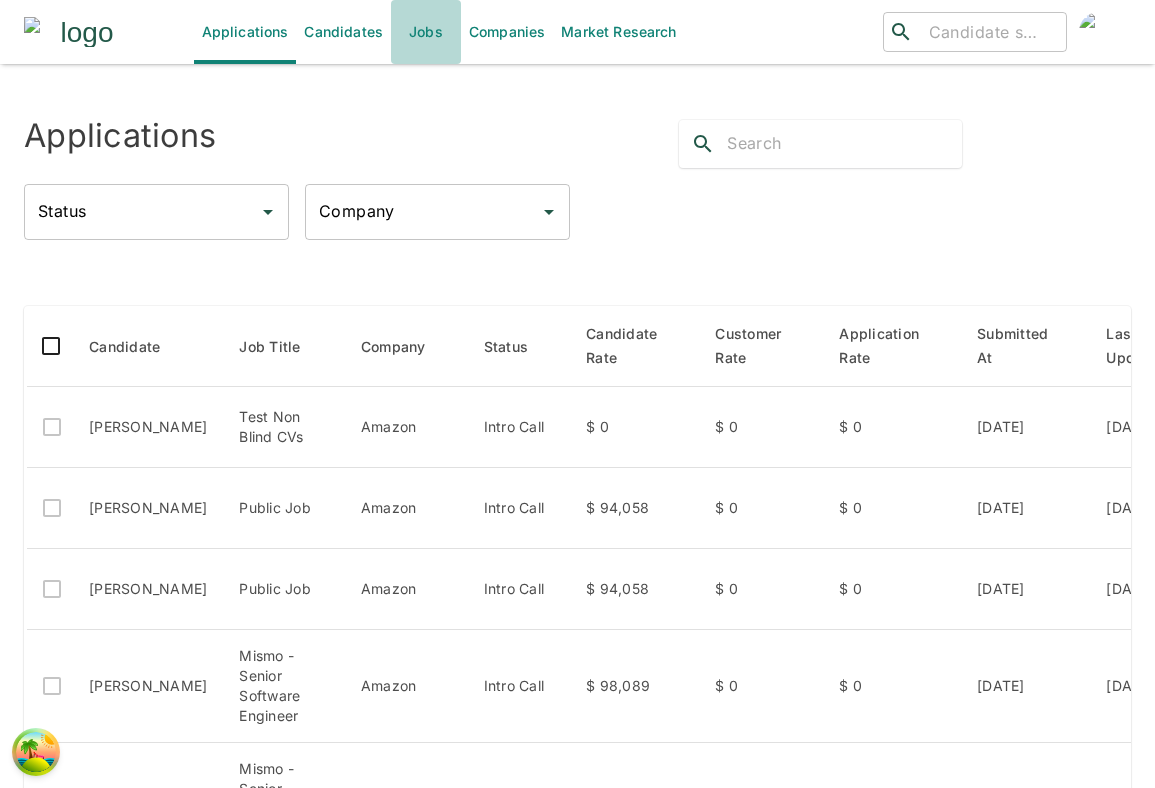 click on "Jobs" at bounding box center (426, 32) 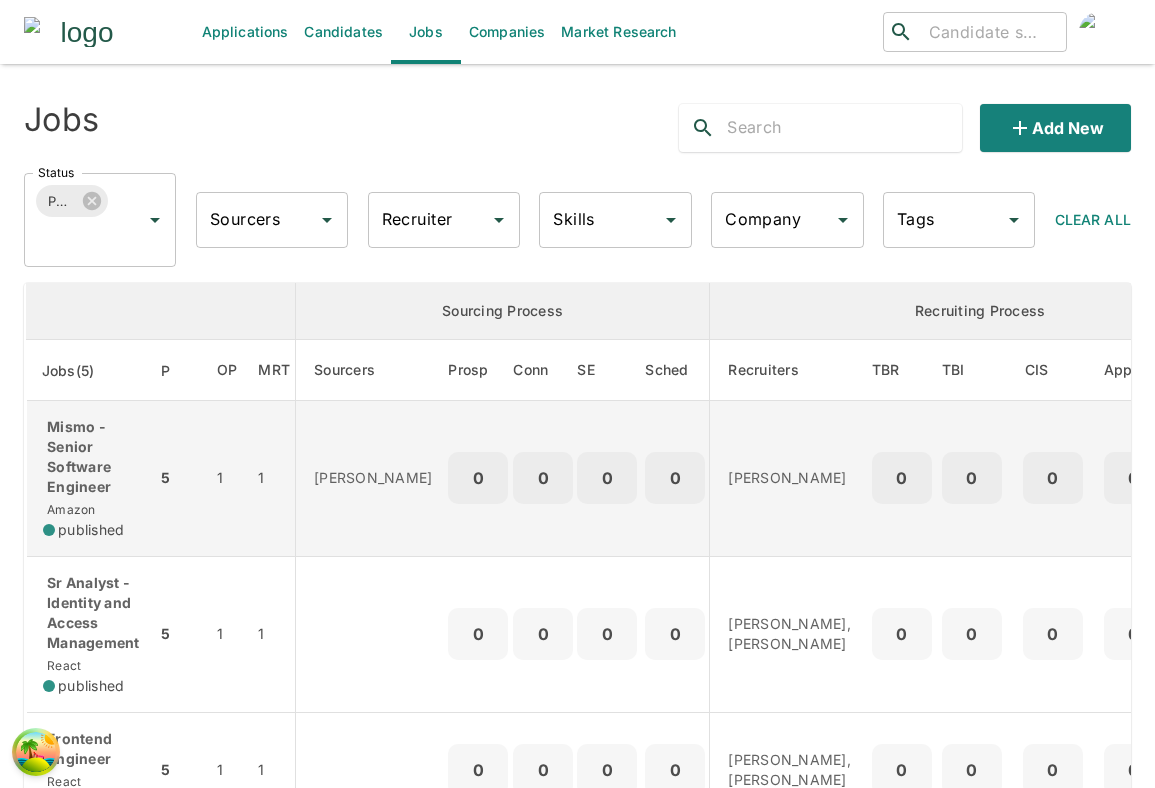 click on "1" at bounding box center (274, 479) 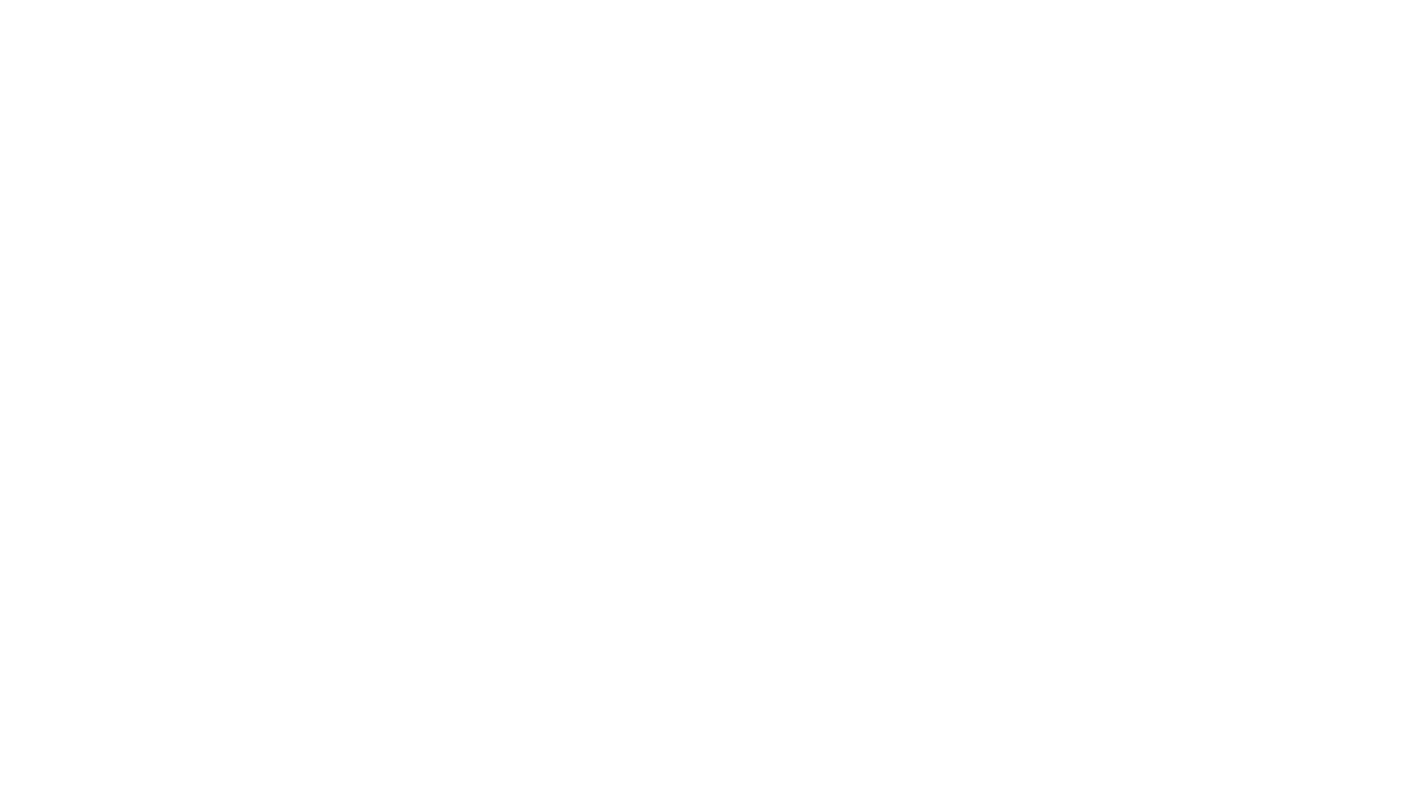 scroll, scrollTop: 0, scrollLeft: 0, axis: both 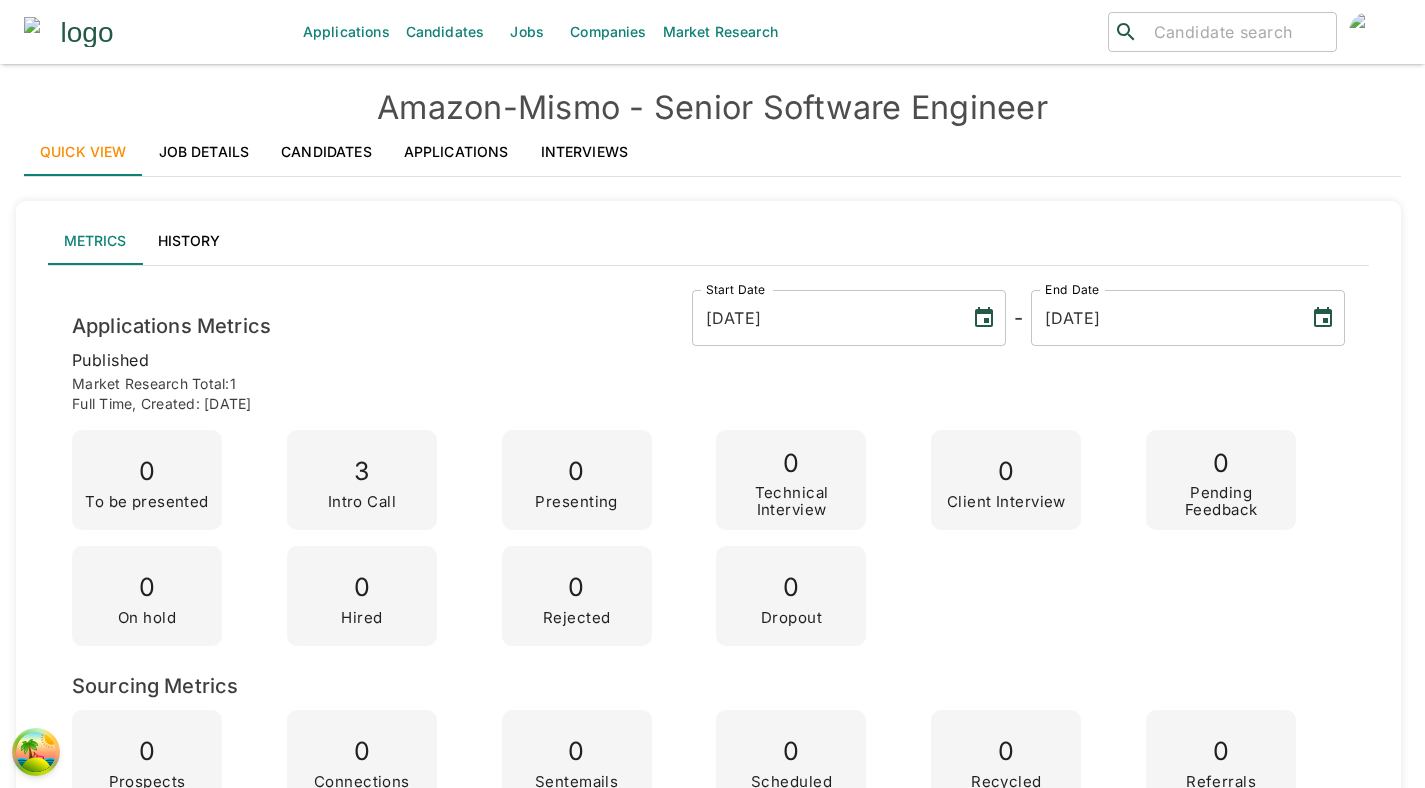 click on "Interviews" at bounding box center (585, 152) 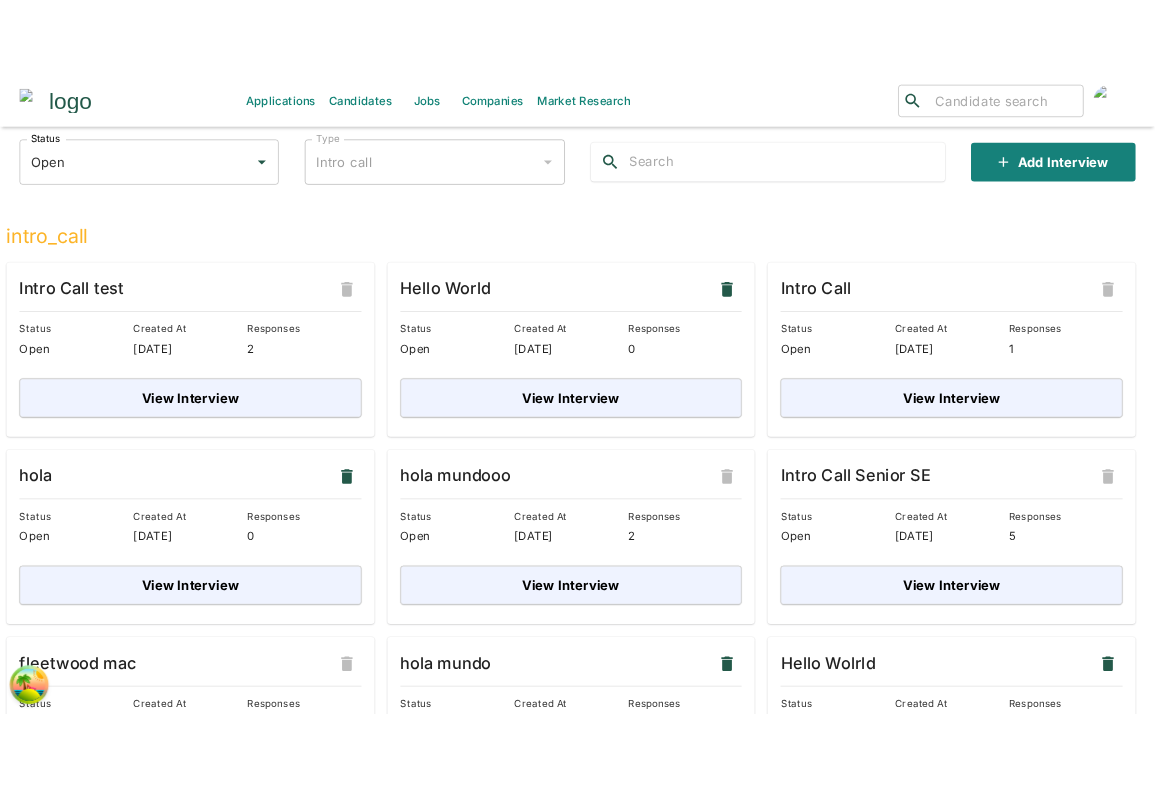scroll, scrollTop: 0, scrollLeft: 0, axis: both 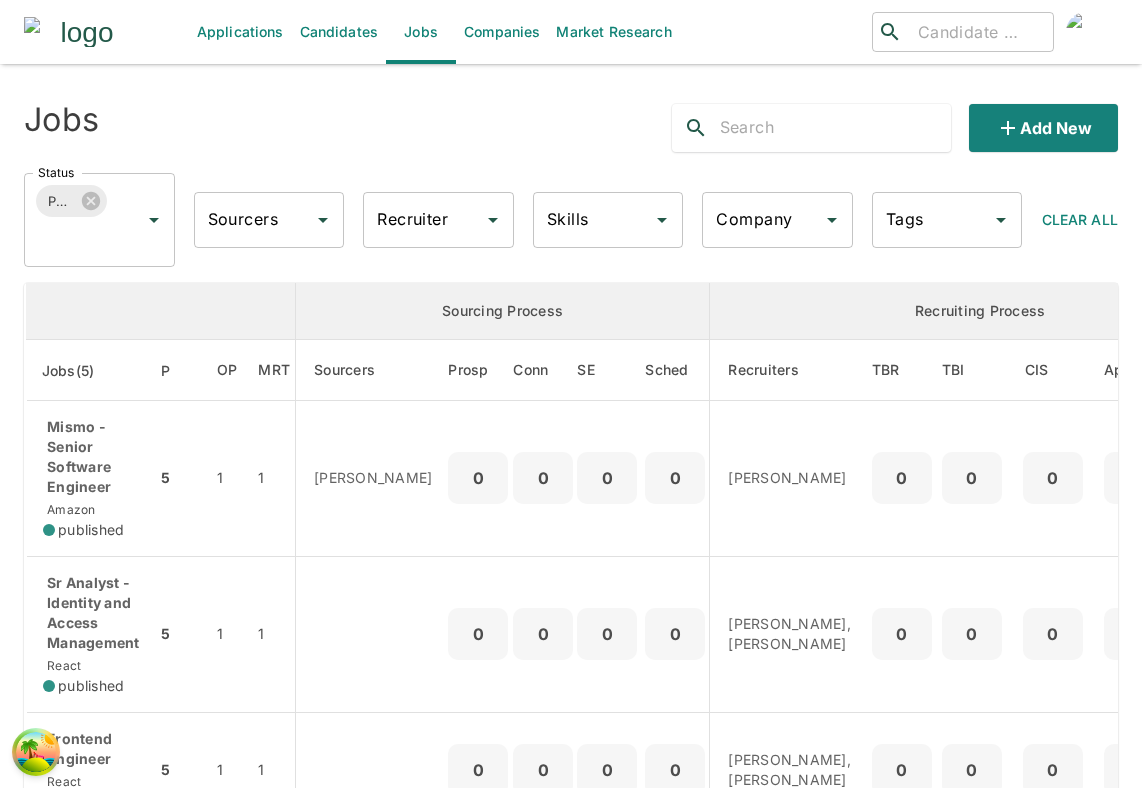click on "Candidates" at bounding box center (339, 32) 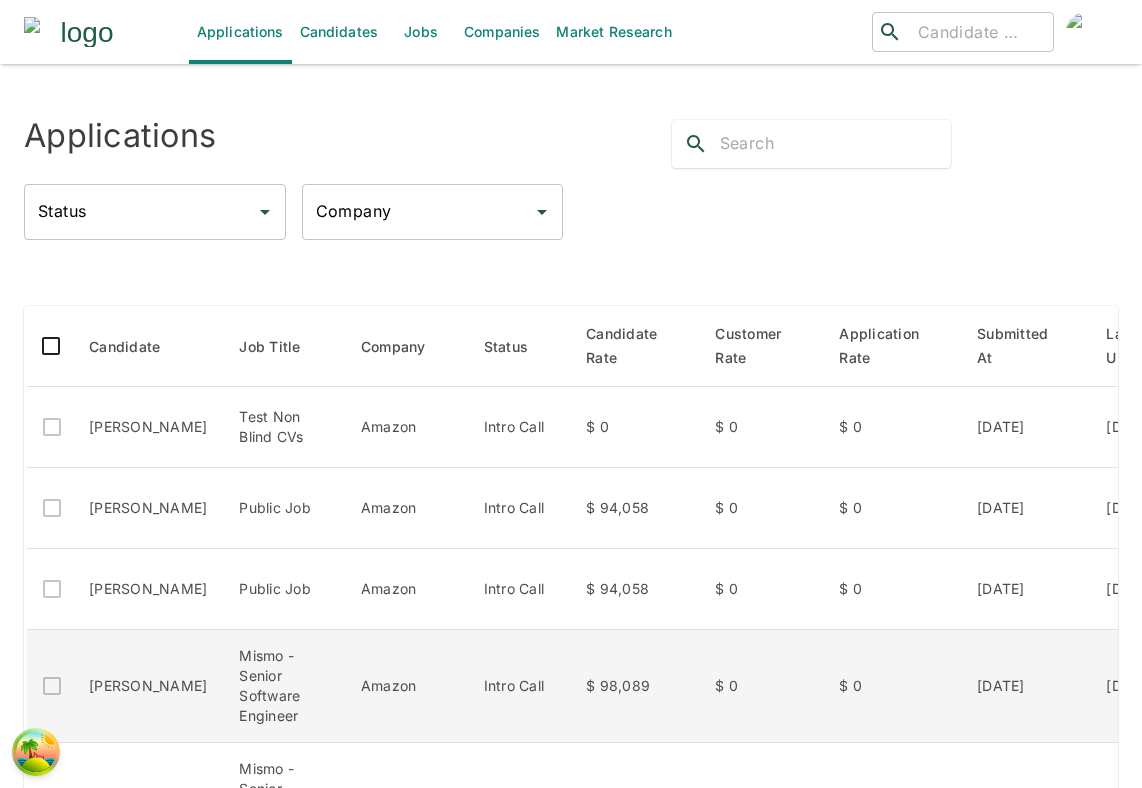 click on "Amazon" at bounding box center [406, 686] 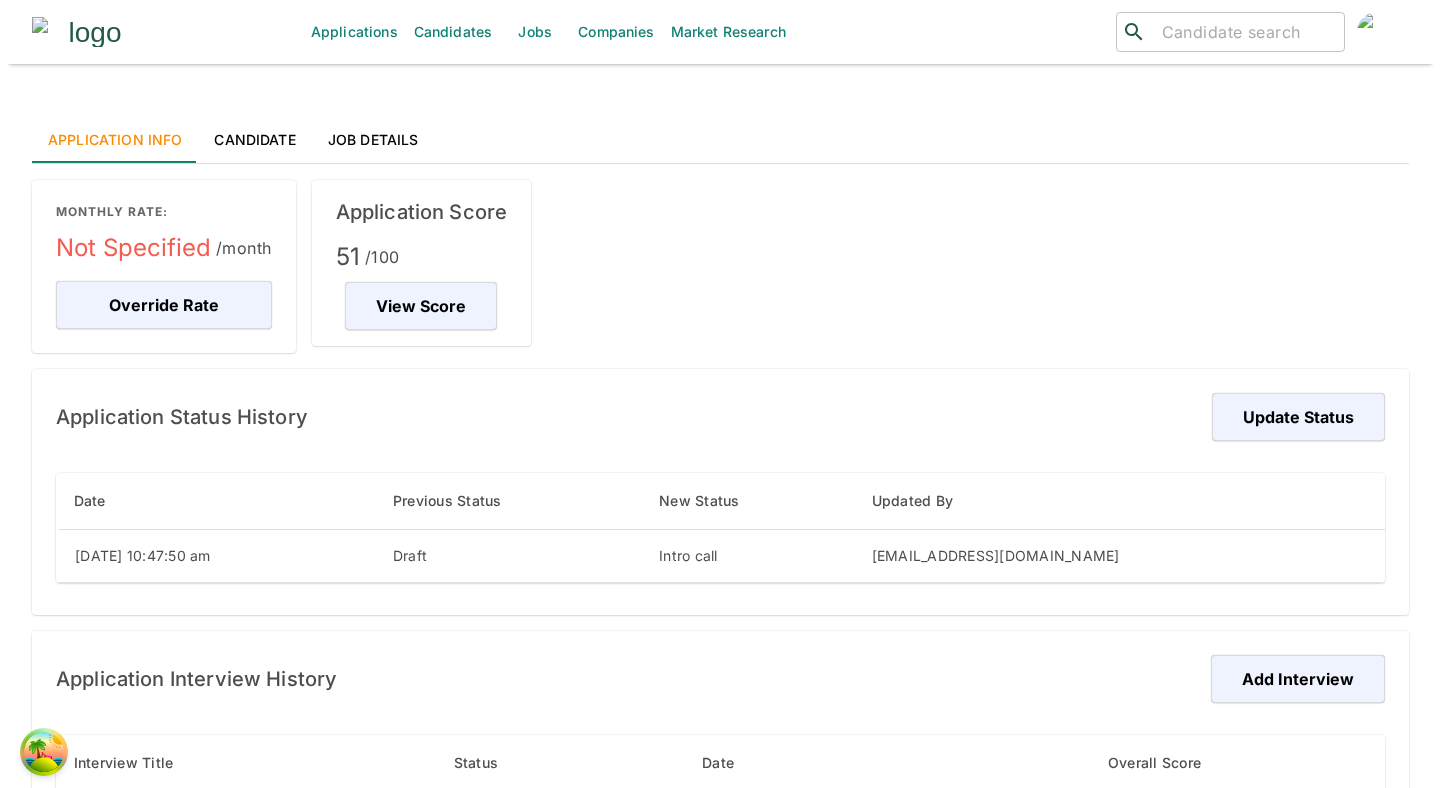 scroll, scrollTop: 444, scrollLeft: 0, axis: vertical 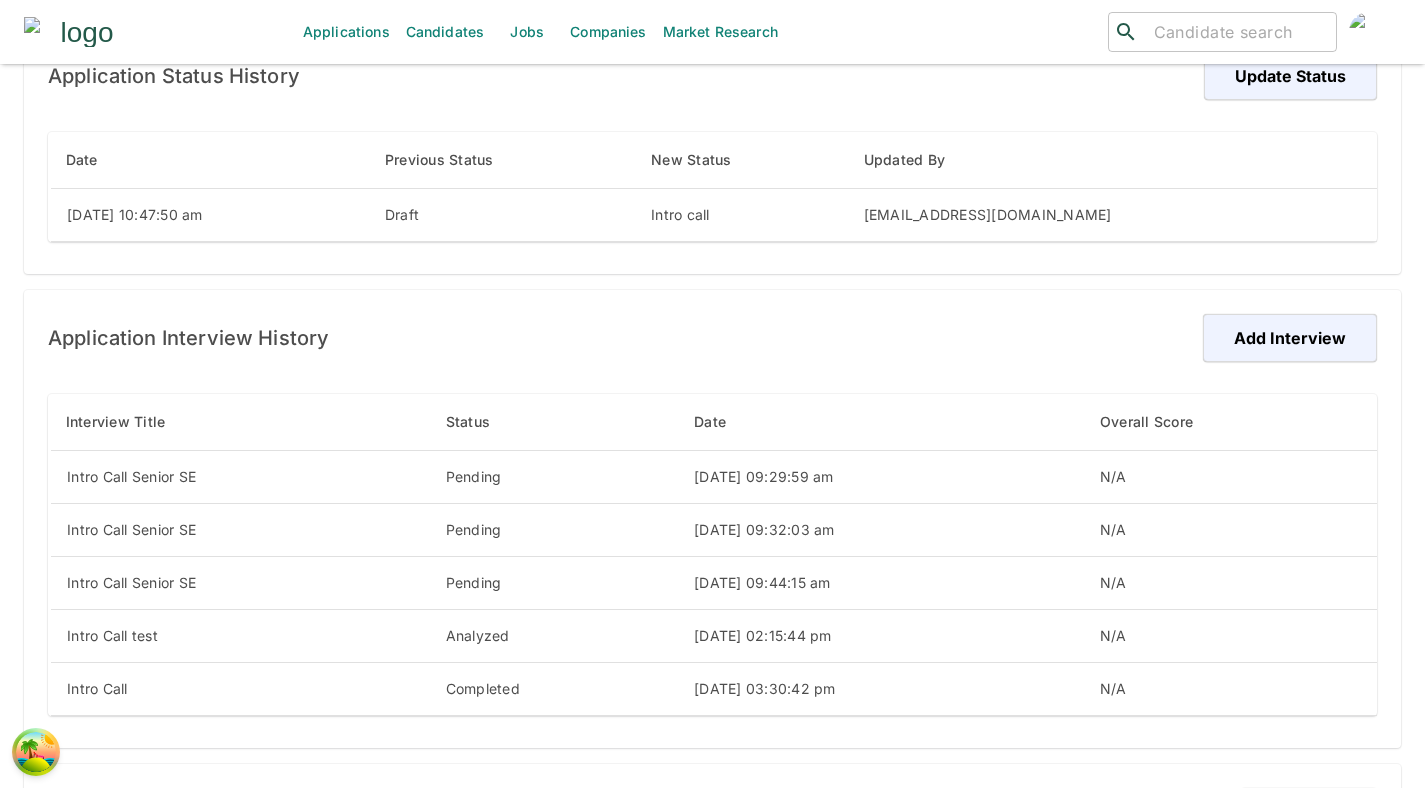 click on "Application Interview History" at bounding box center [188, 338] 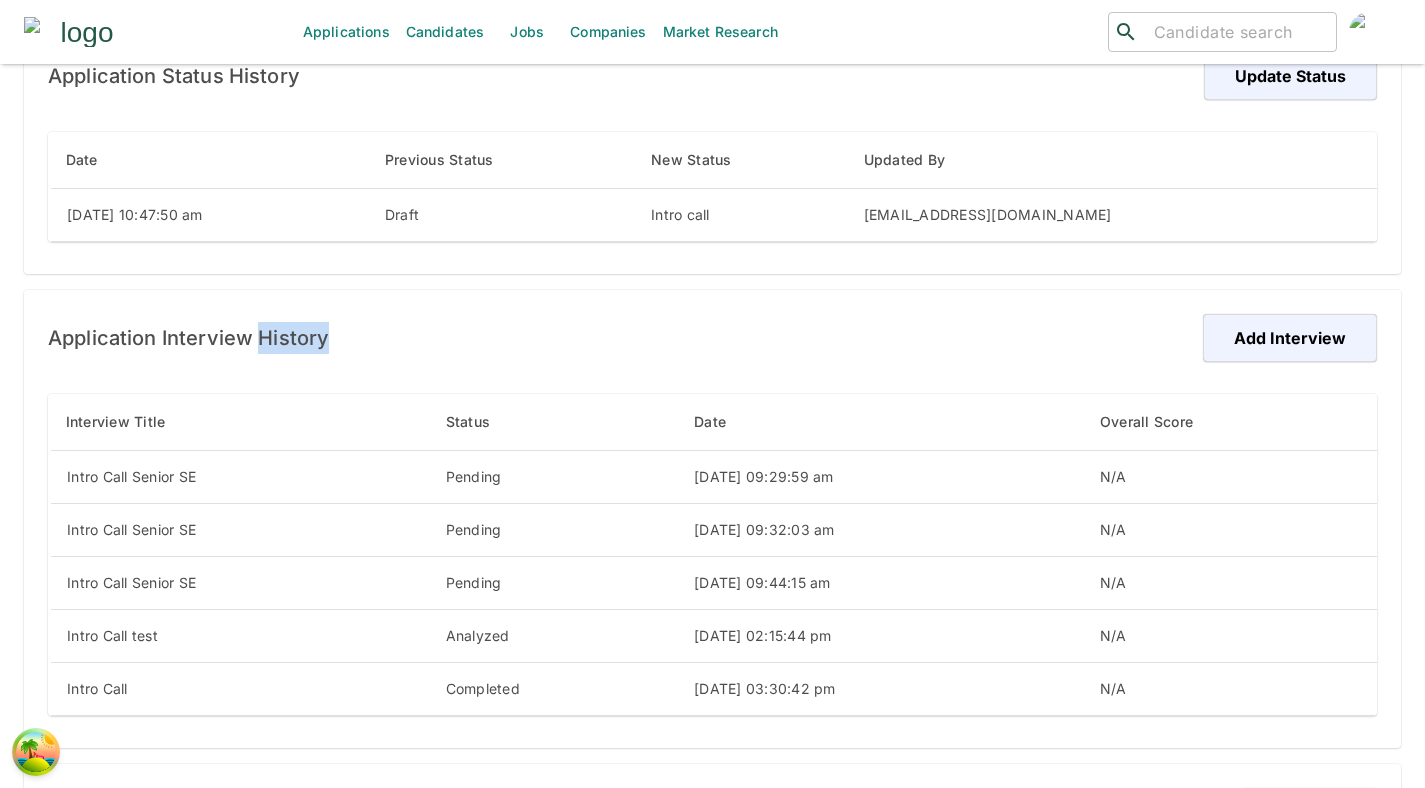 click on "Application Interview History" at bounding box center (188, 338) 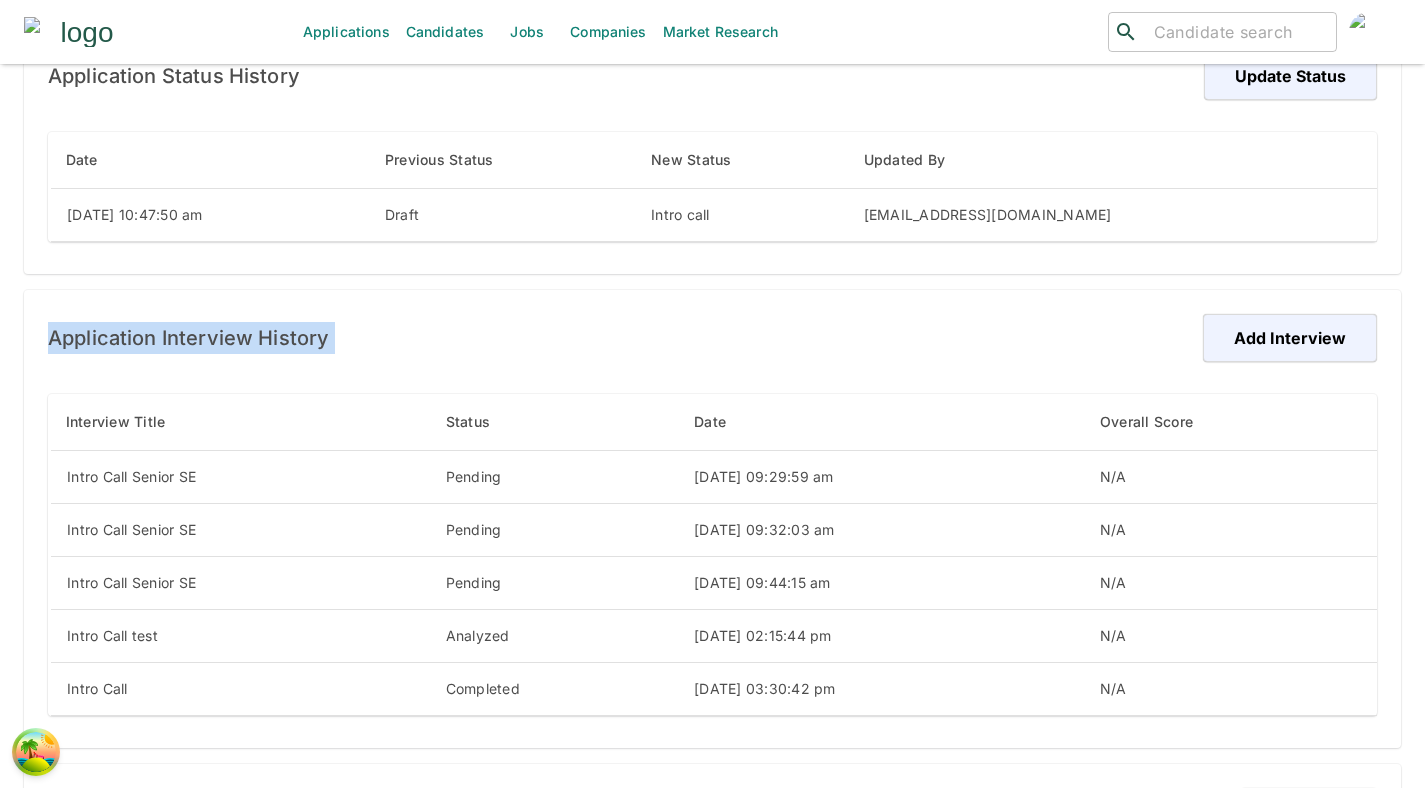 copy on "Application Interview History Add Interview" 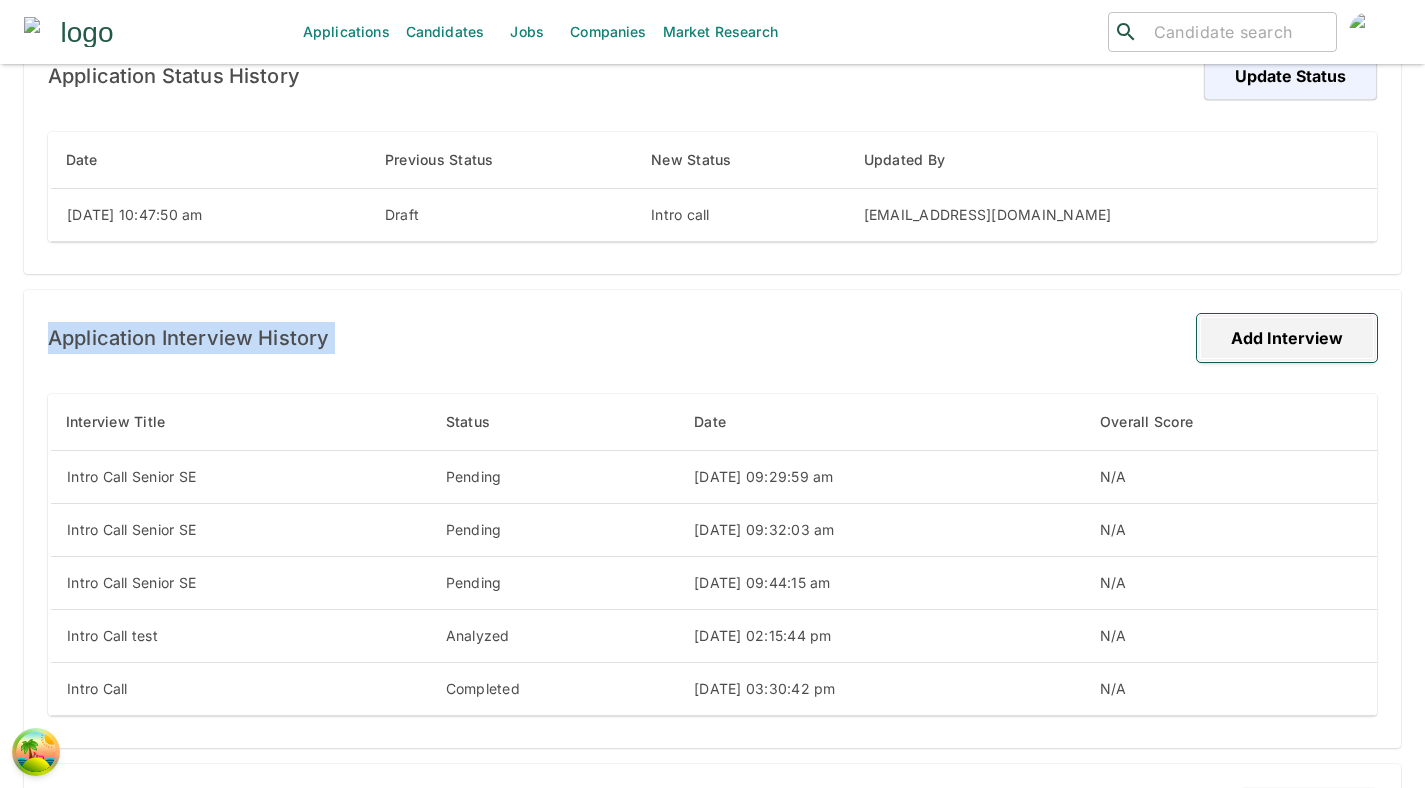 click on "Add Interview" at bounding box center [1287, 338] 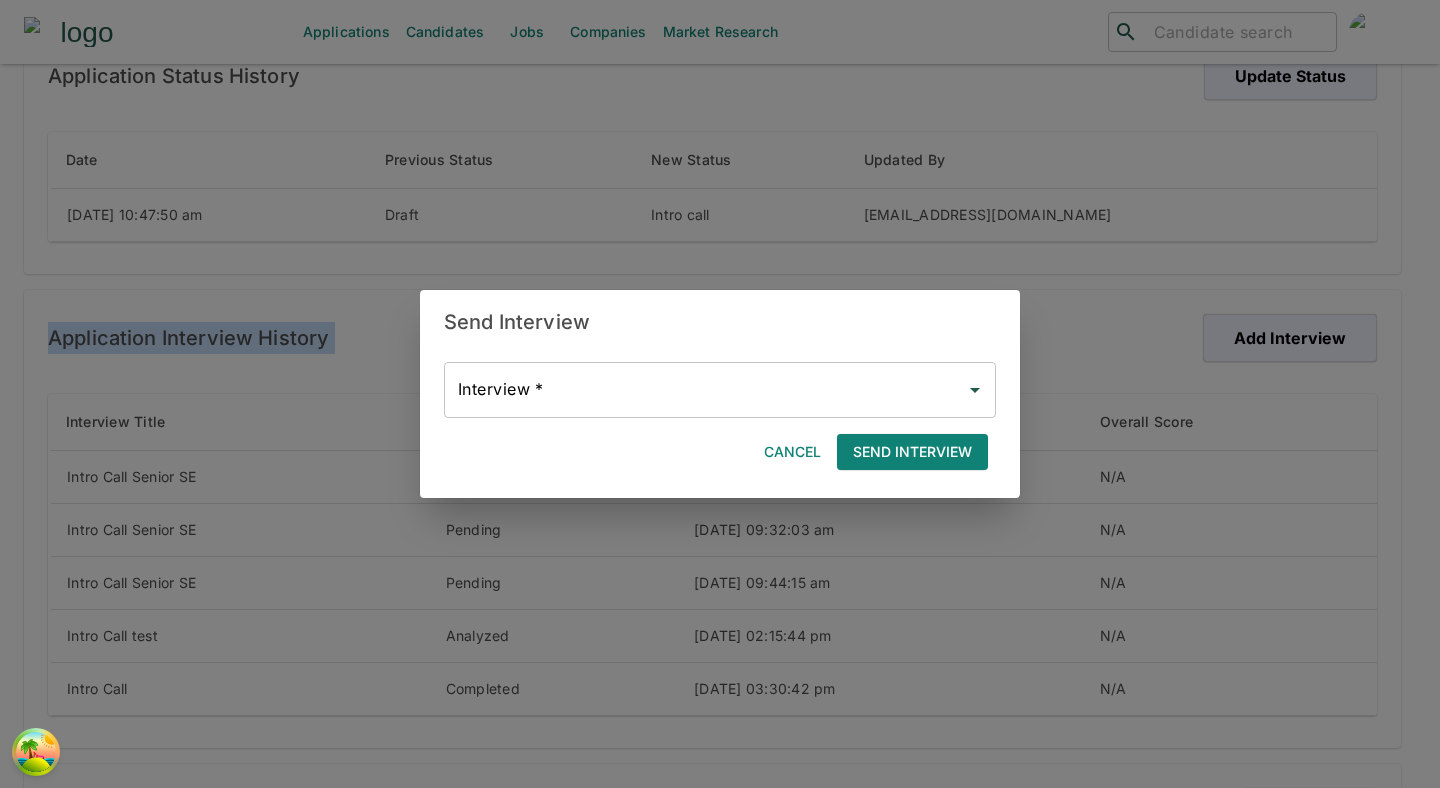 click on "Interview *" at bounding box center (705, 390) 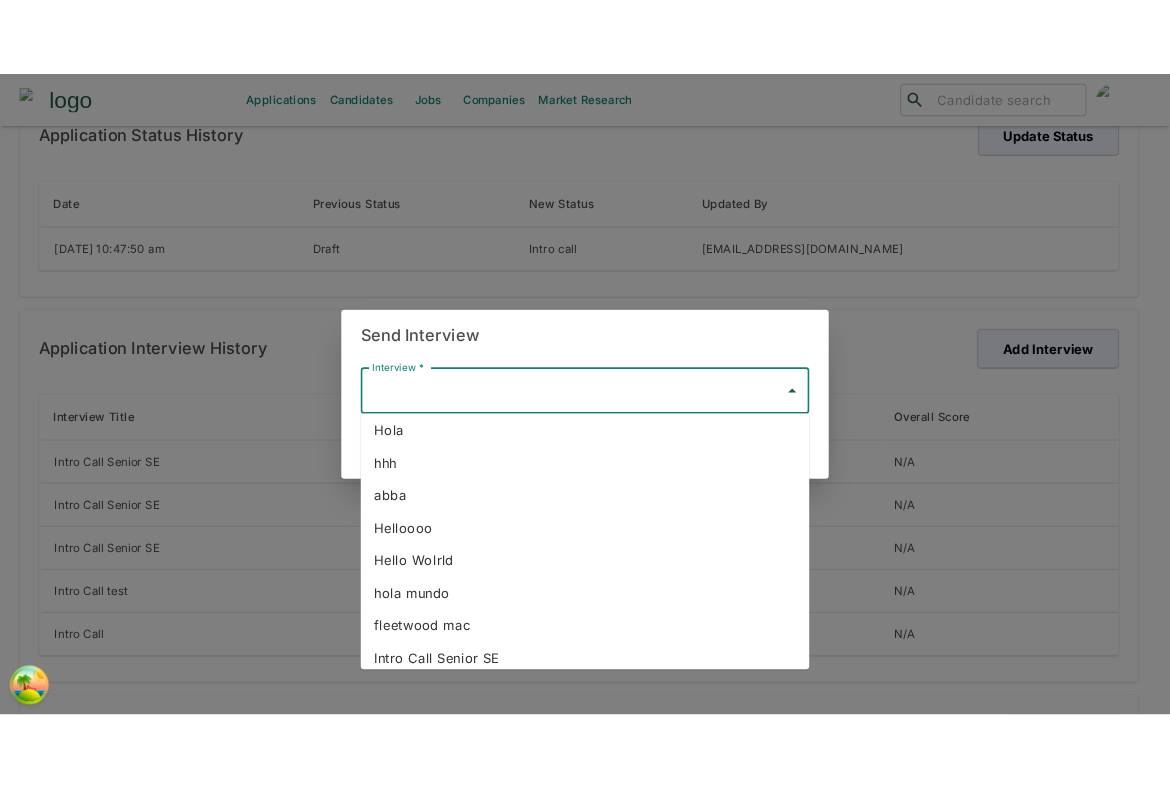 scroll, scrollTop: 36, scrollLeft: 0, axis: vertical 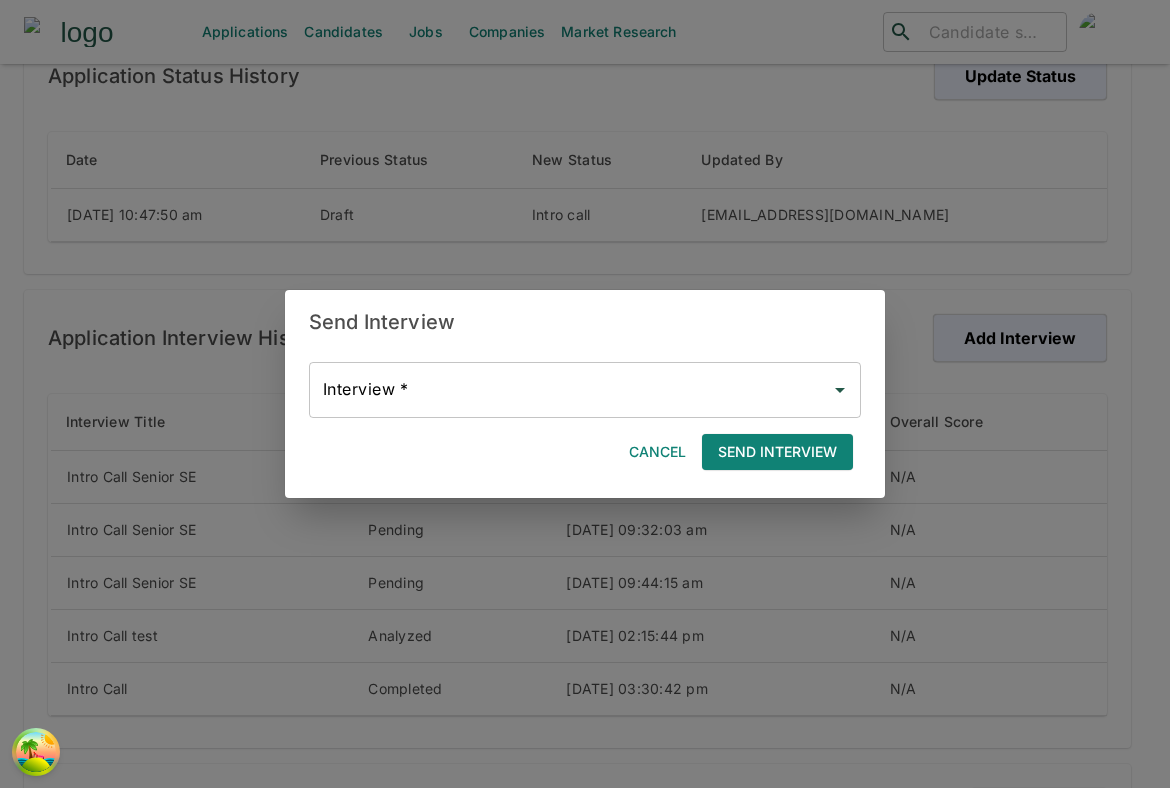 click on "Cancel" at bounding box center (657, 452) 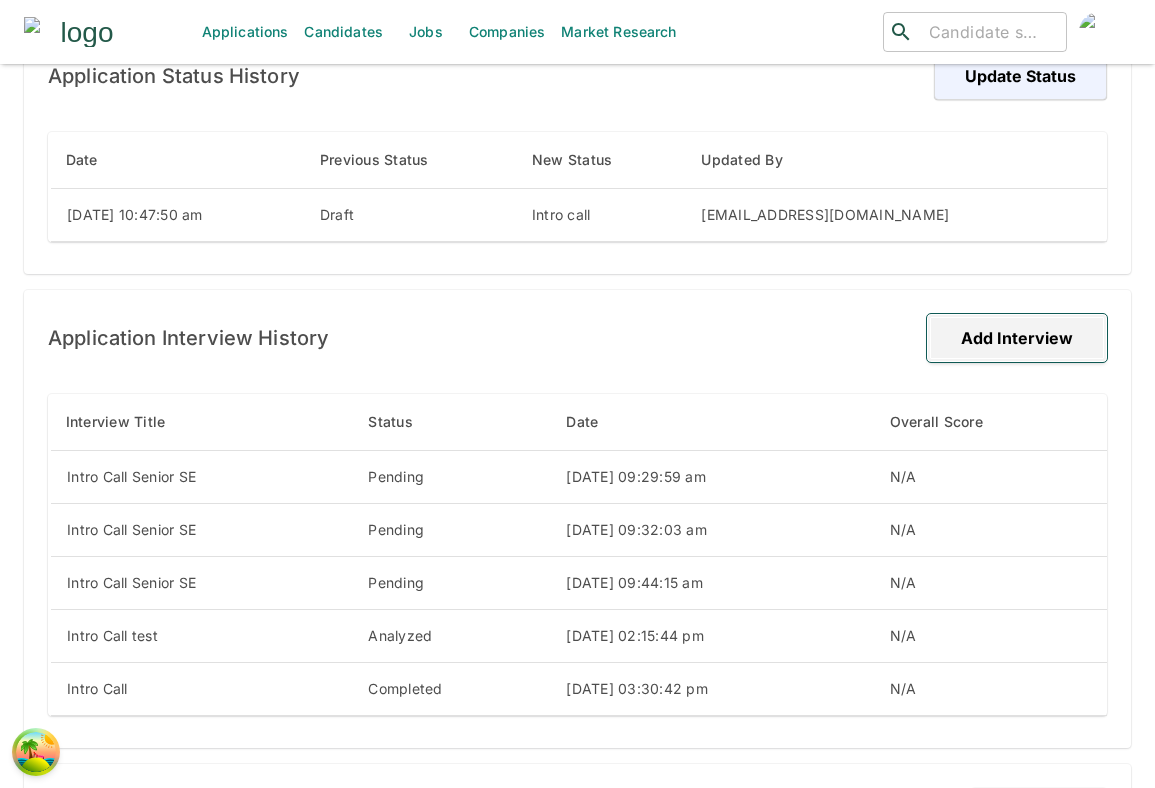 click on "Add Interview" at bounding box center [1017, 338] 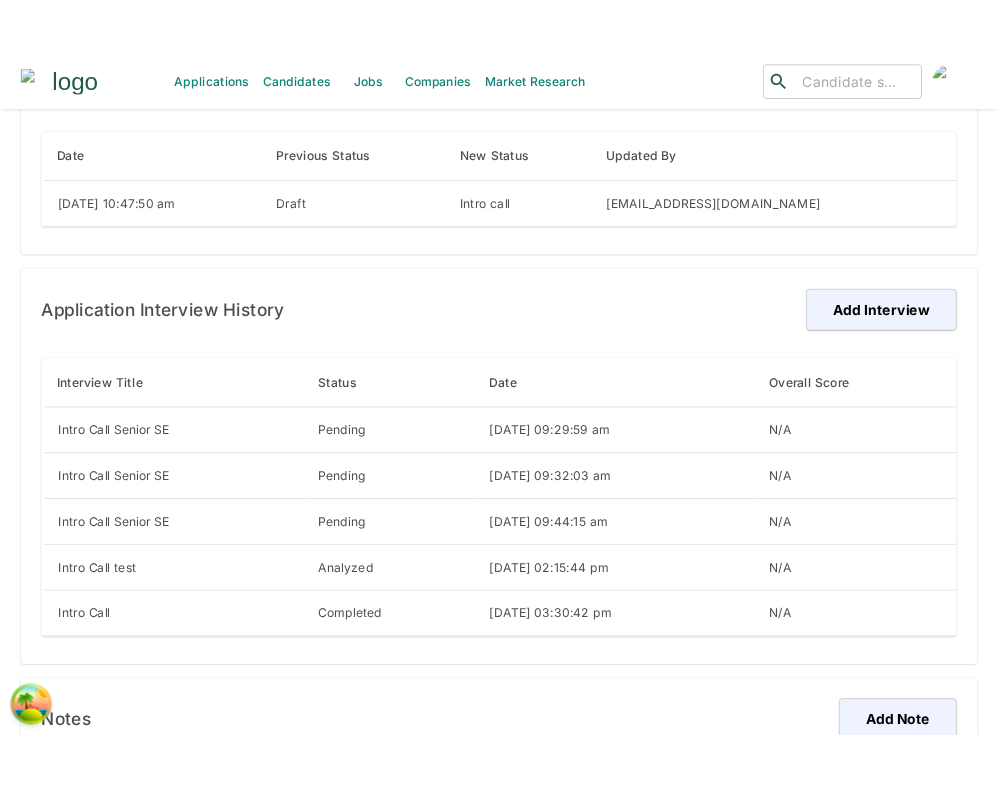 scroll, scrollTop: 491, scrollLeft: 0, axis: vertical 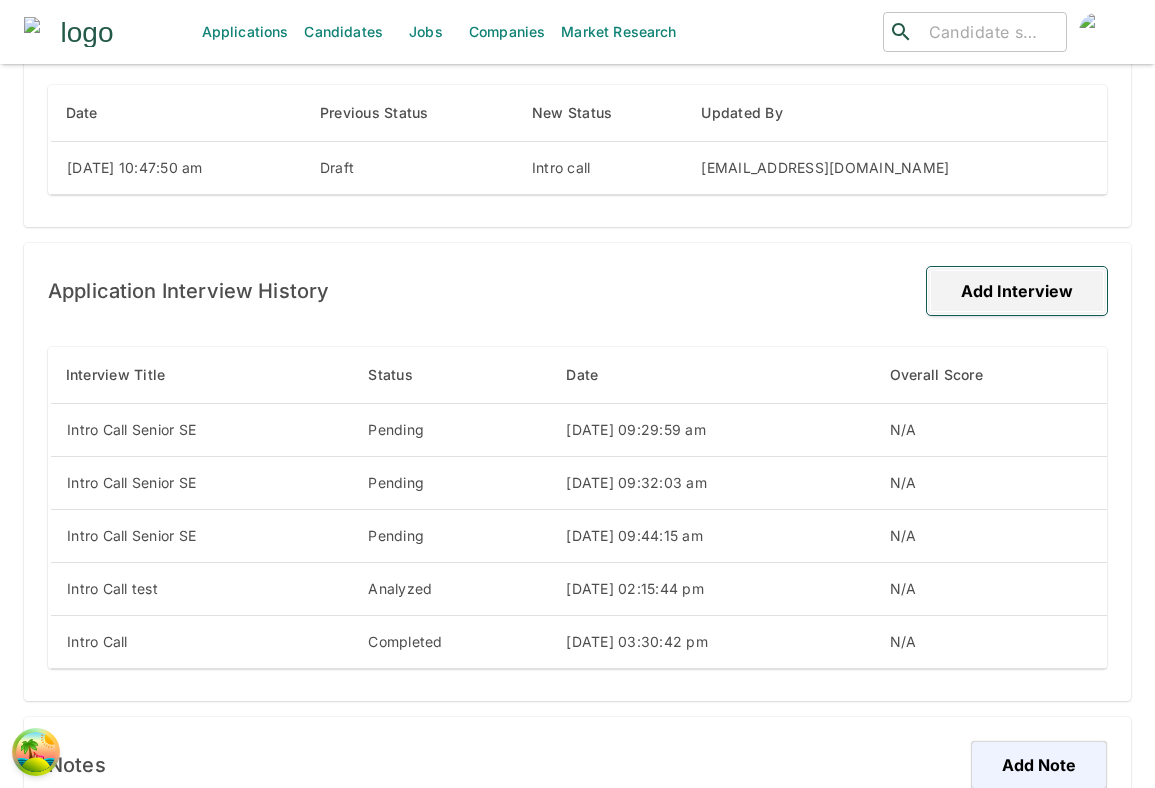 click on "Add Interview" at bounding box center [1017, 291] 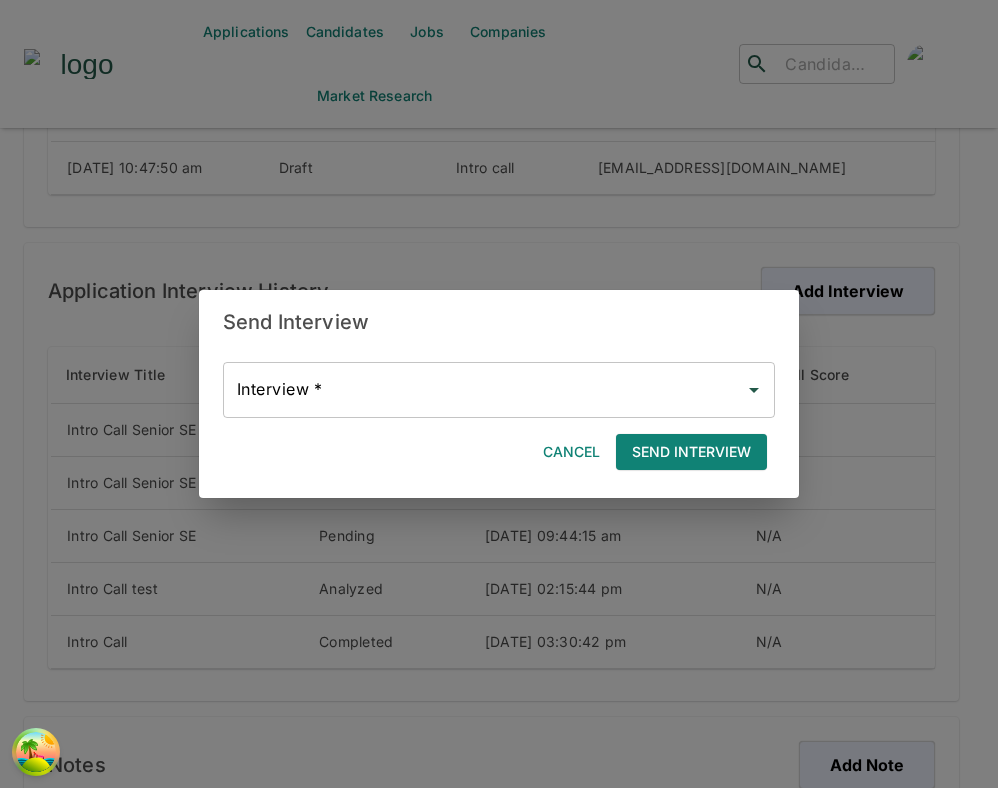 click on "Interview *" at bounding box center (484, 390) 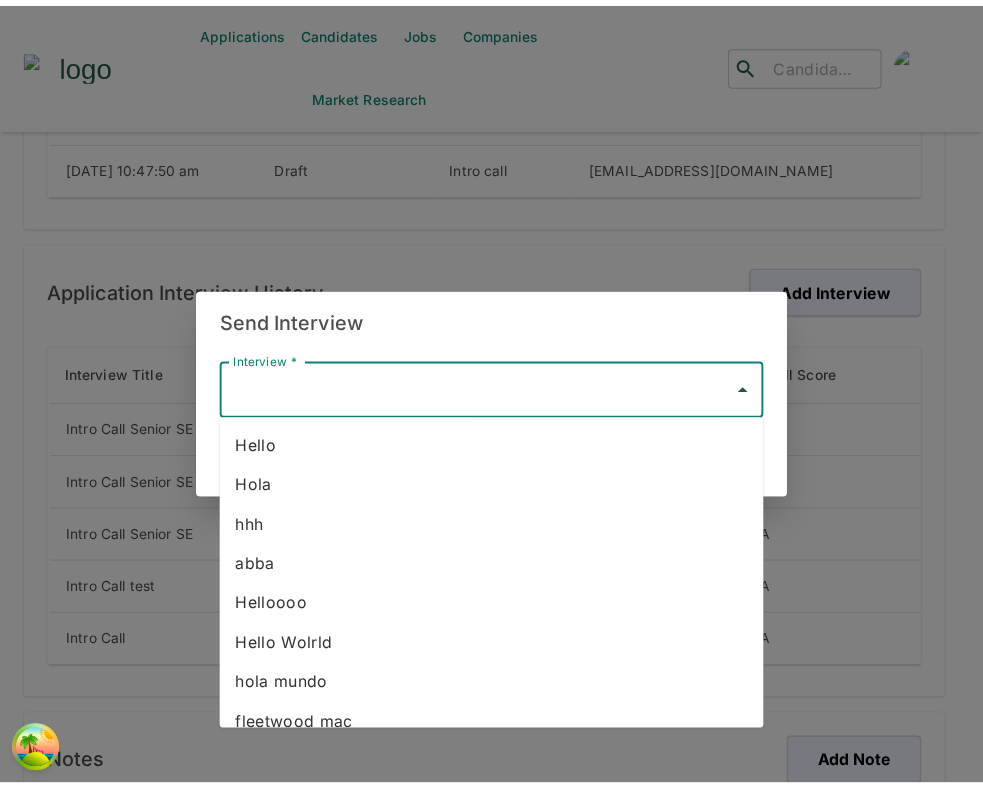 scroll, scrollTop: 261, scrollLeft: 0, axis: vertical 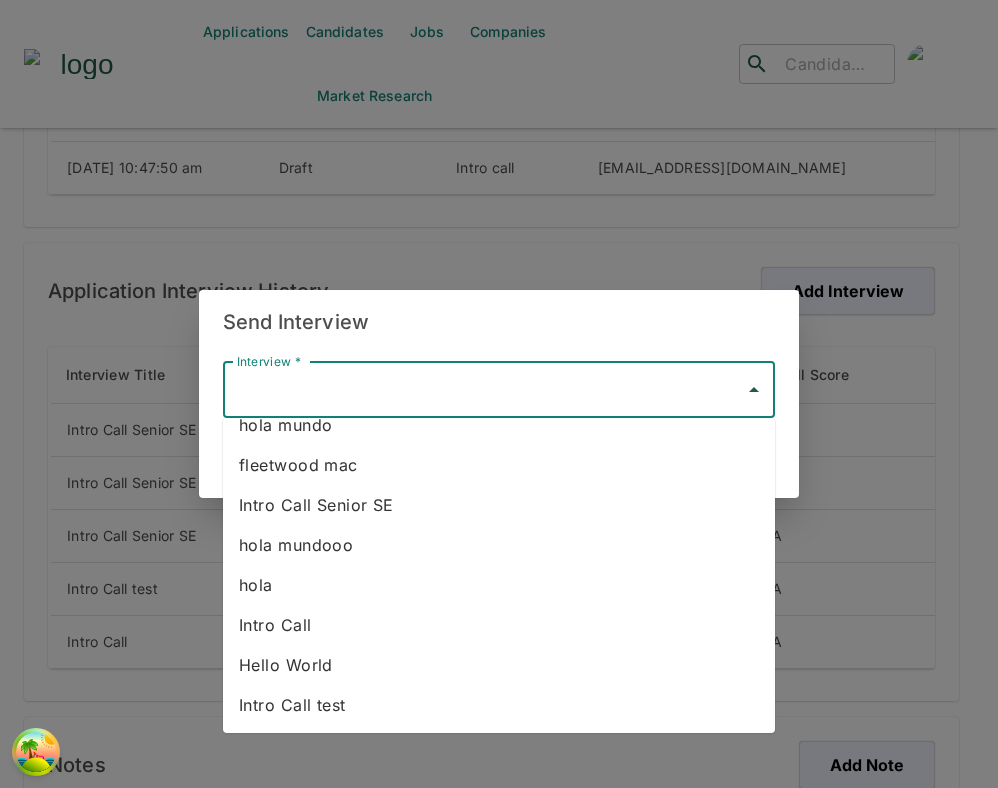 click on "Send Interview Interview * Interview * Cancel Send Interview" at bounding box center (499, 394) 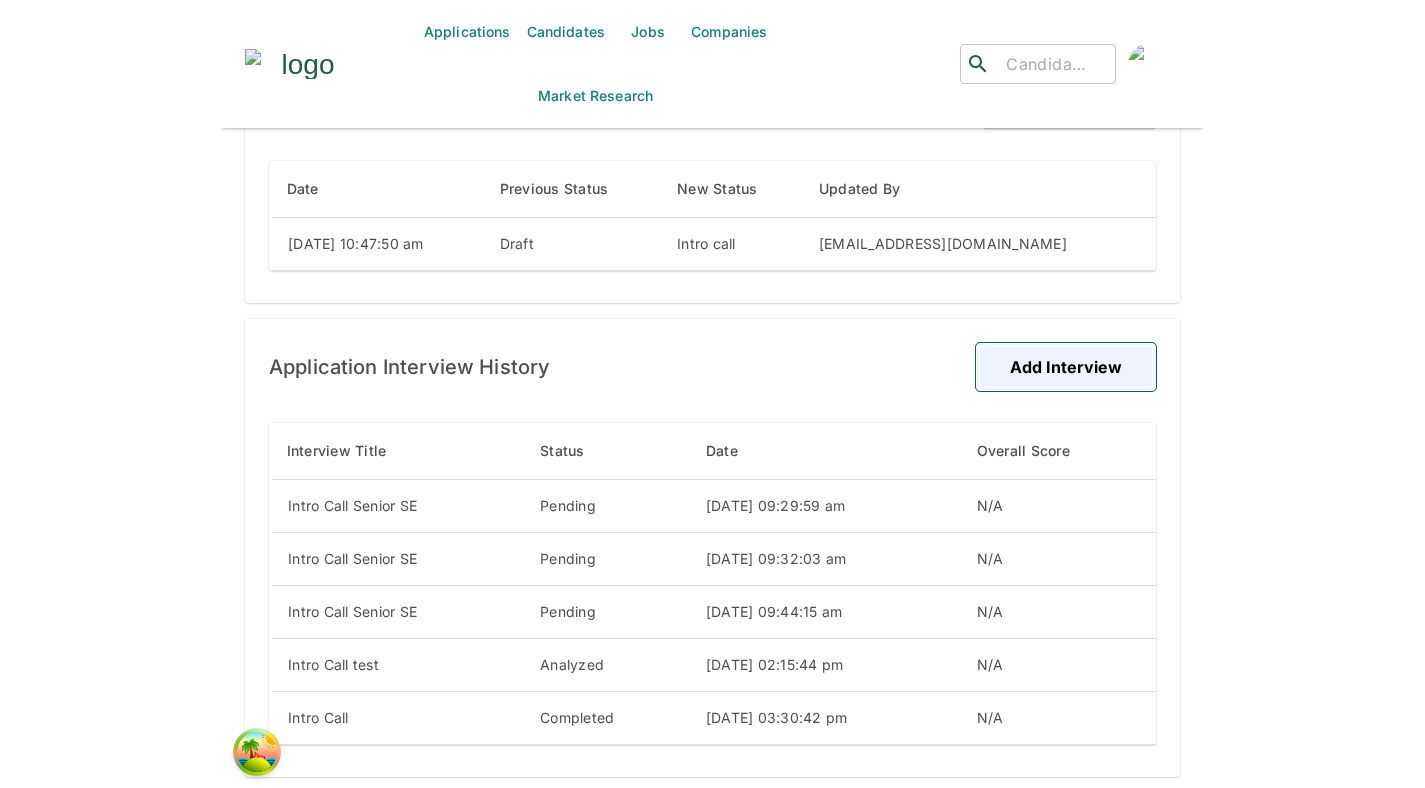 scroll, scrollTop: 0, scrollLeft: 0, axis: both 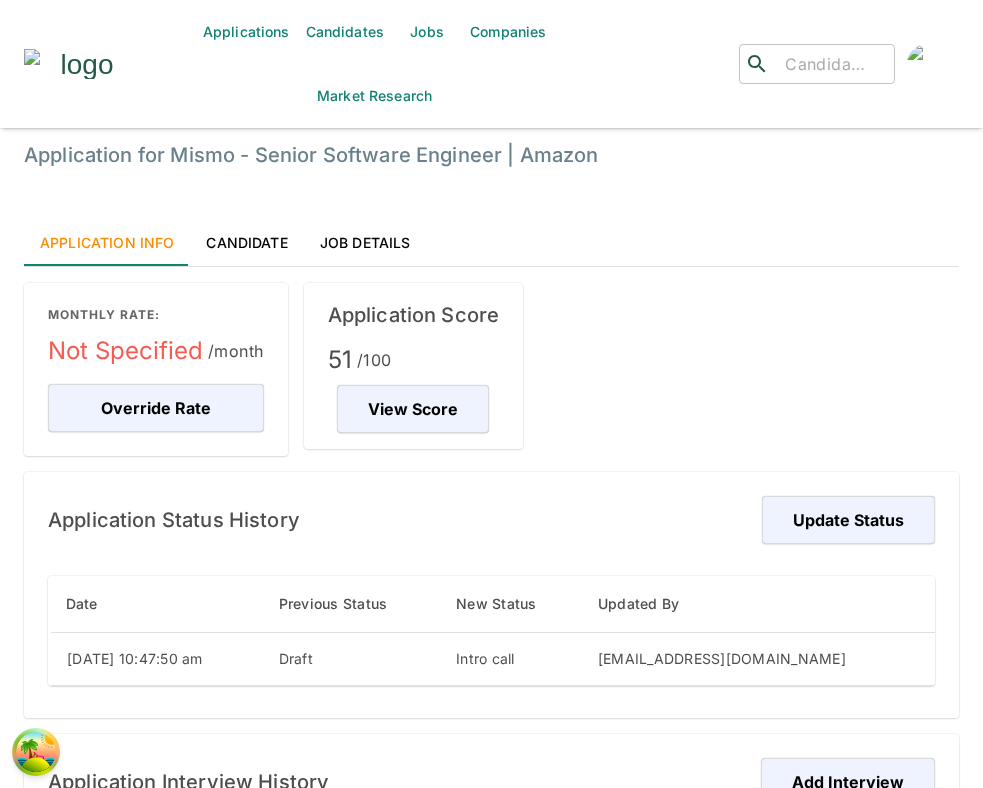 click on "Jobs" at bounding box center (427, 32) 